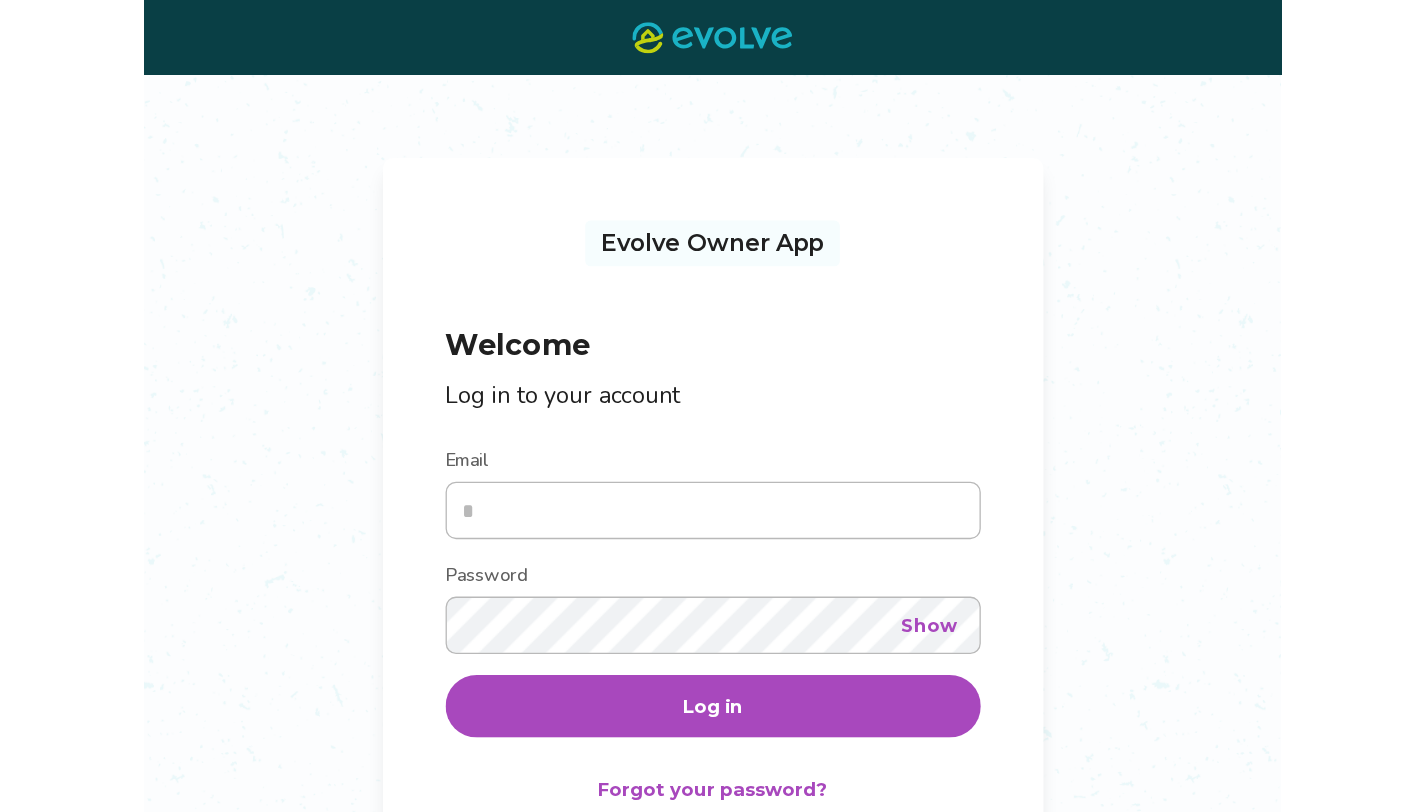 scroll, scrollTop: 0, scrollLeft: 0, axis: both 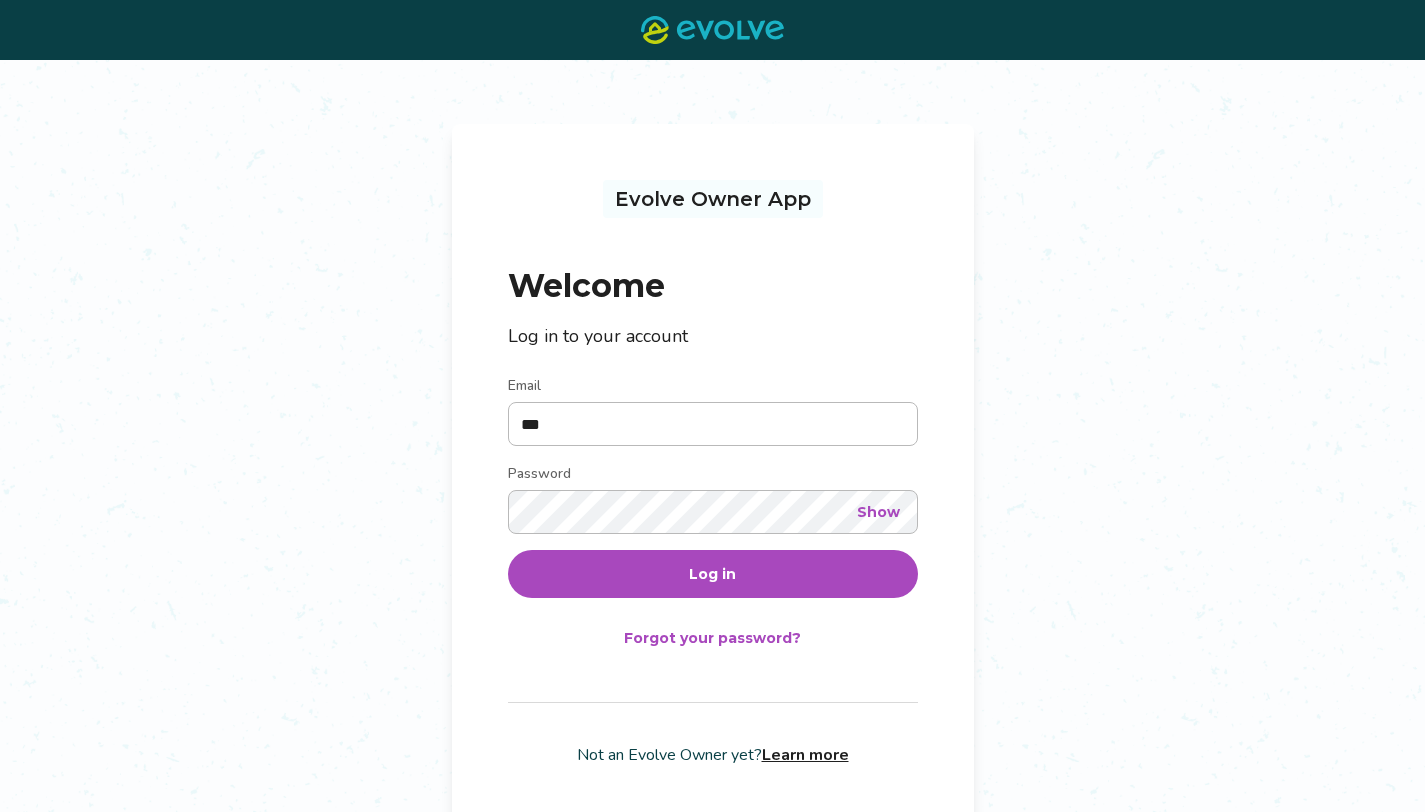 type on "**********" 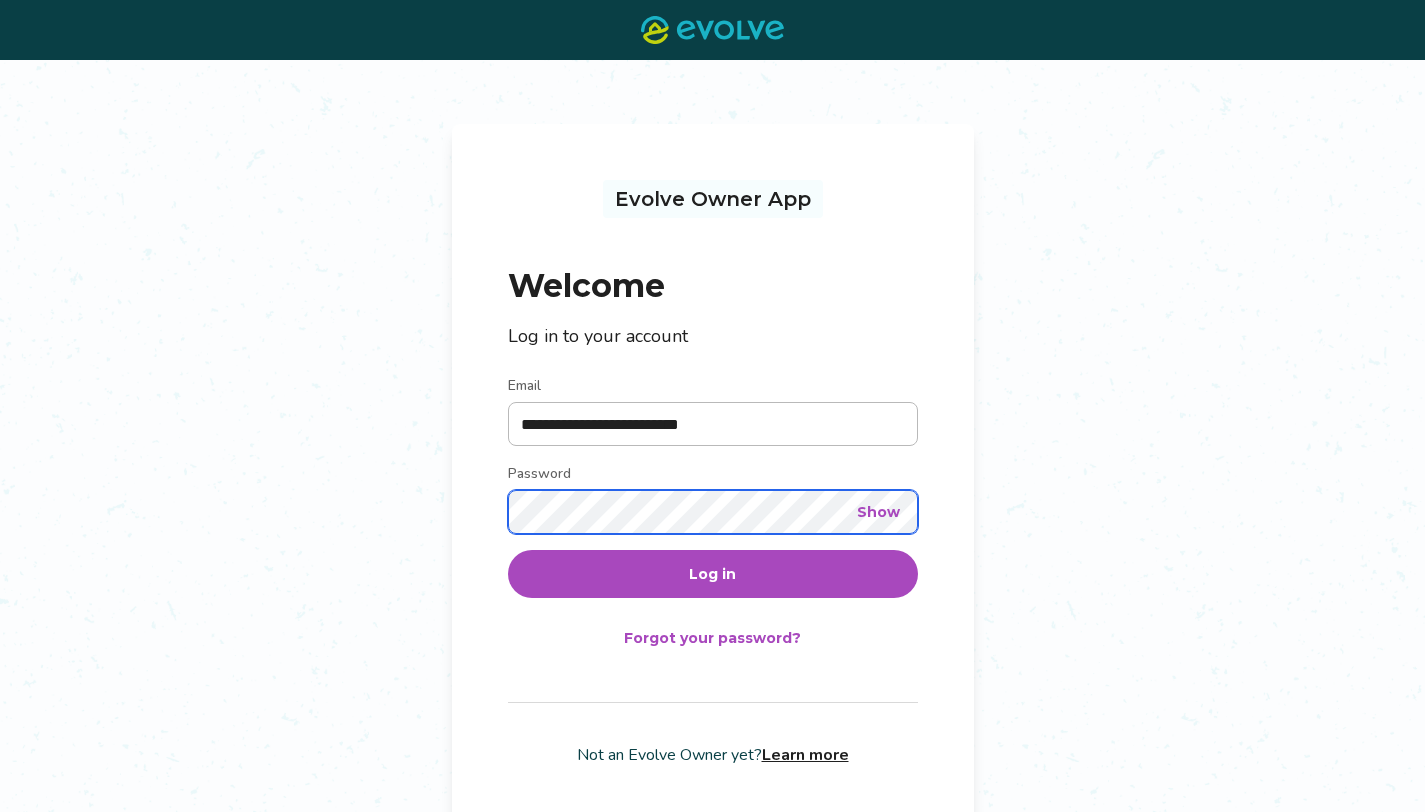 click on "Log in" at bounding box center [713, 574] 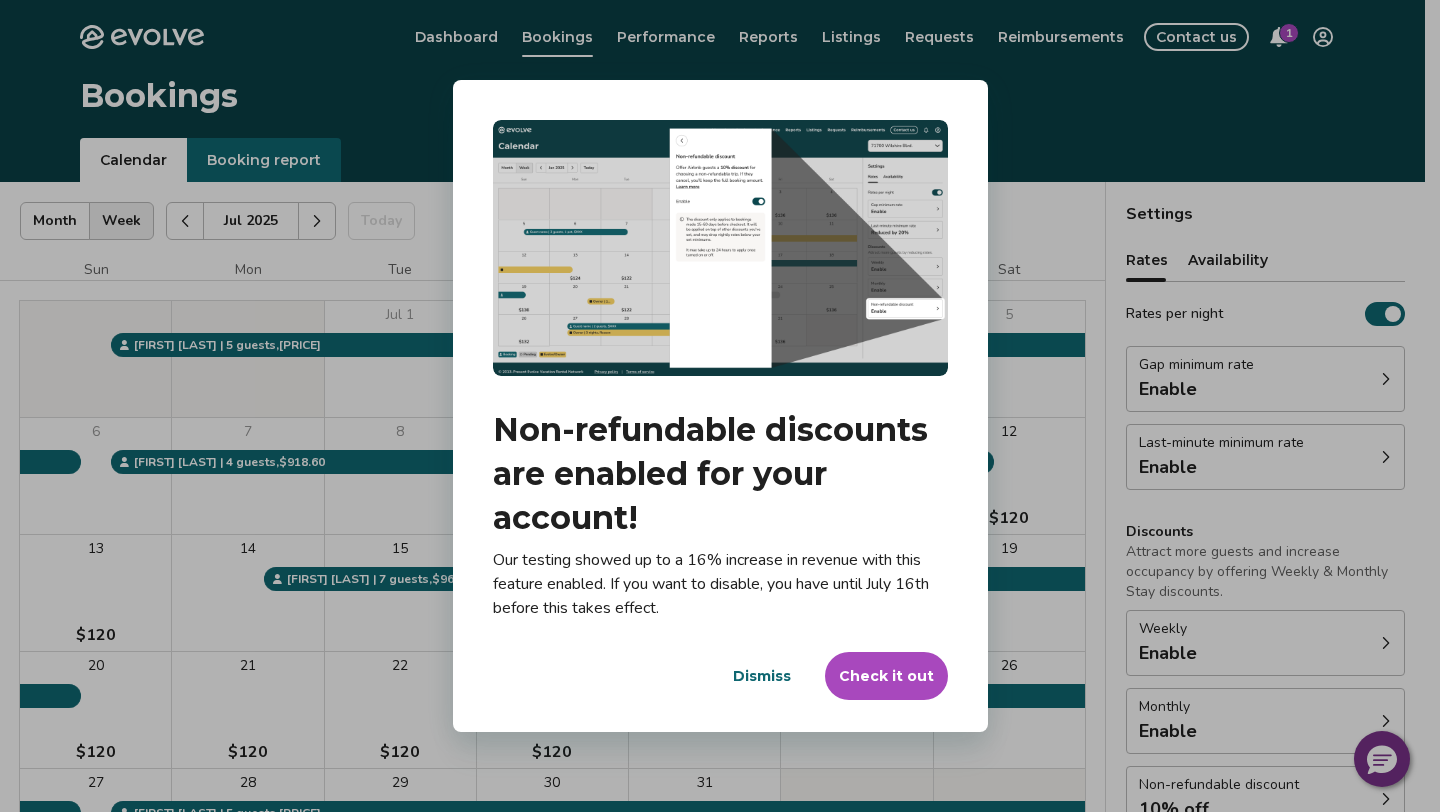 click on "Check it out" at bounding box center [886, 676] 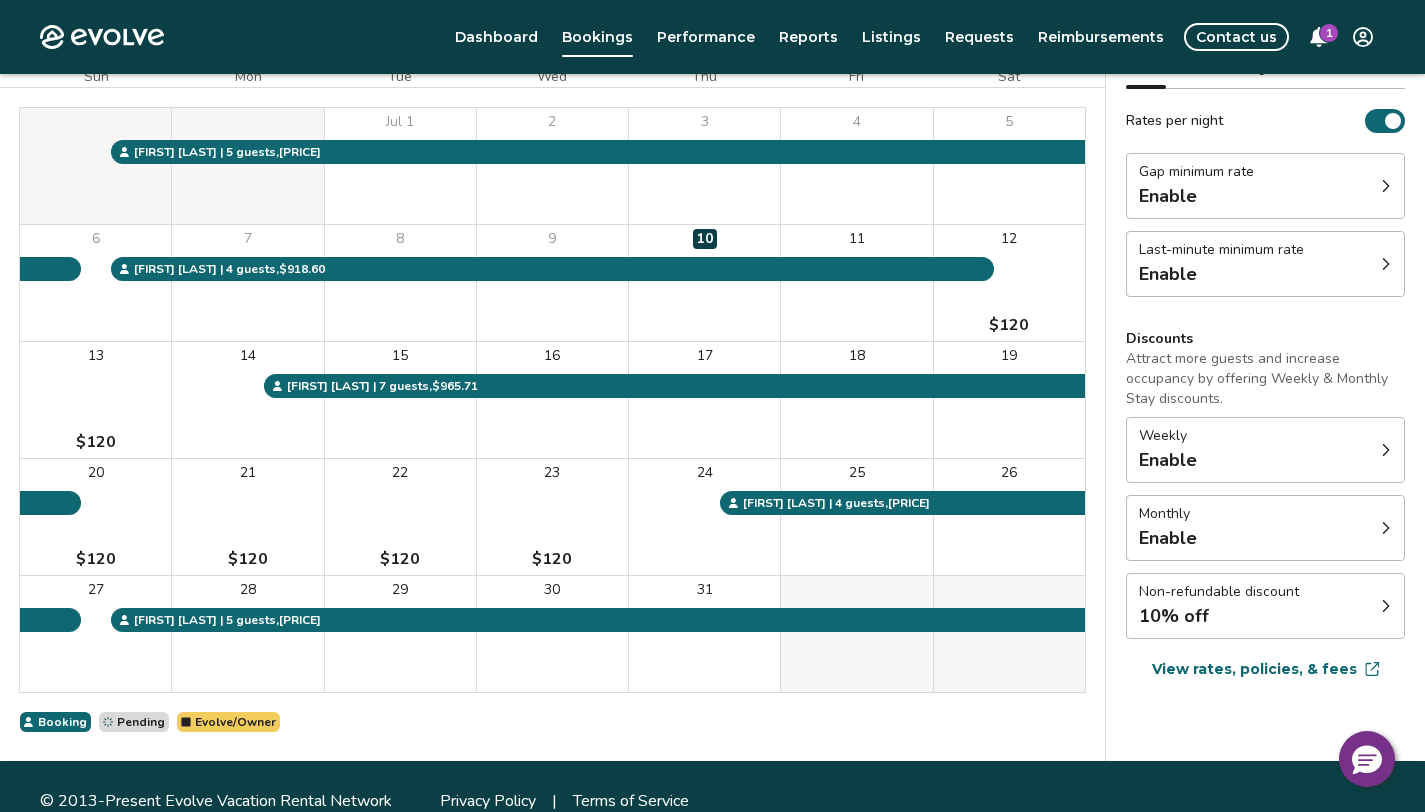 scroll, scrollTop: 189, scrollLeft: 0, axis: vertical 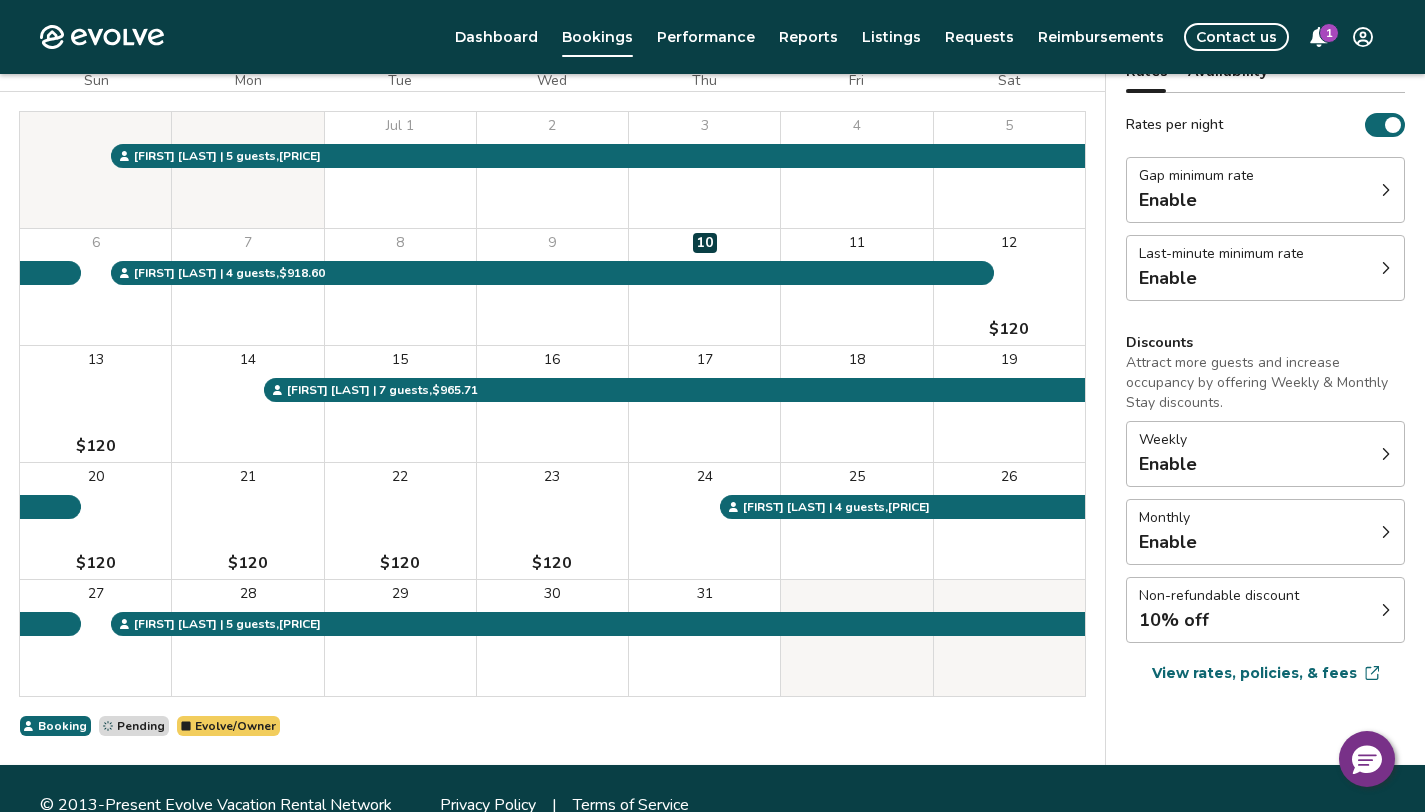 click at bounding box center (1386, 454) 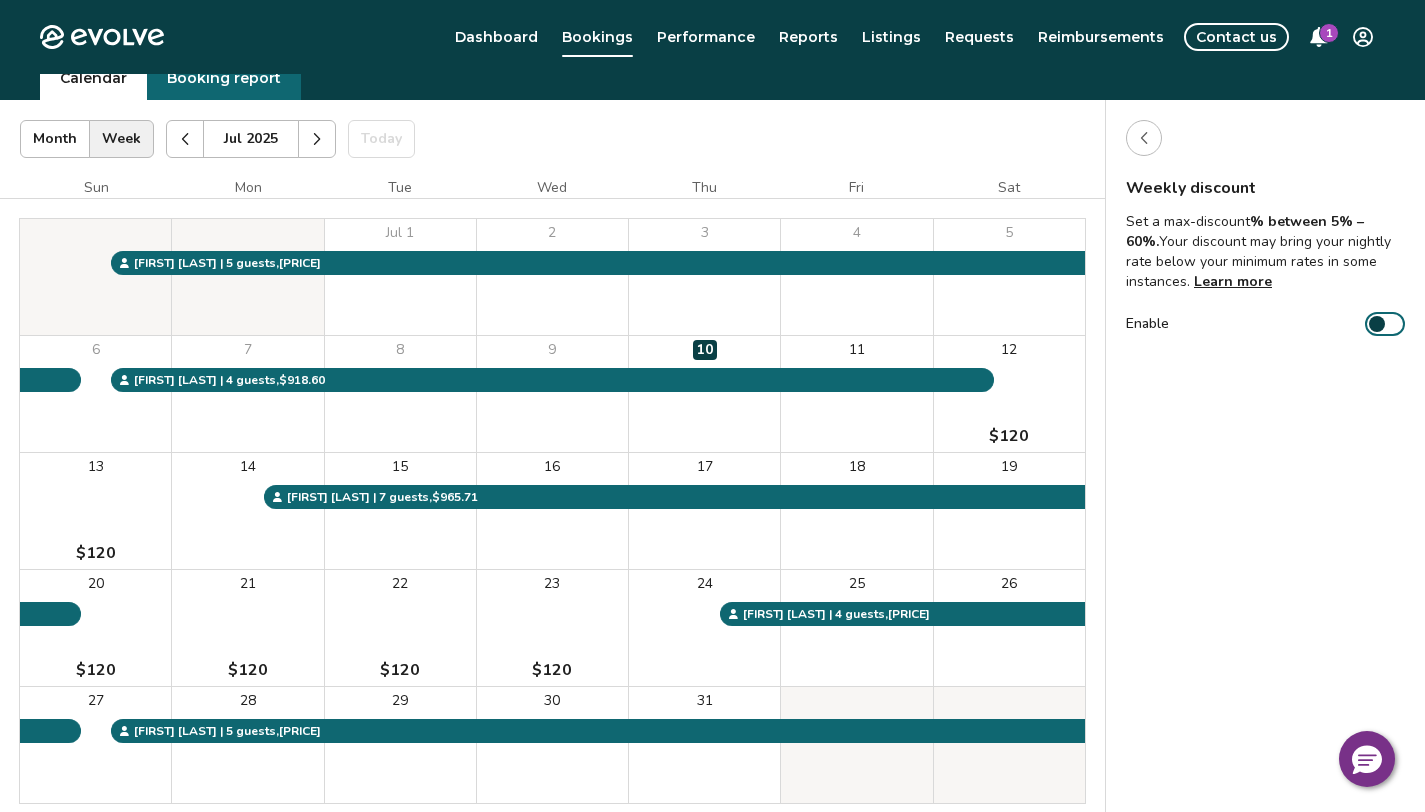 scroll, scrollTop: 128, scrollLeft: 0, axis: vertical 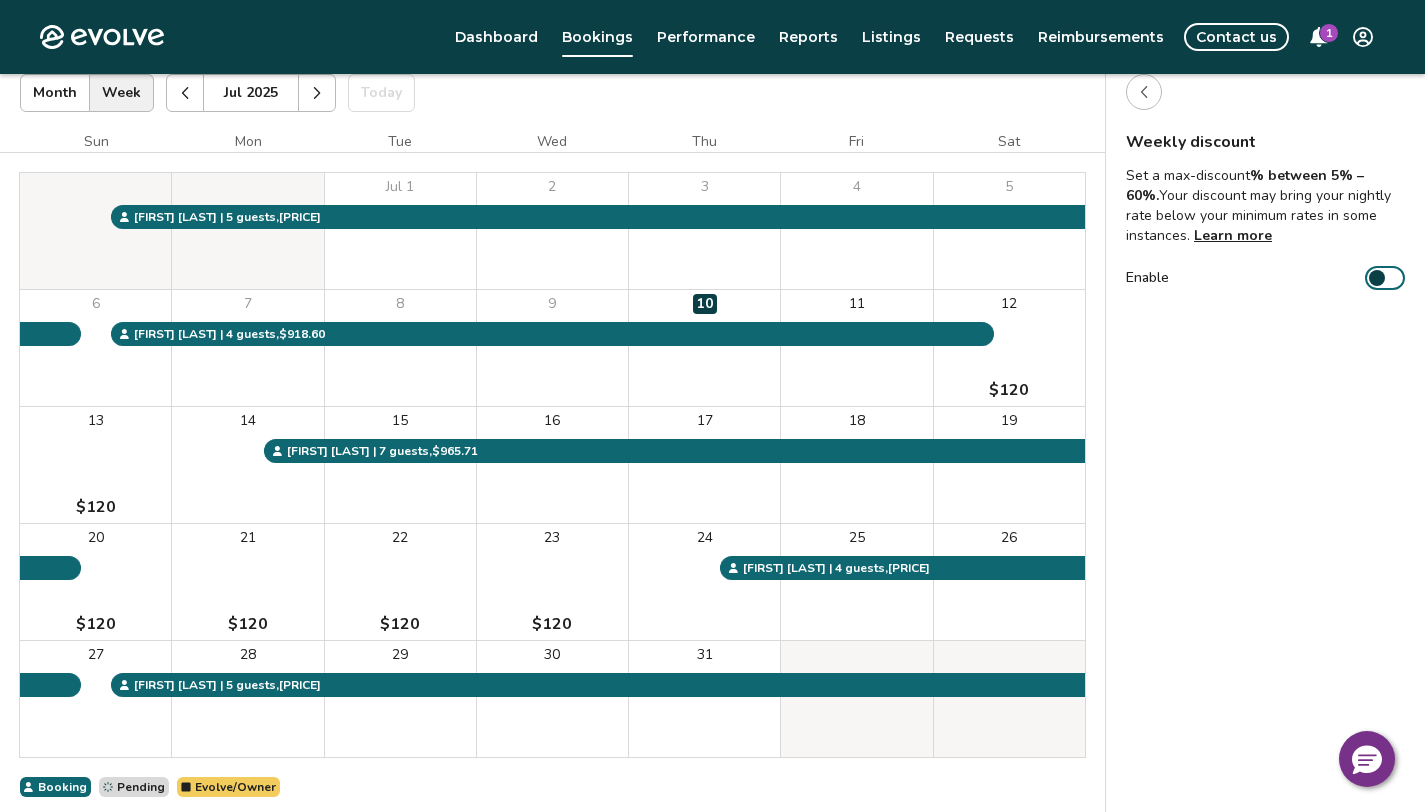 click at bounding box center [1144, 92] 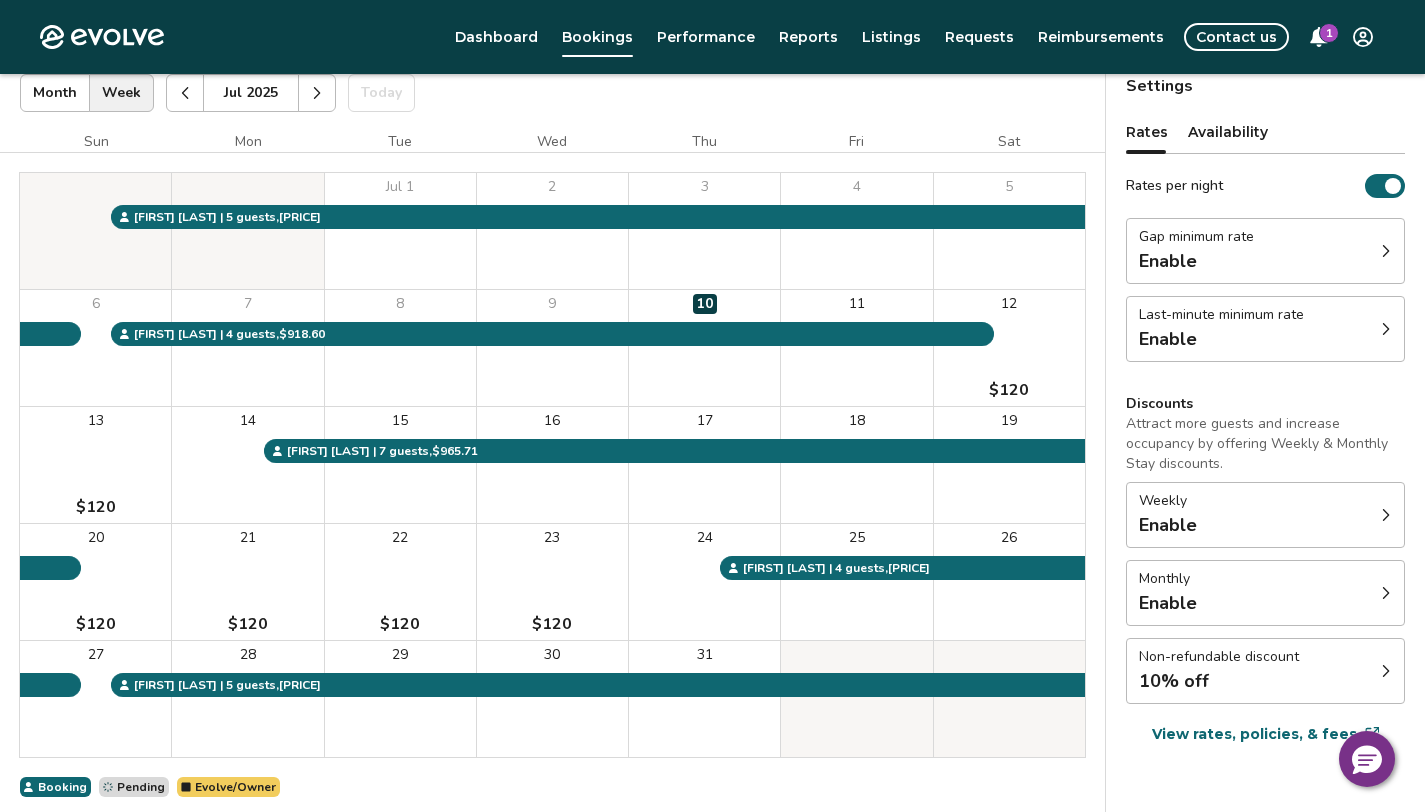 click on "Last-minute minimum rate Enable" at bounding box center (1265, 329) 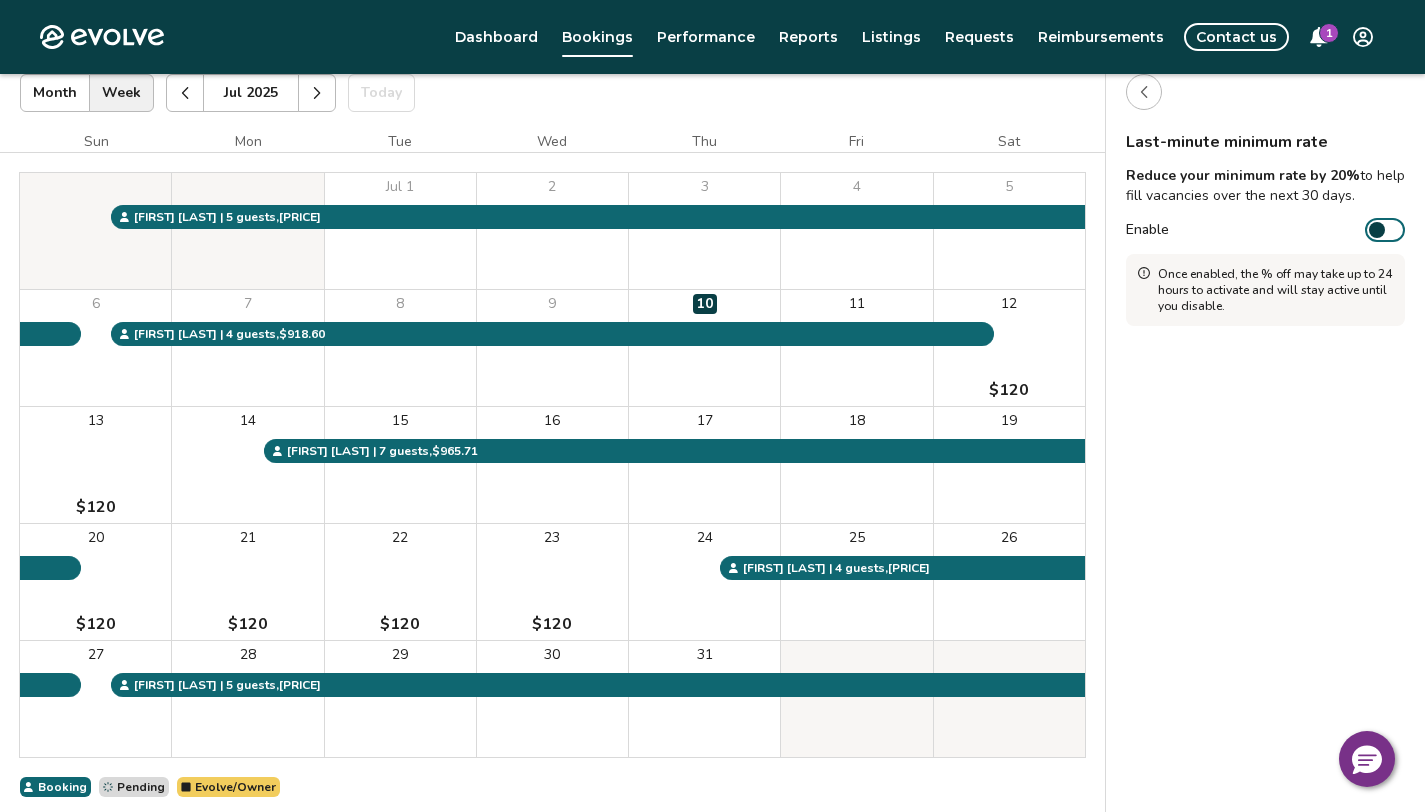 click on "Enable" at bounding box center (1385, 230) 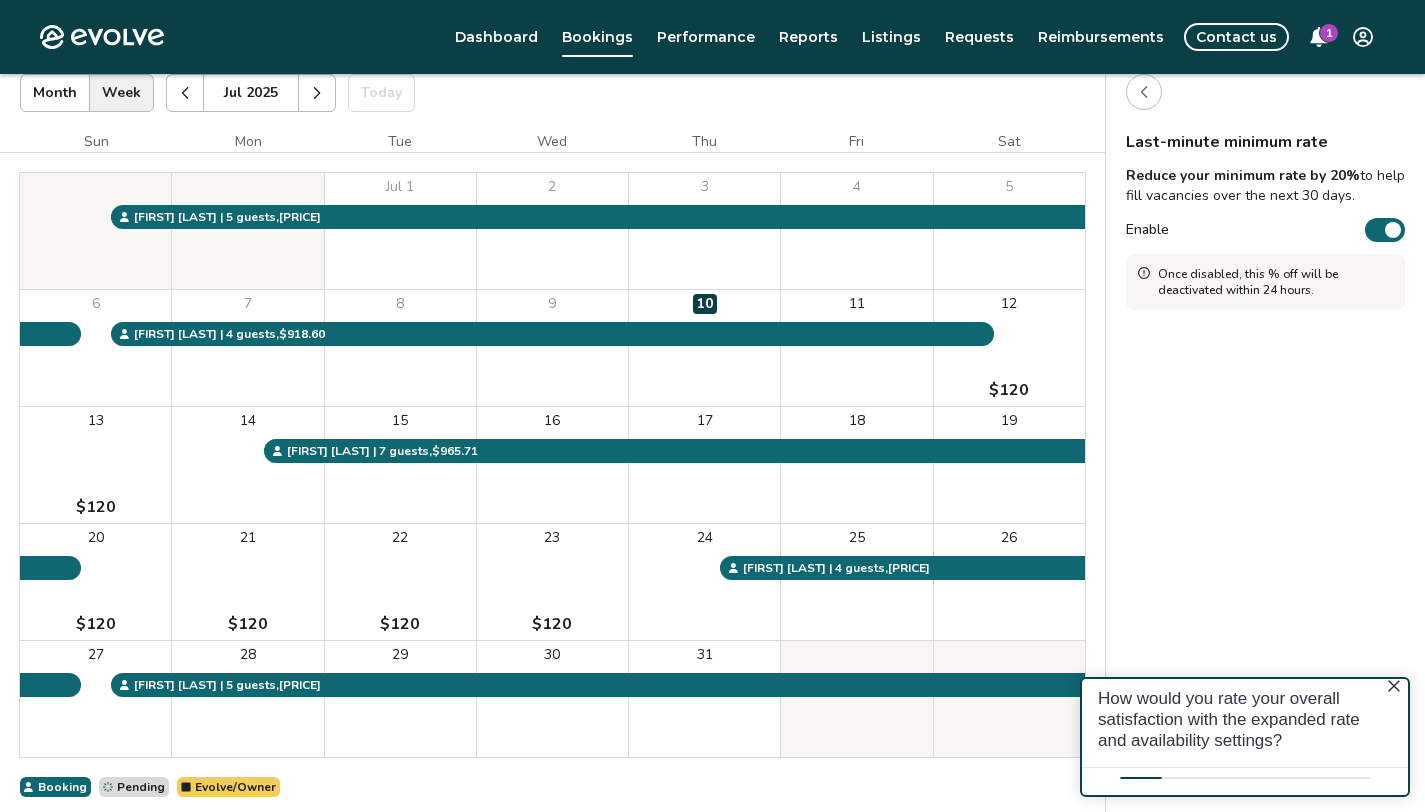 scroll, scrollTop: 0, scrollLeft: 0, axis: both 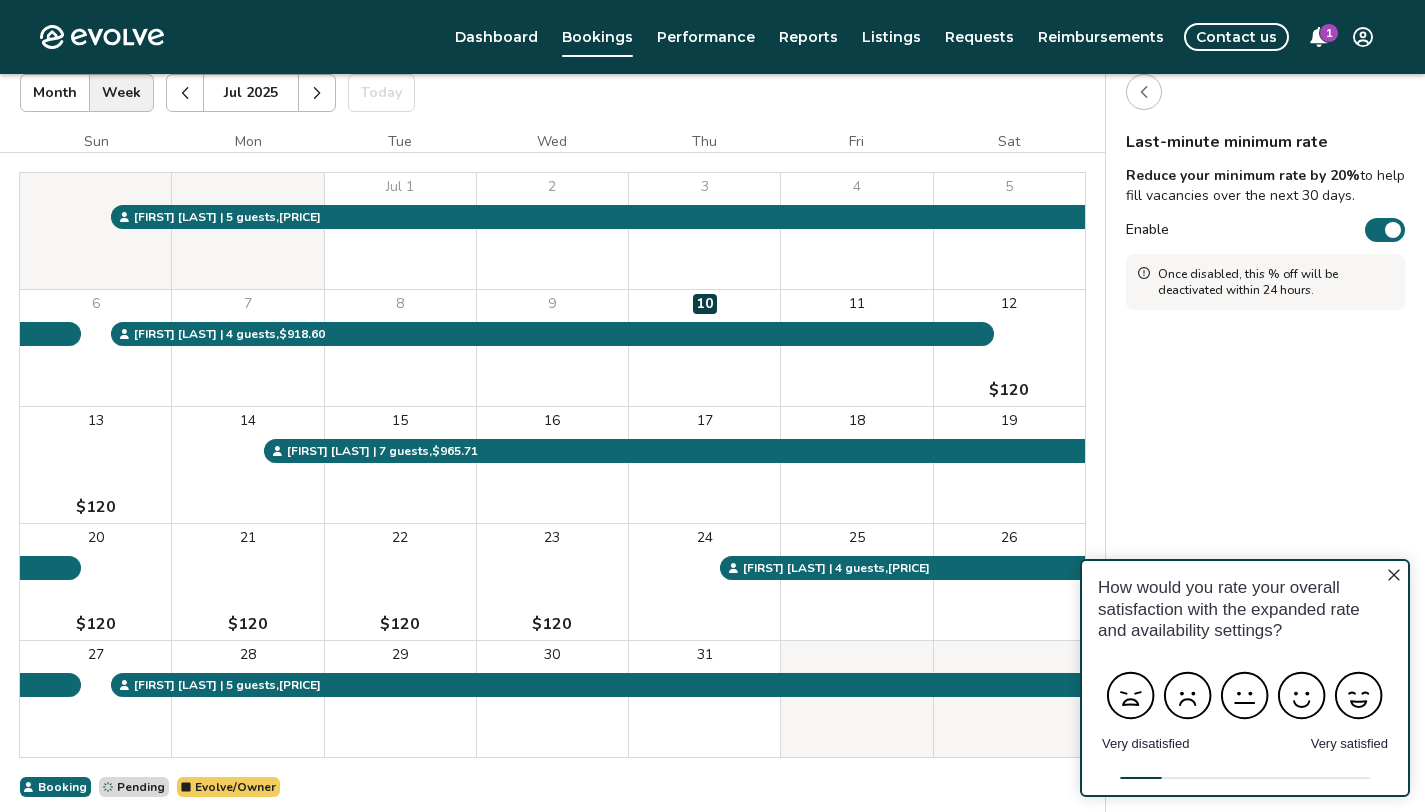 click on "Enable" at bounding box center (1385, 230) 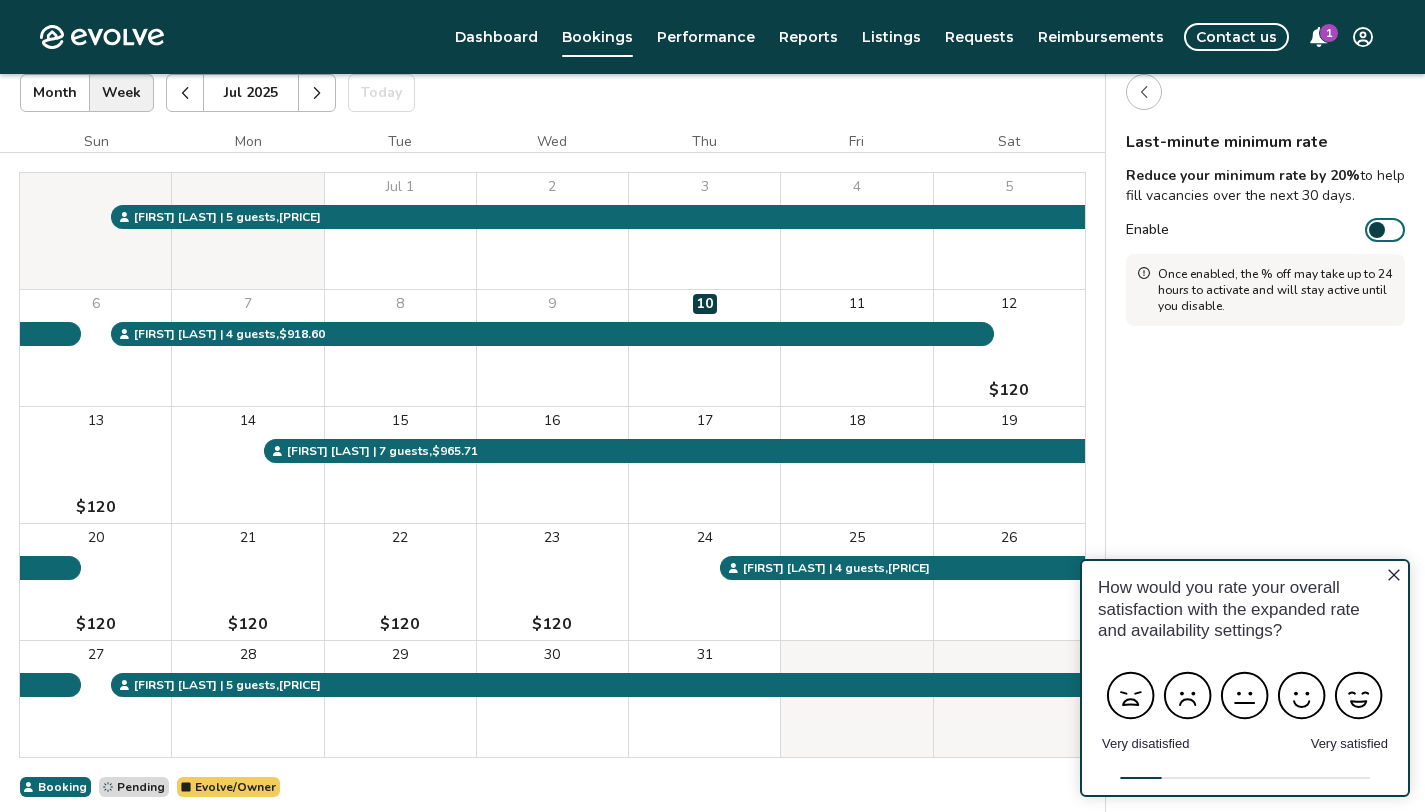 click at bounding box center [1144, 92] 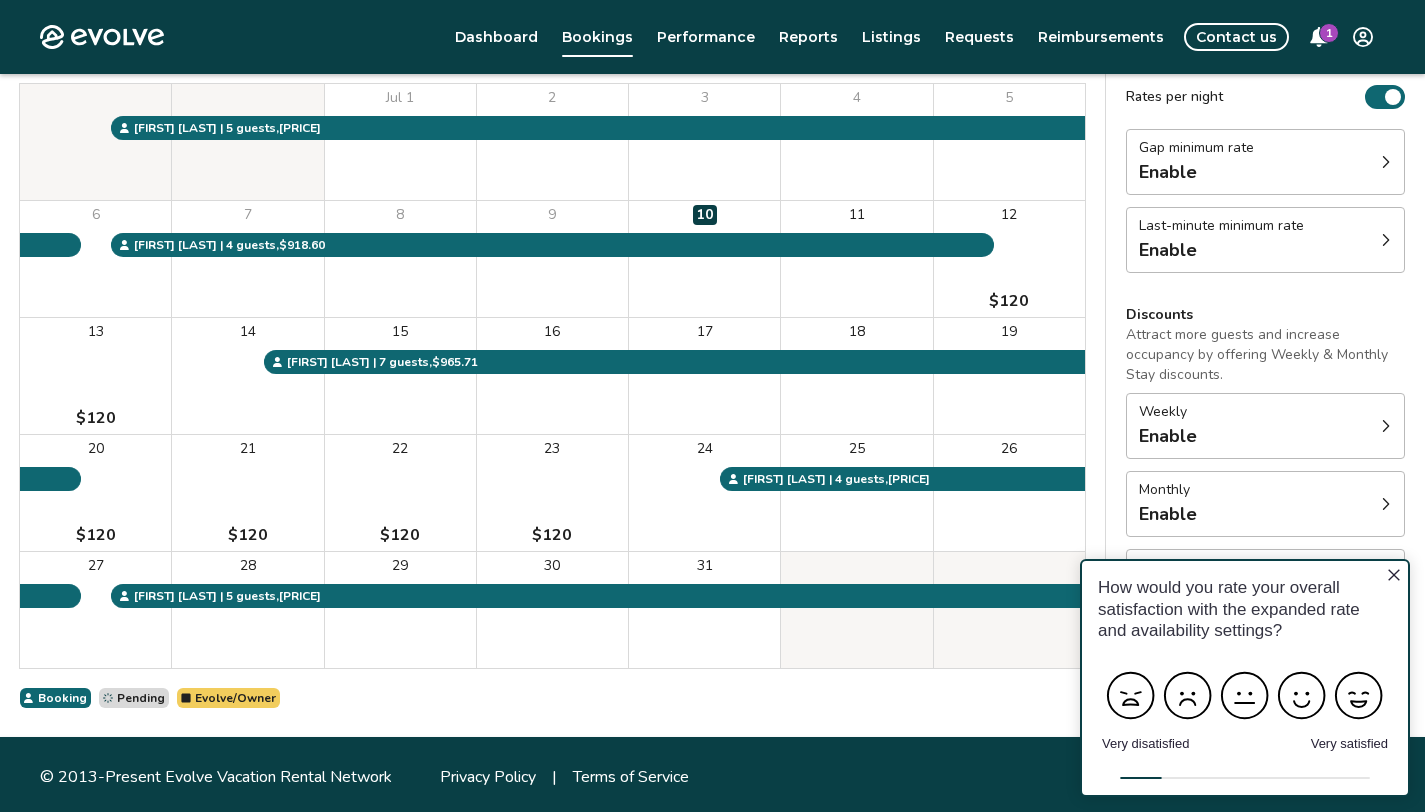 scroll, scrollTop: 222, scrollLeft: 0, axis: vertical 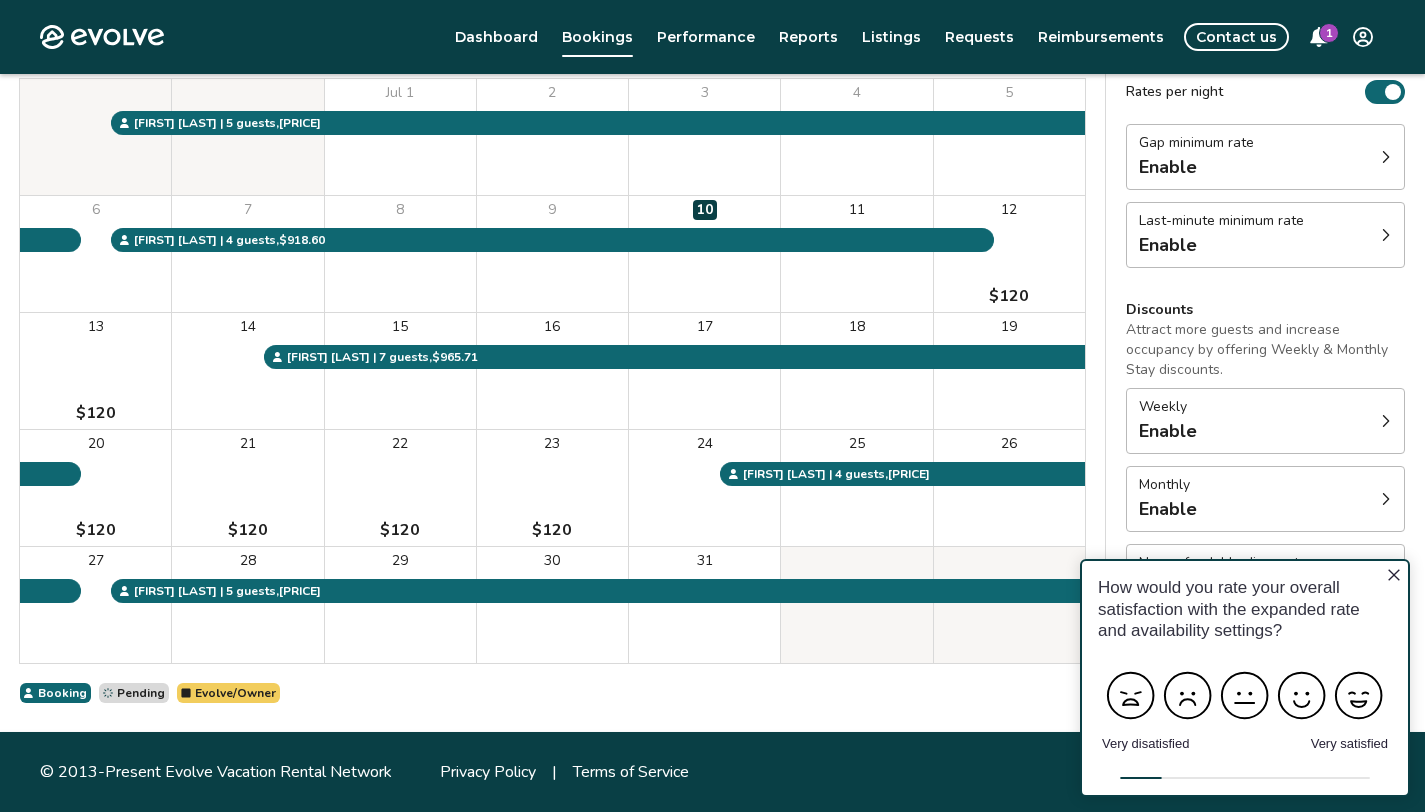 click 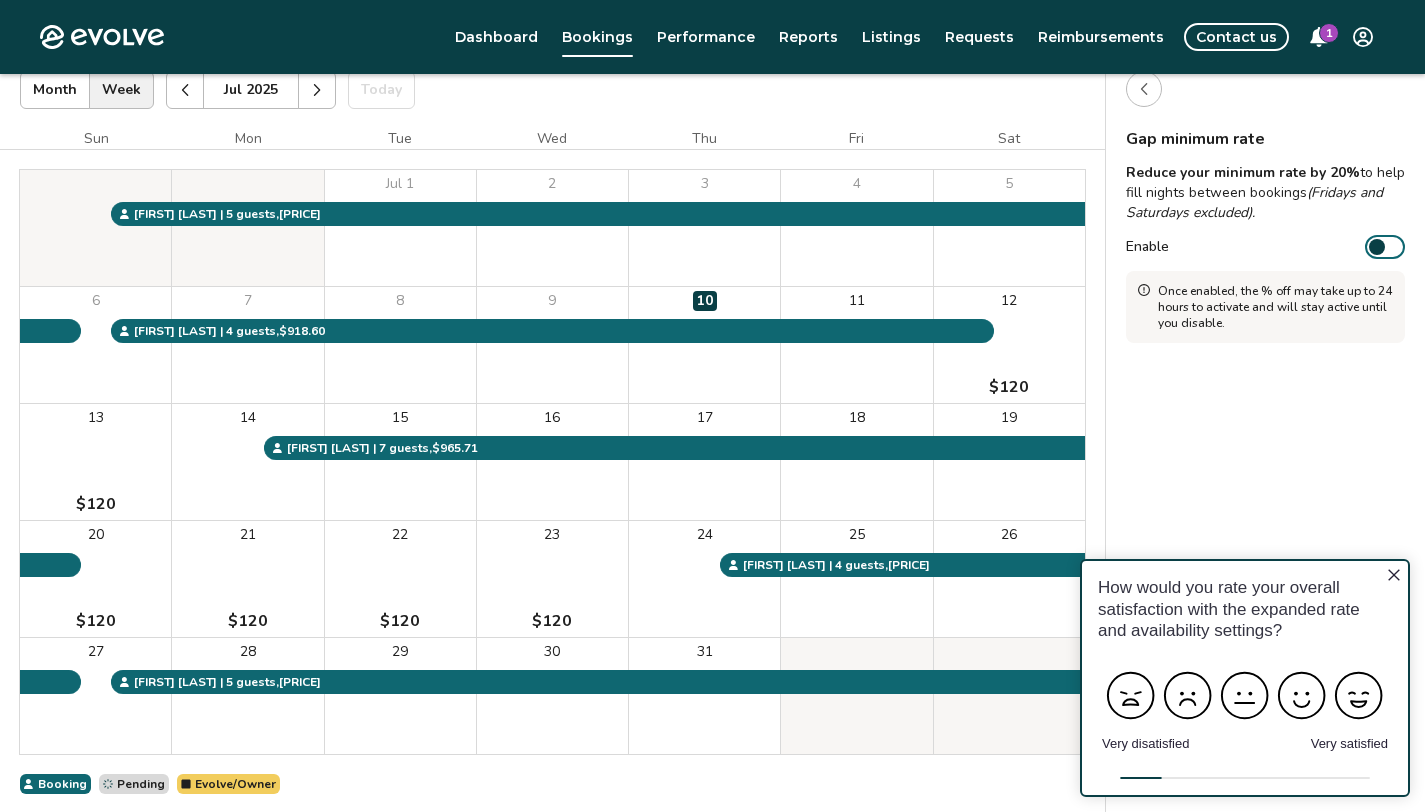 scroll, scrollTop: 122, scrollLeft: 0, axis: vertical 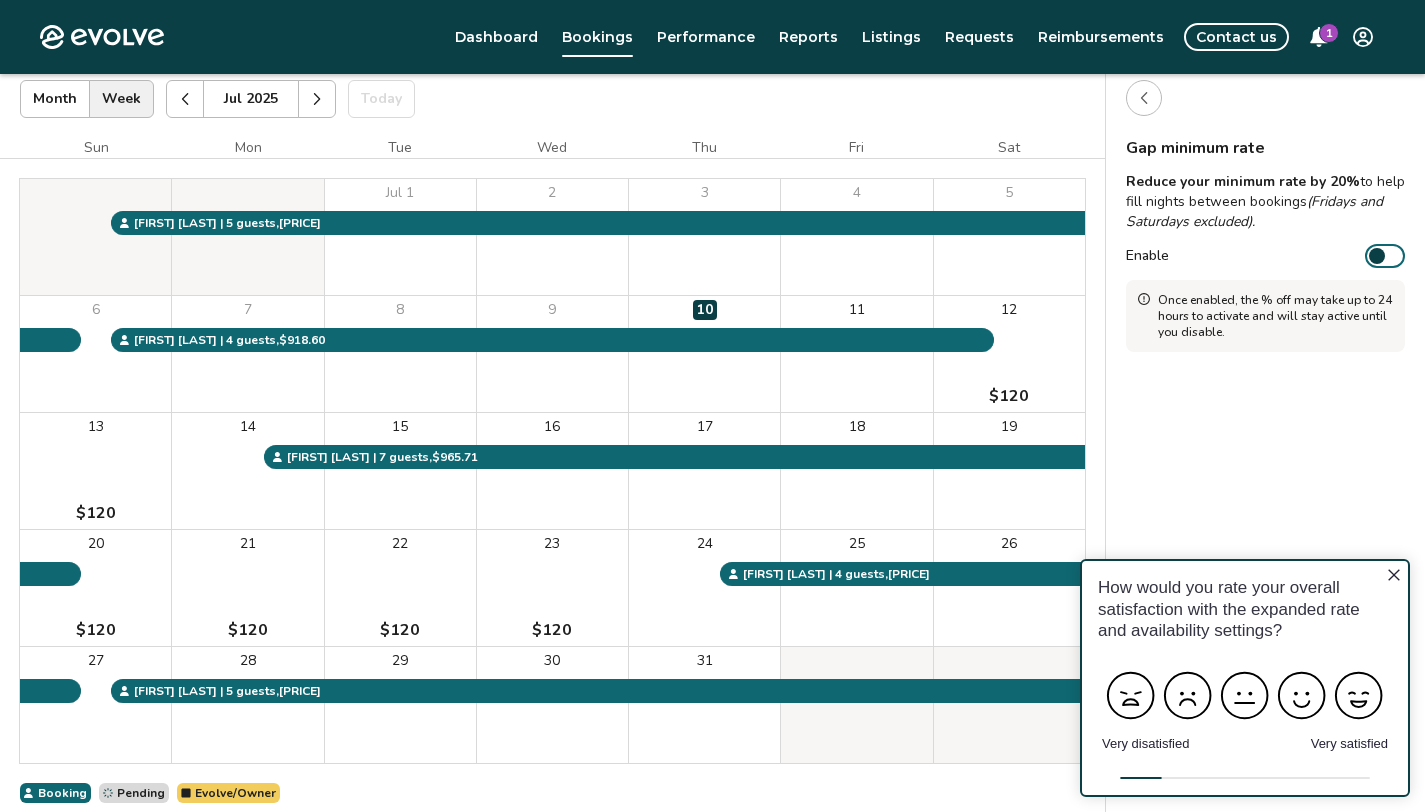 click 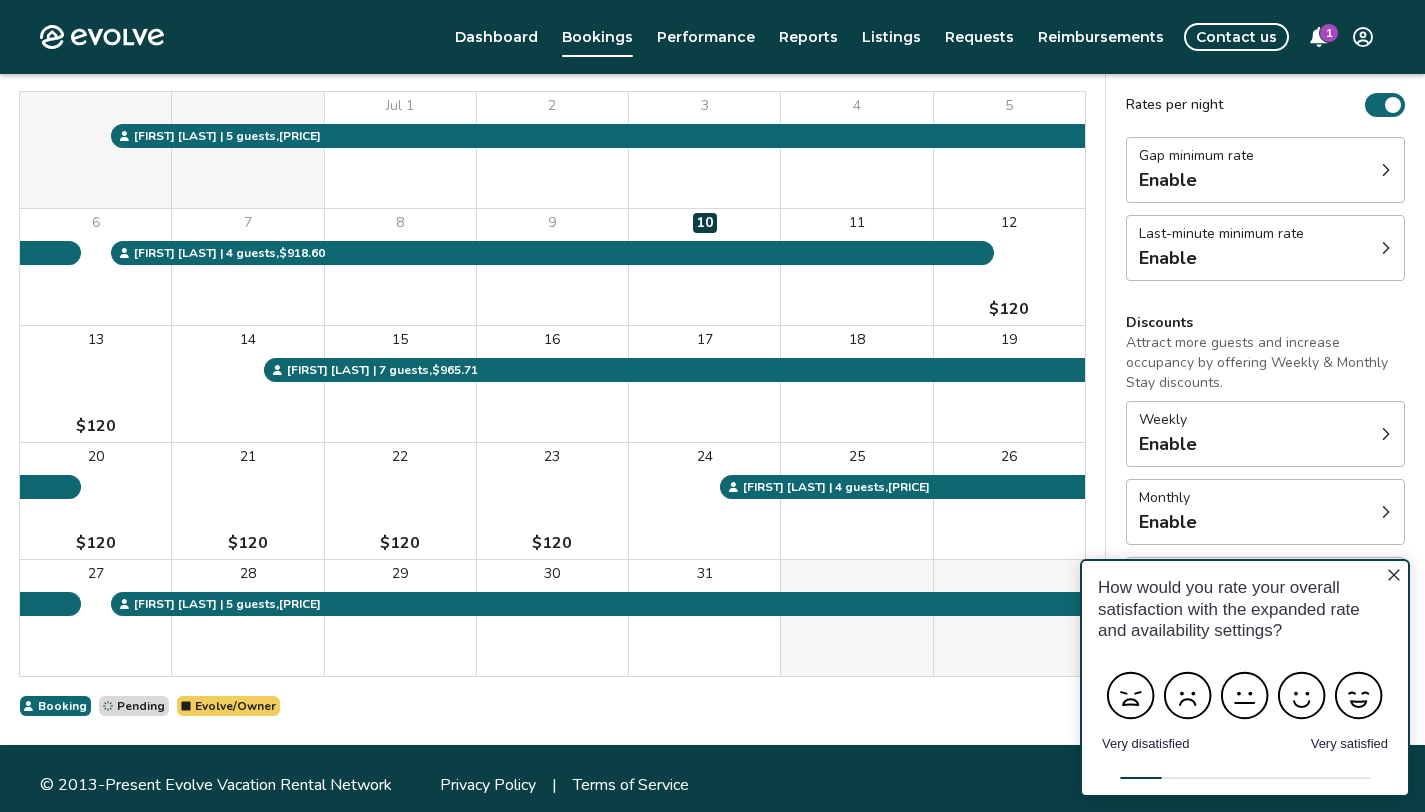 scroll, scrollTop: 222, scrollLeft: 0, axis: vertical 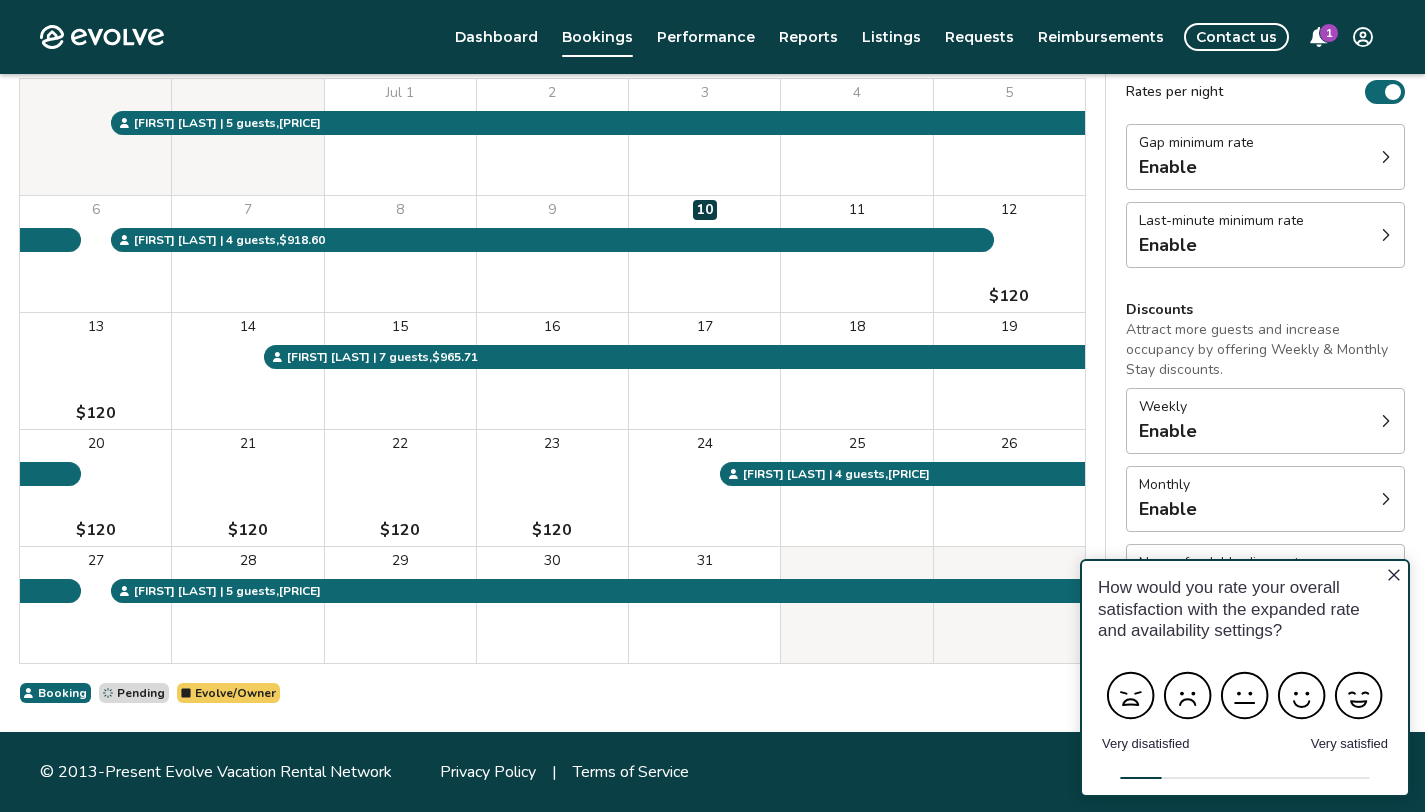 click 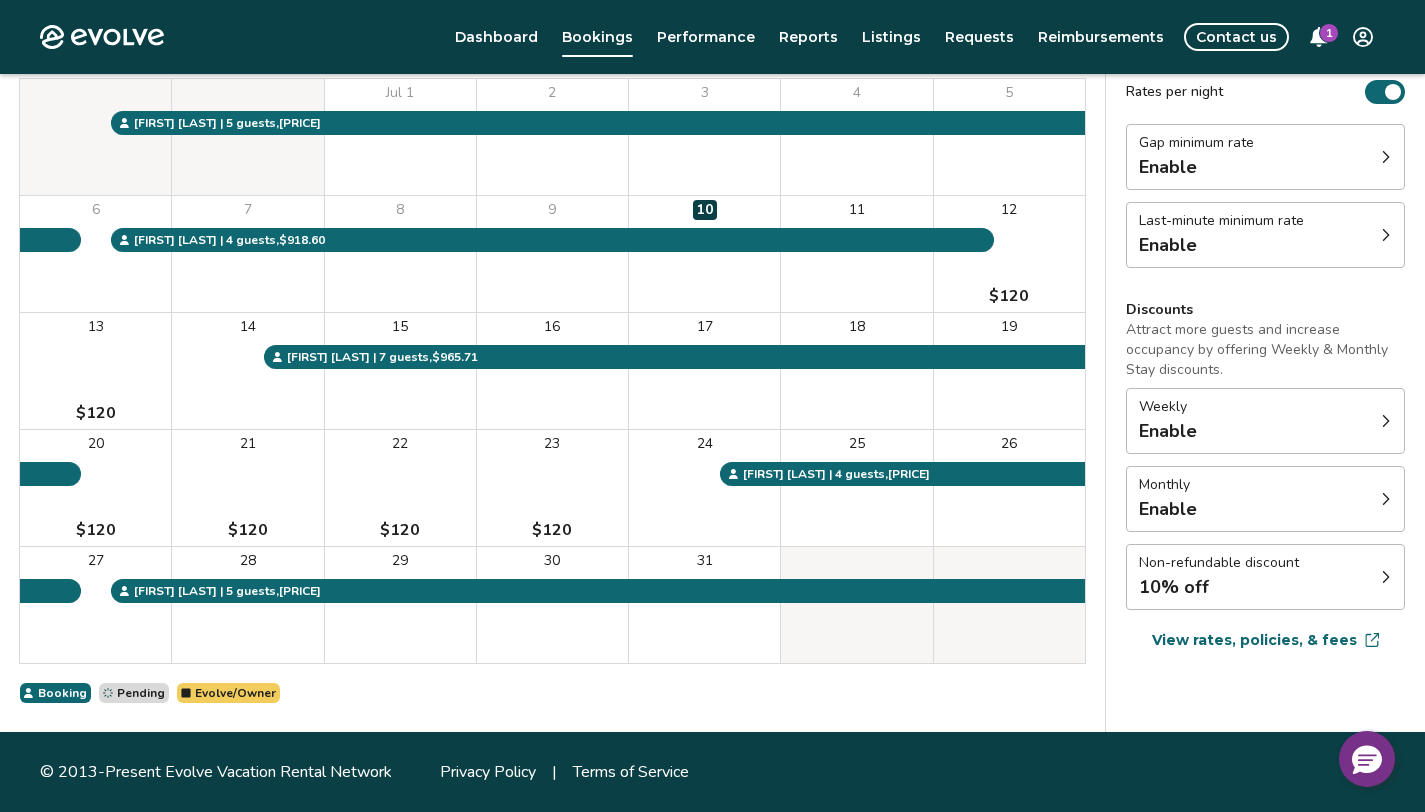 click 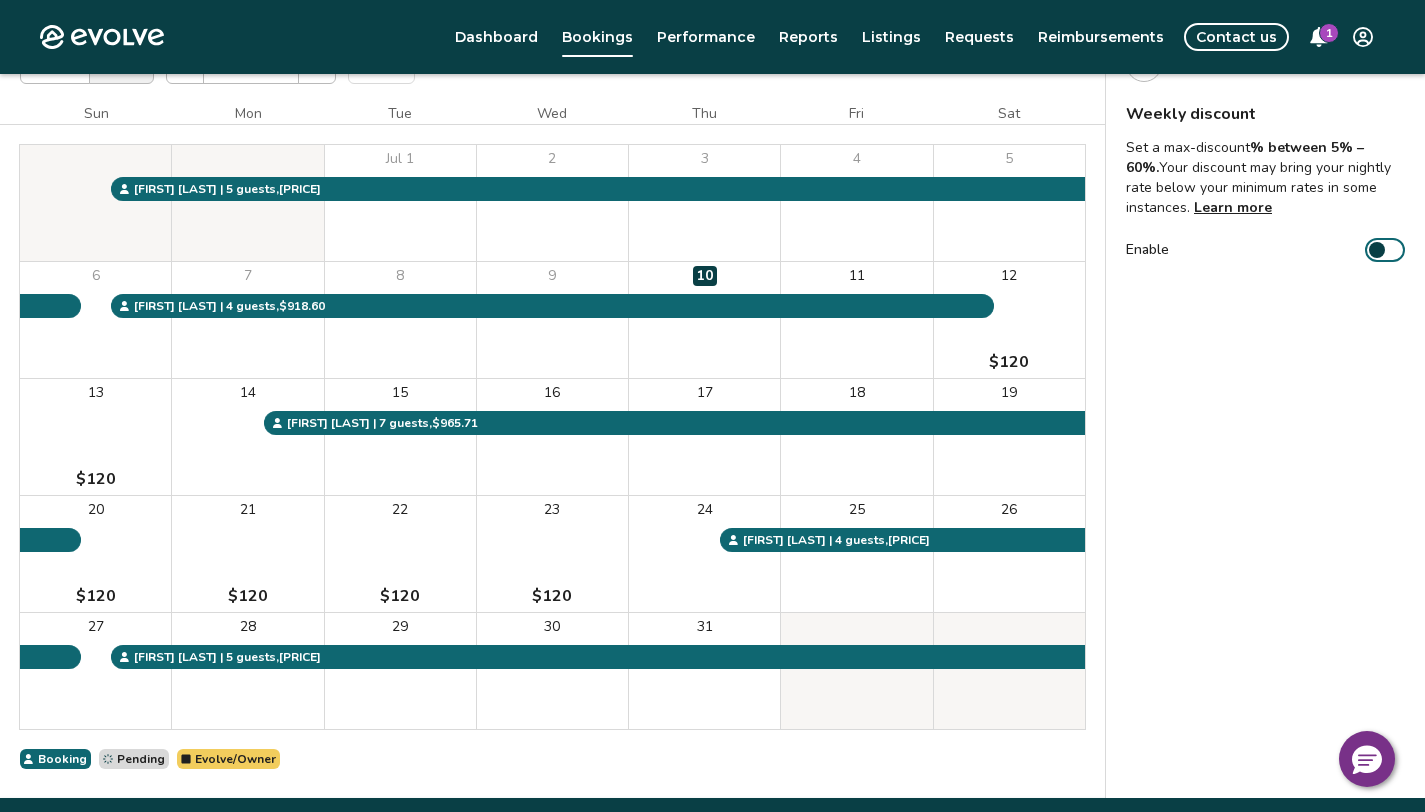 scroll, scrollTop: 152, scrollLeft: 0, axis: vertical 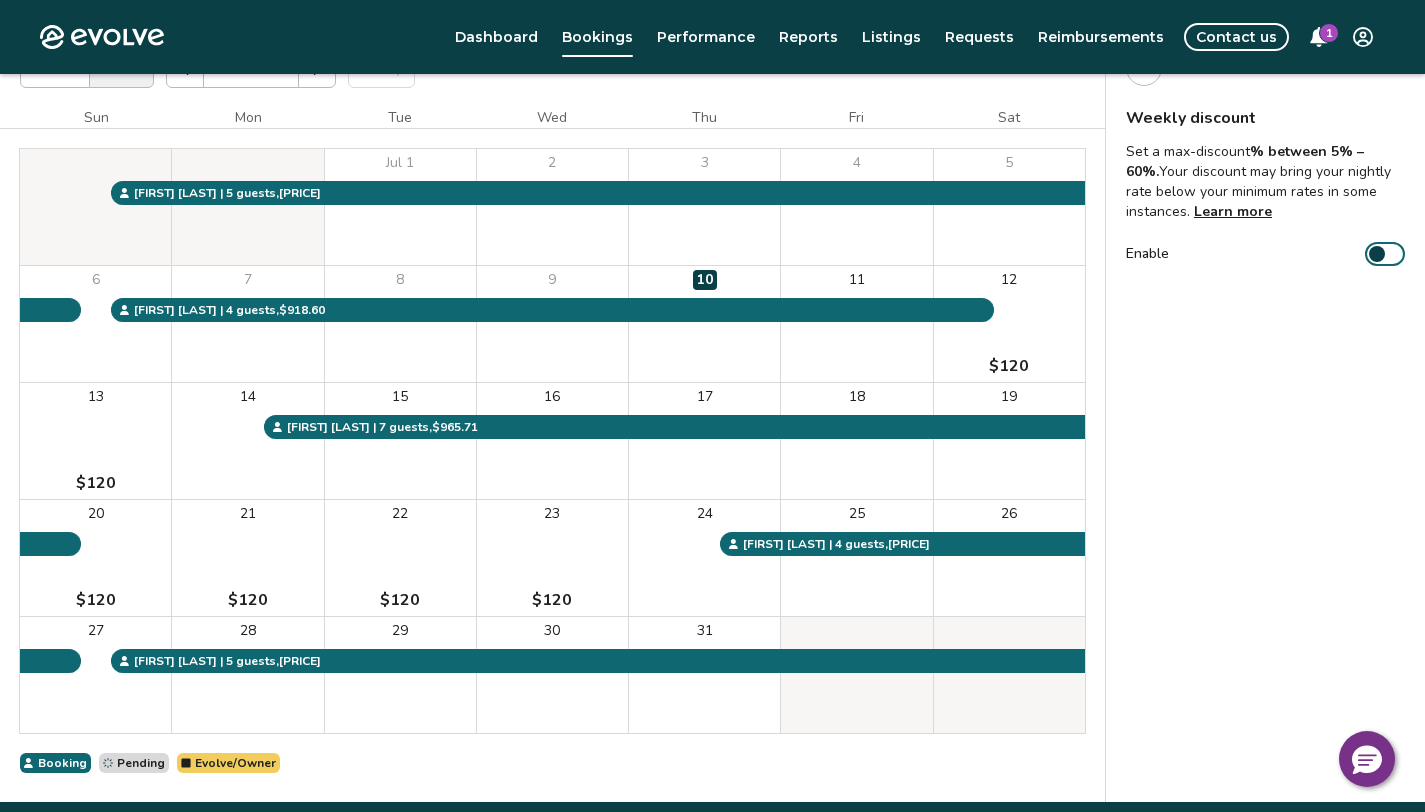 click at bounding box center (1144, 68) 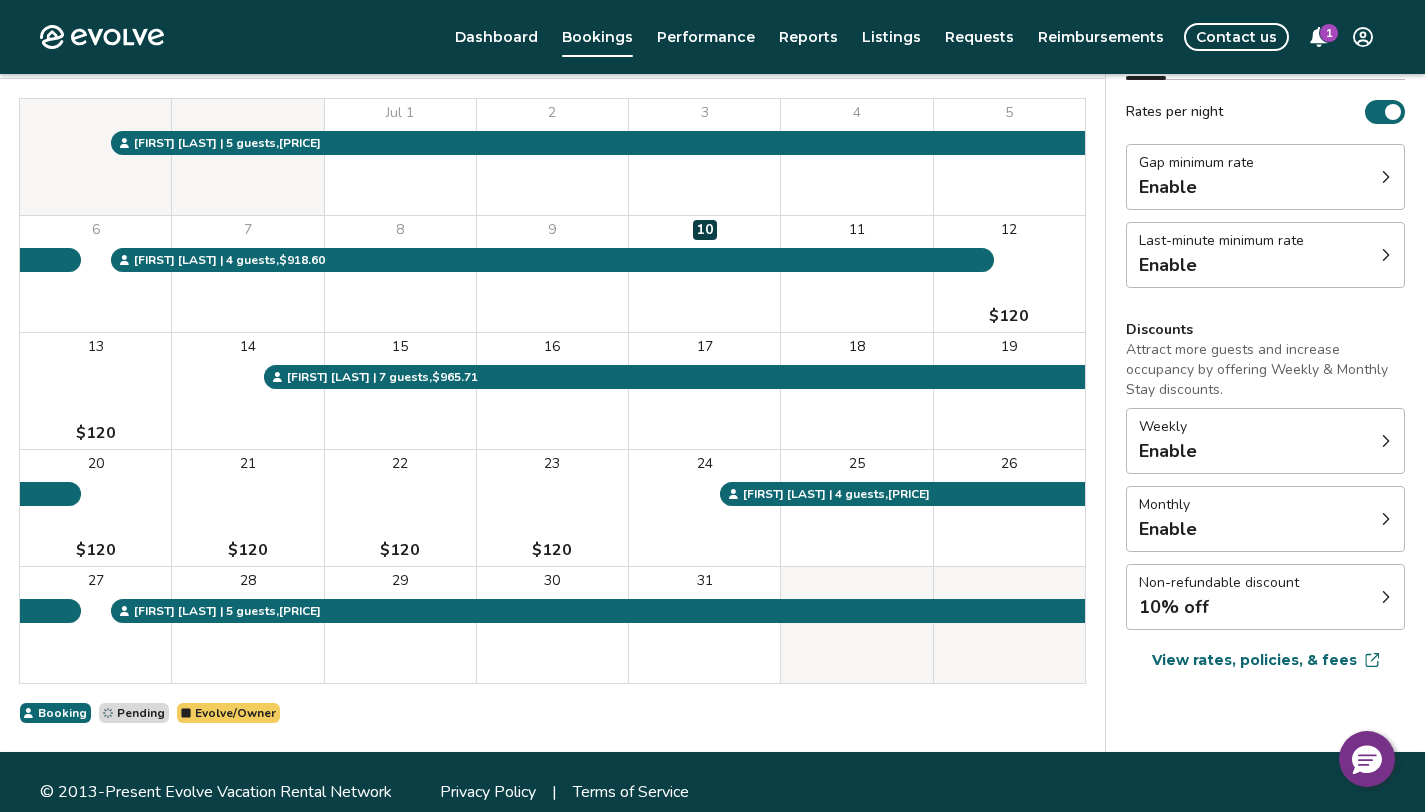 scroll, scrollTop: 222, scrollLeft: 0, axis: vertical 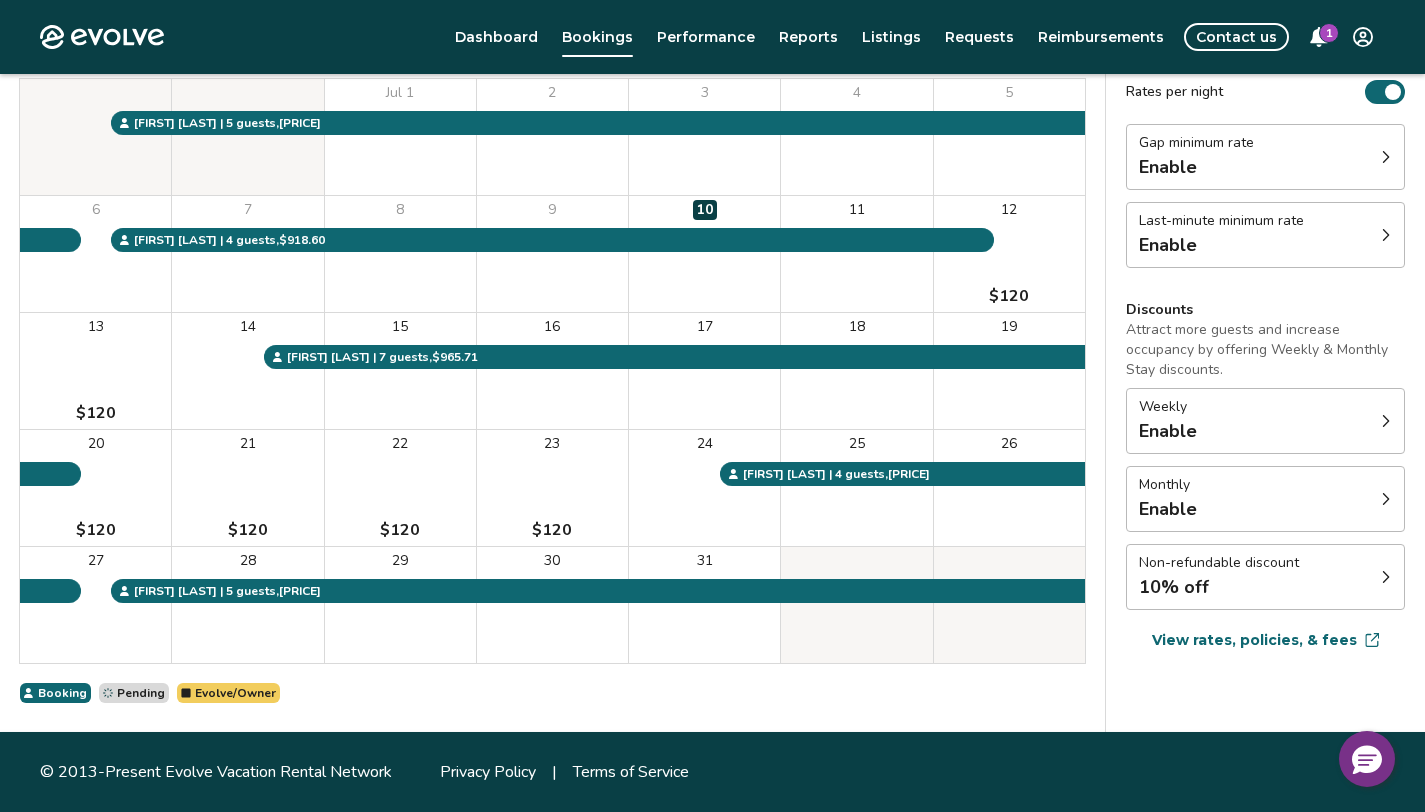 click at bounding box center [1386, 499] 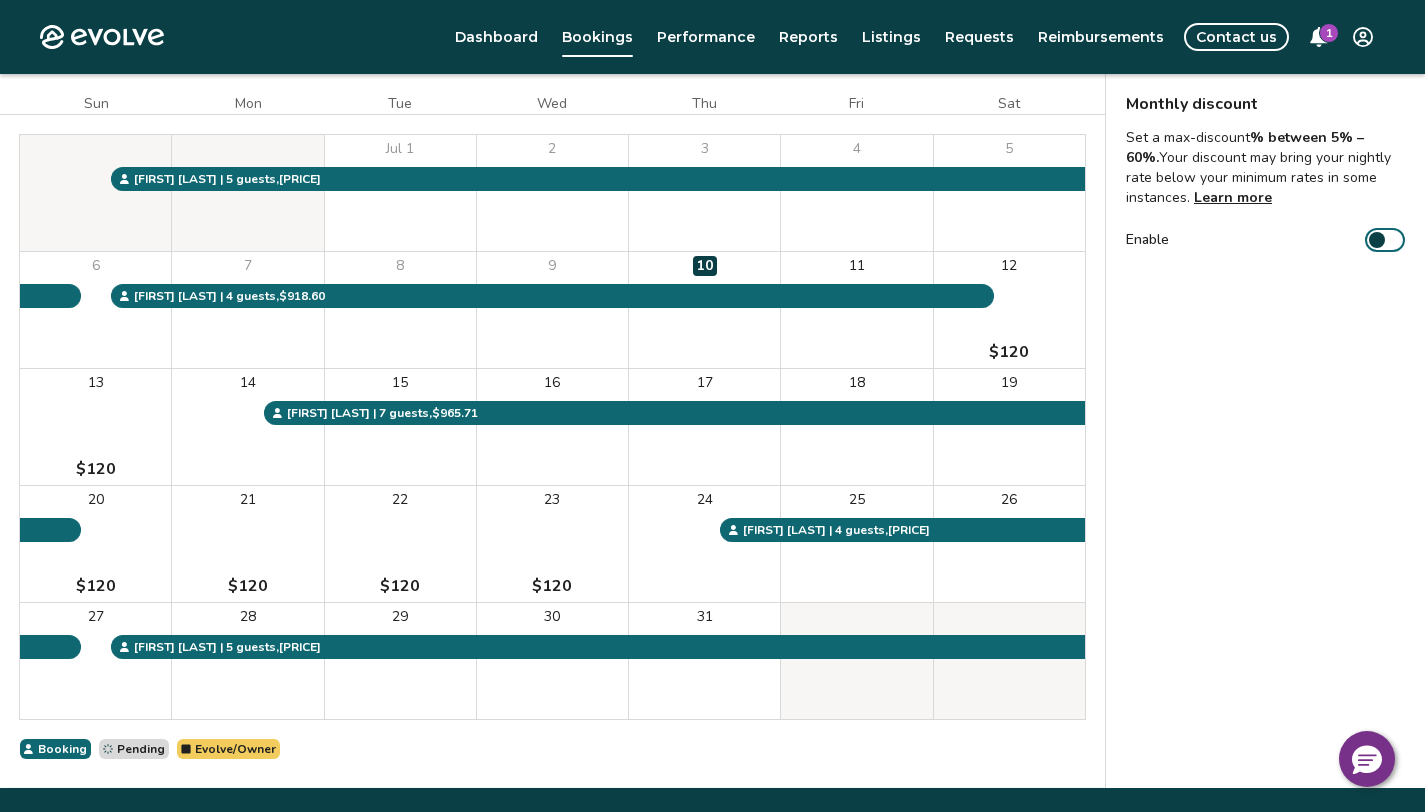 scroll, scrollTop: 148, scrollLeft: 0, axis: vertical 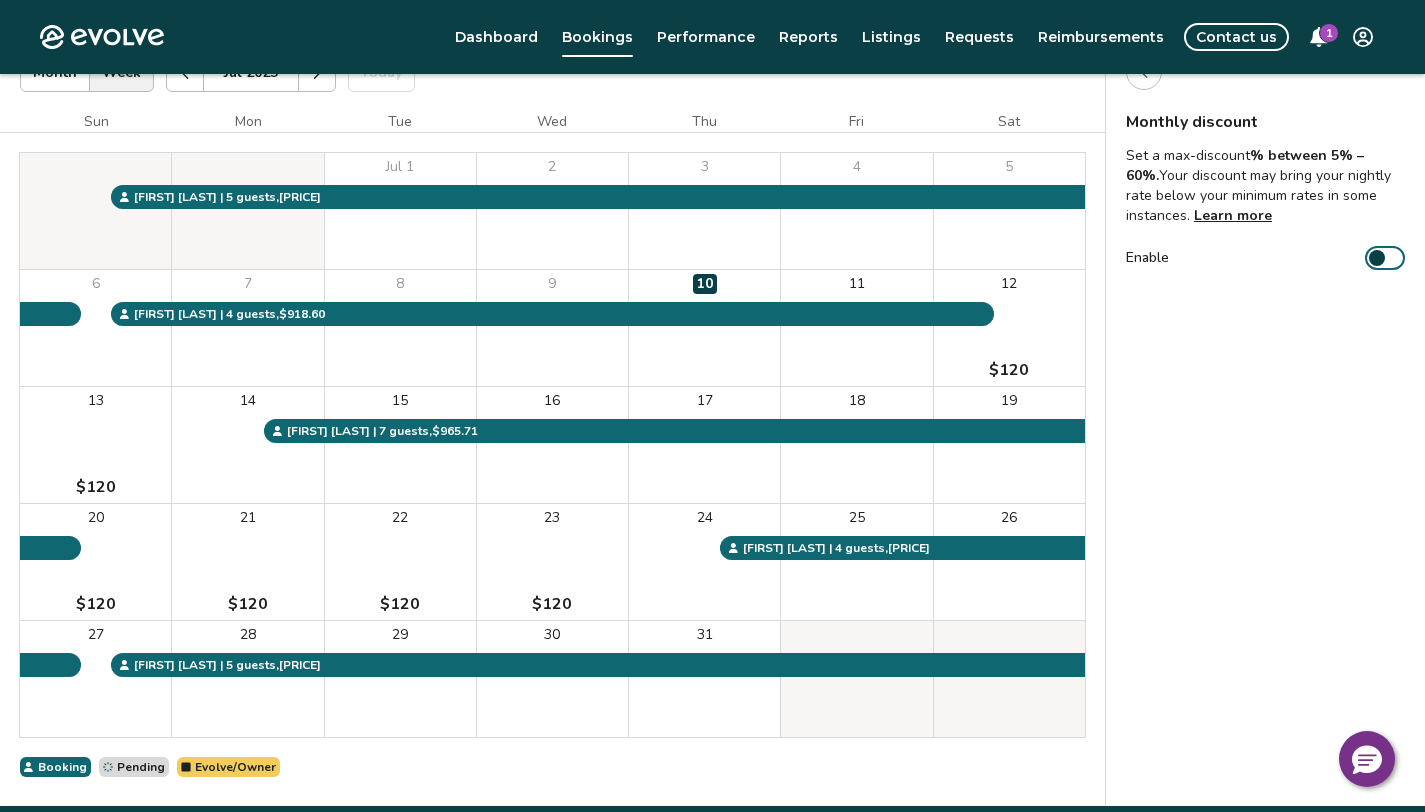 click 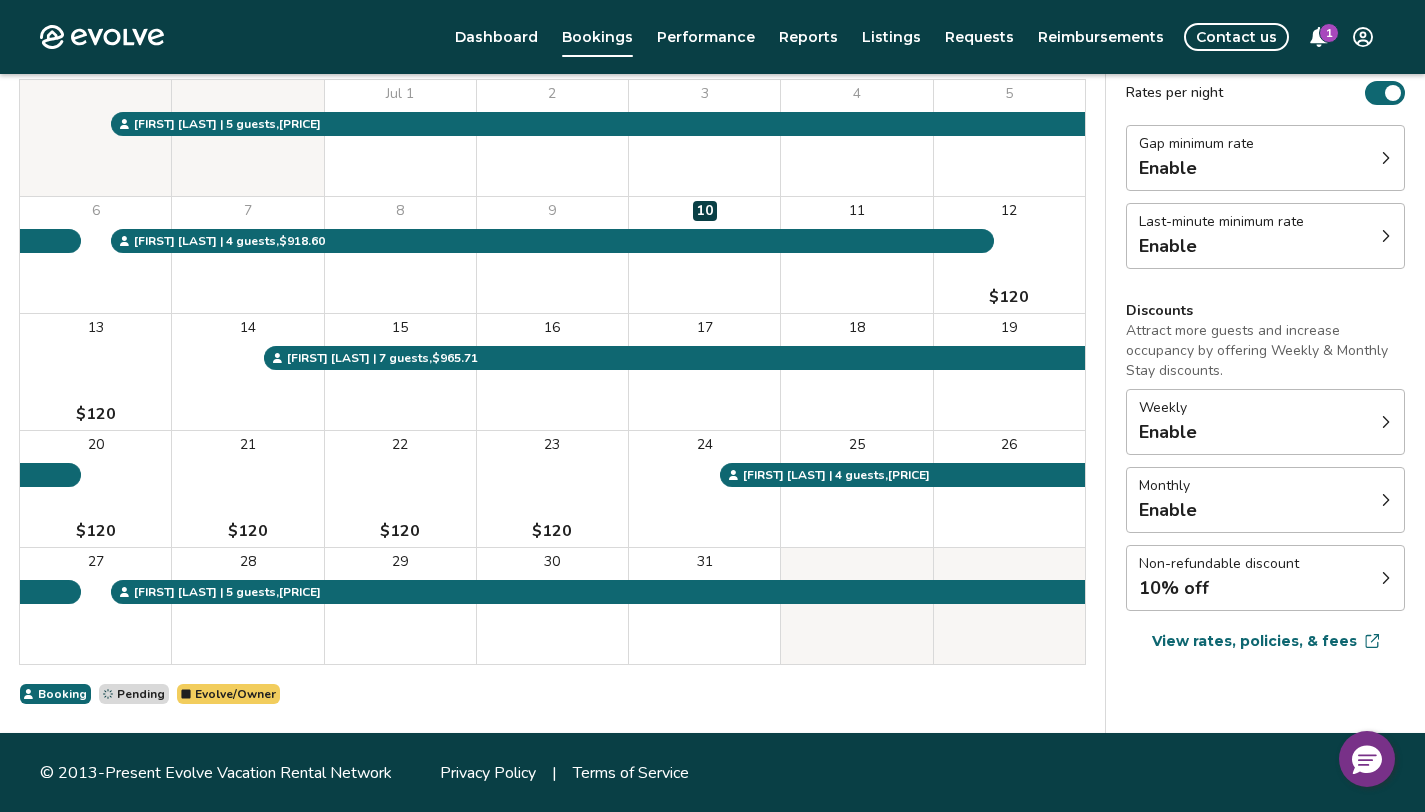 scroll, scrollTop: 222, scrollLeft: 0, axis: vertical 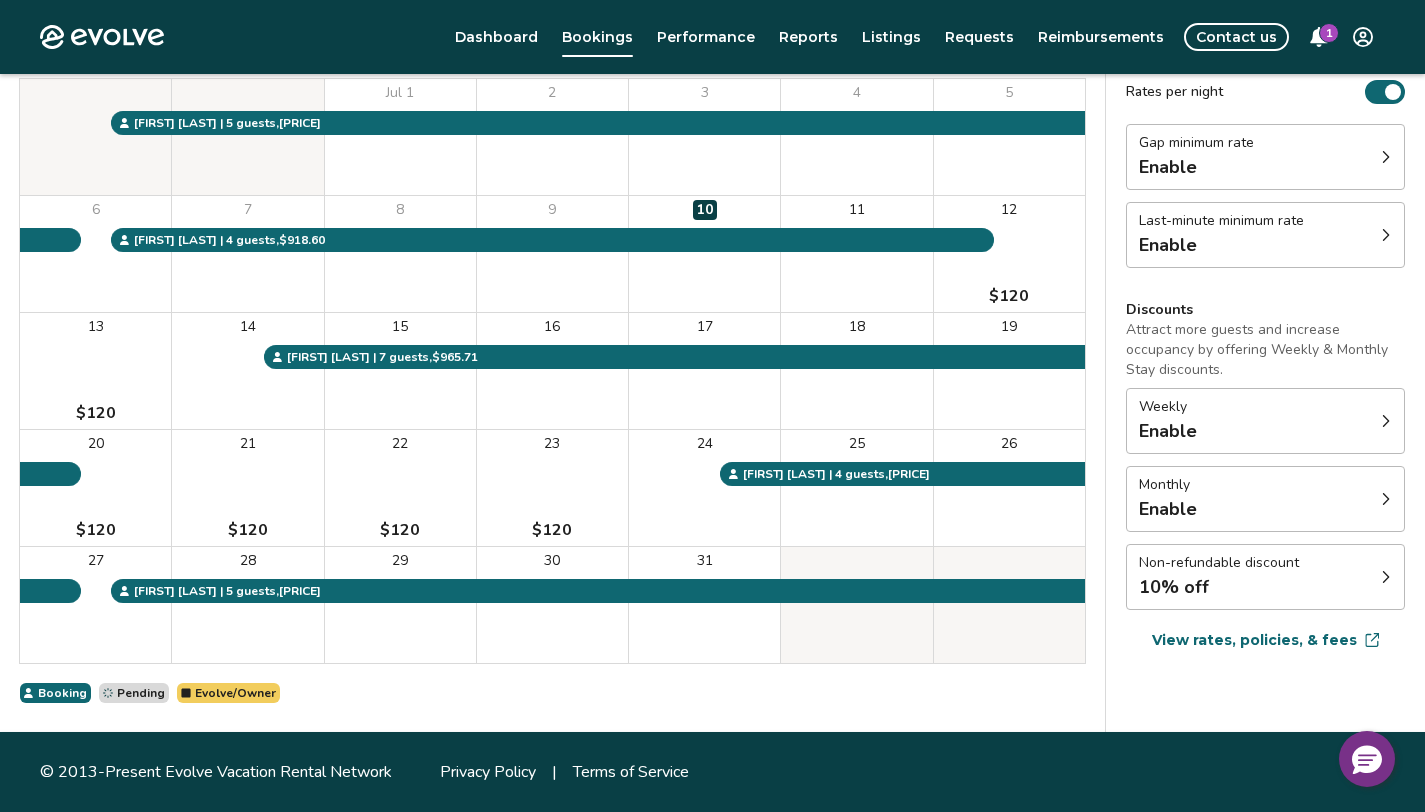 click on "Non-refundable discount 10% off" at bounding box center [1265, 577] 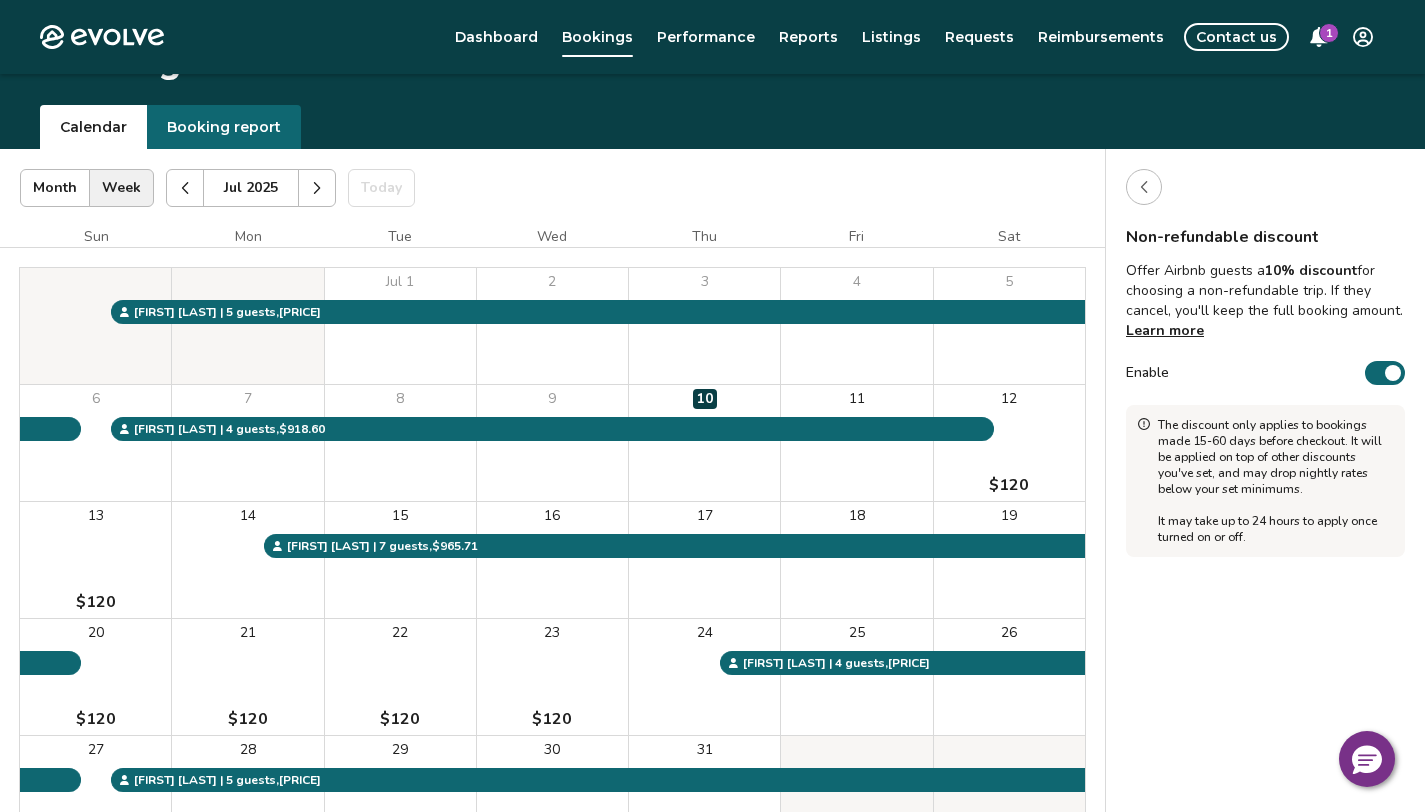 scroll, scrollTop: 27, scrollLeft: 0, axis: vertical 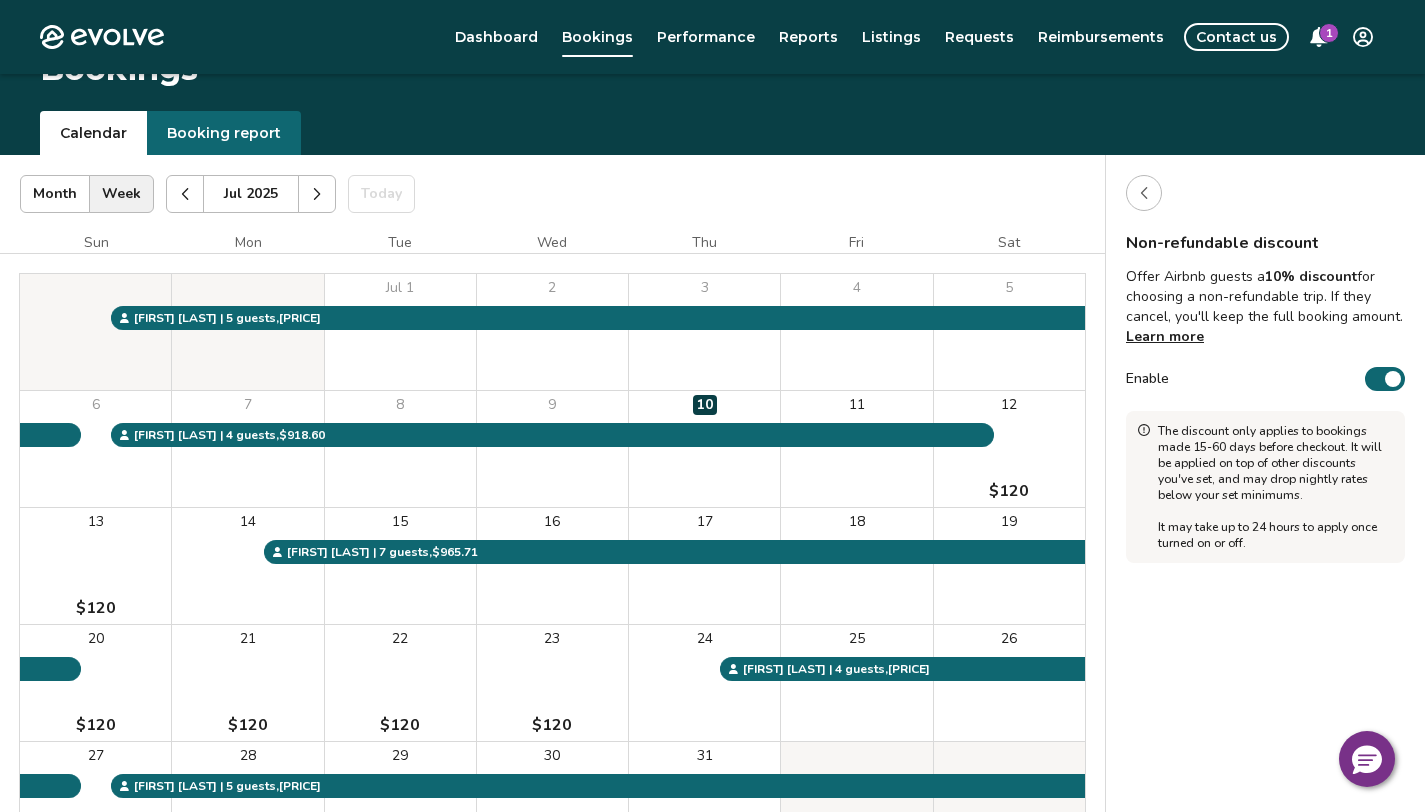 click at bounding box center [1144, 193] 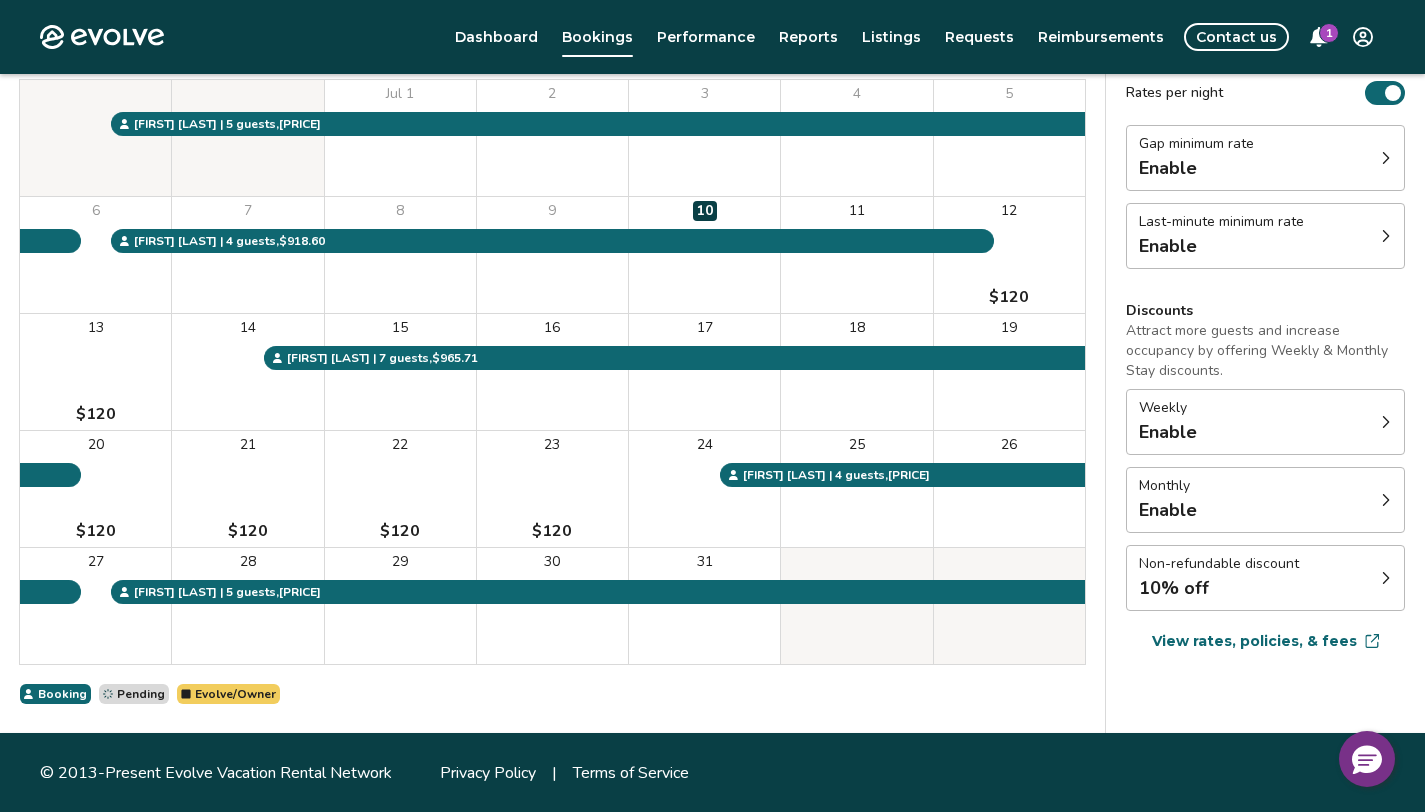 scroll, scrollTop: 222, scrollLeft: 0, axis: vertical 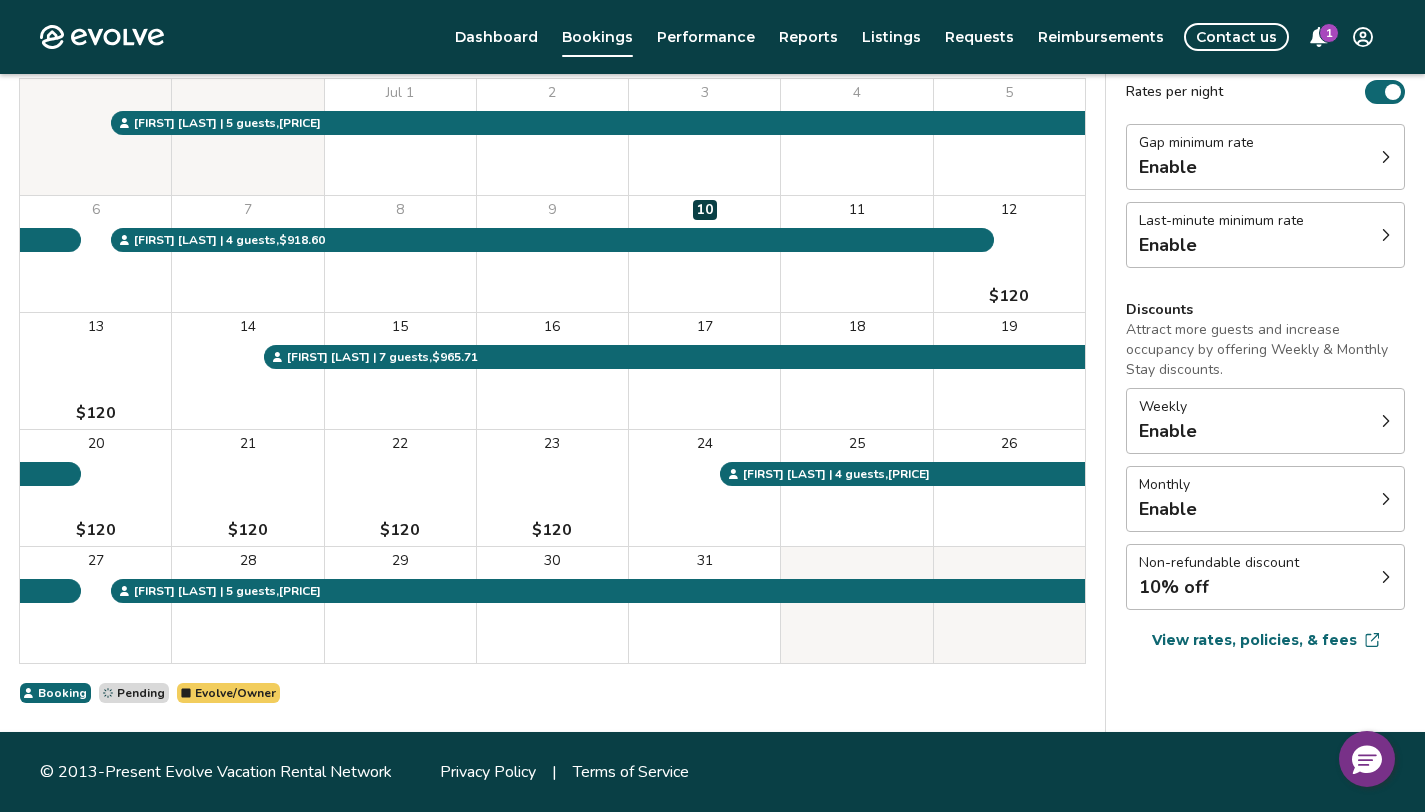 click 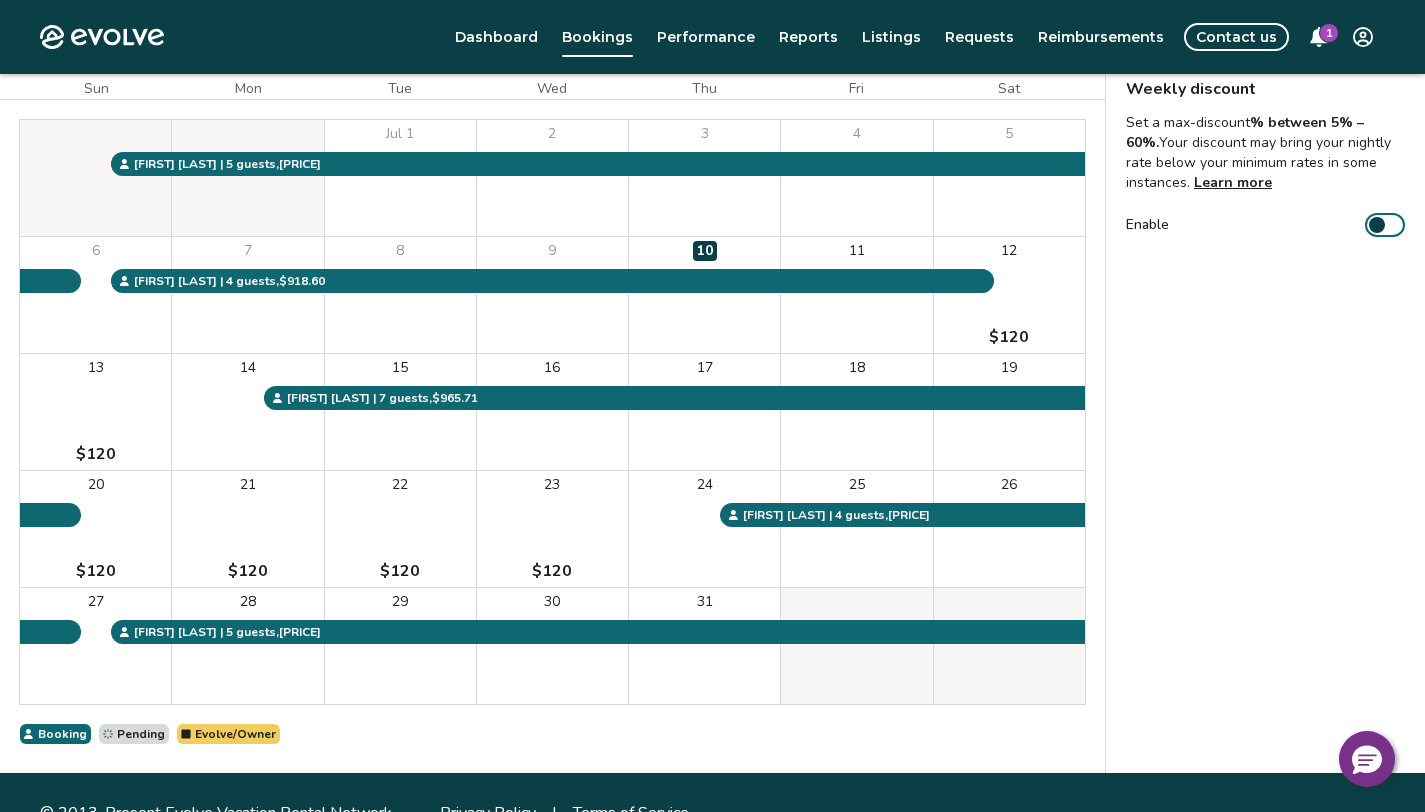 scroll, scrollTop: 124, scrollLeft: 0, axis: vertical 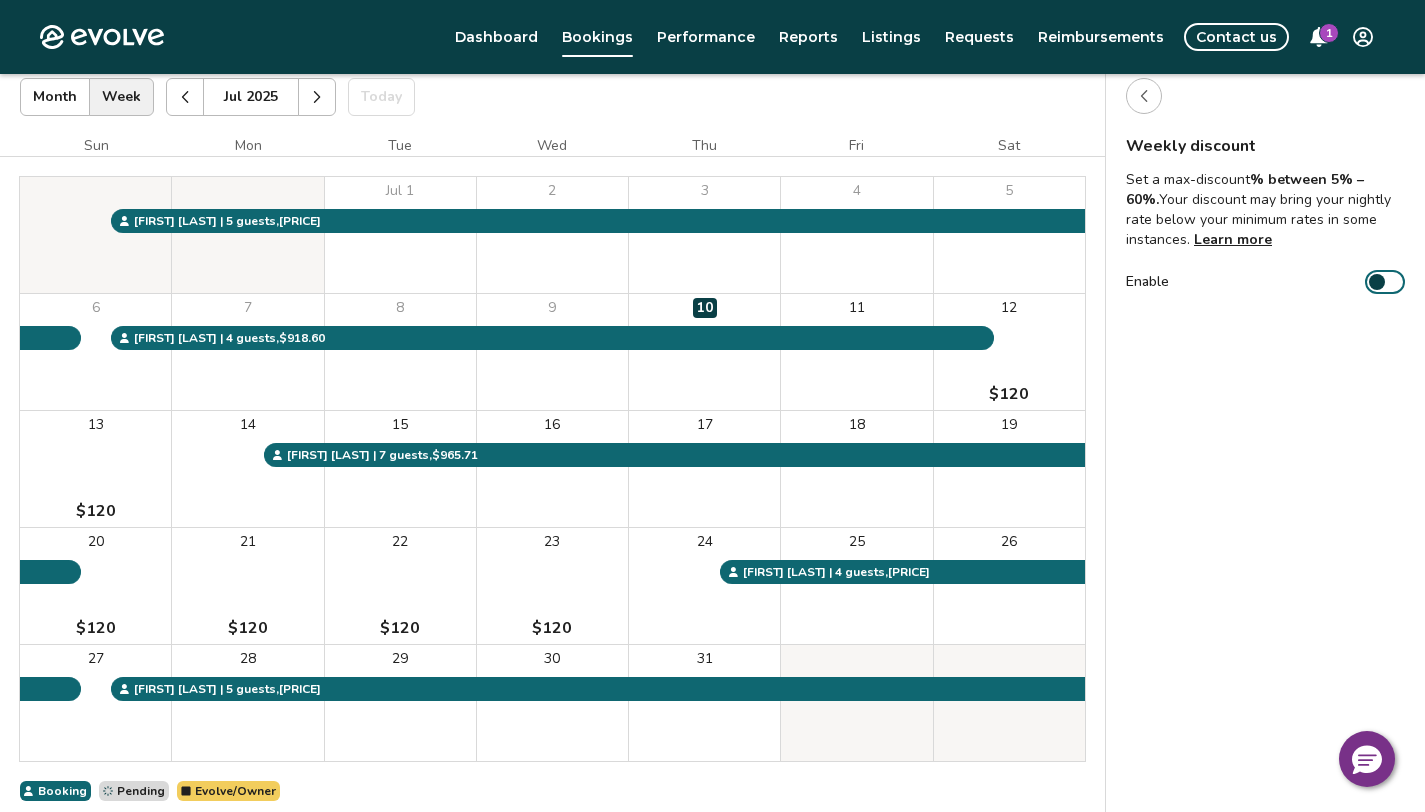 click 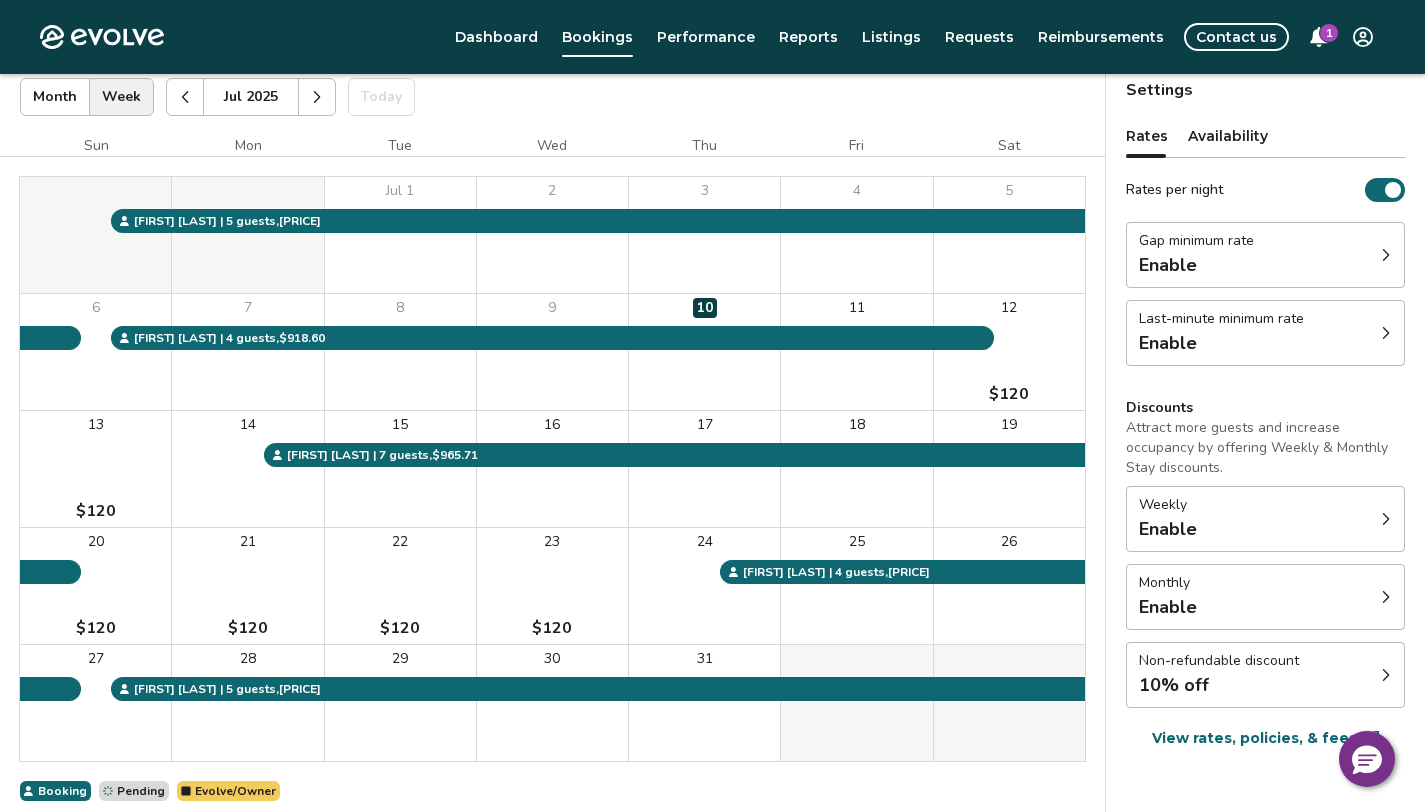 click 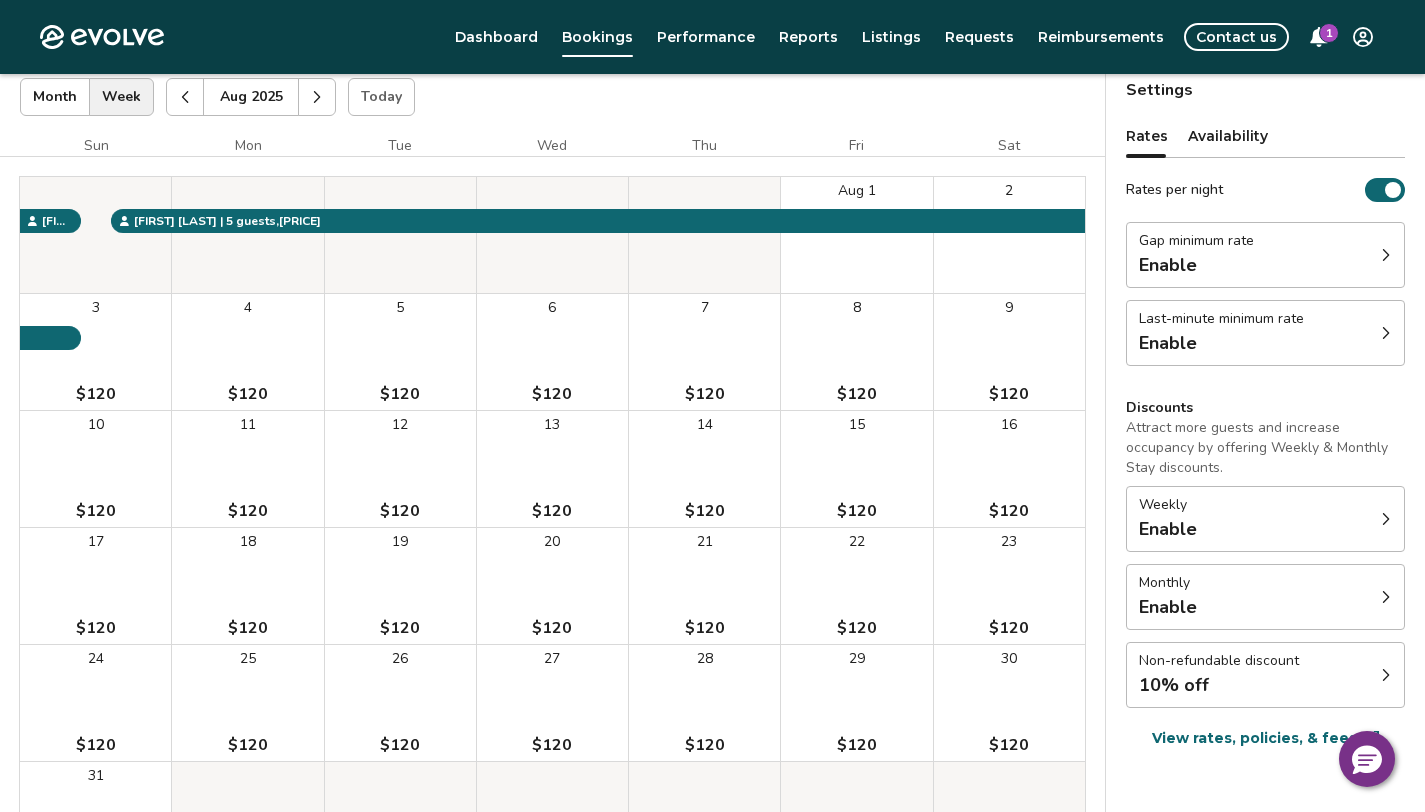click on "1" at bounding box center (1329, 33) 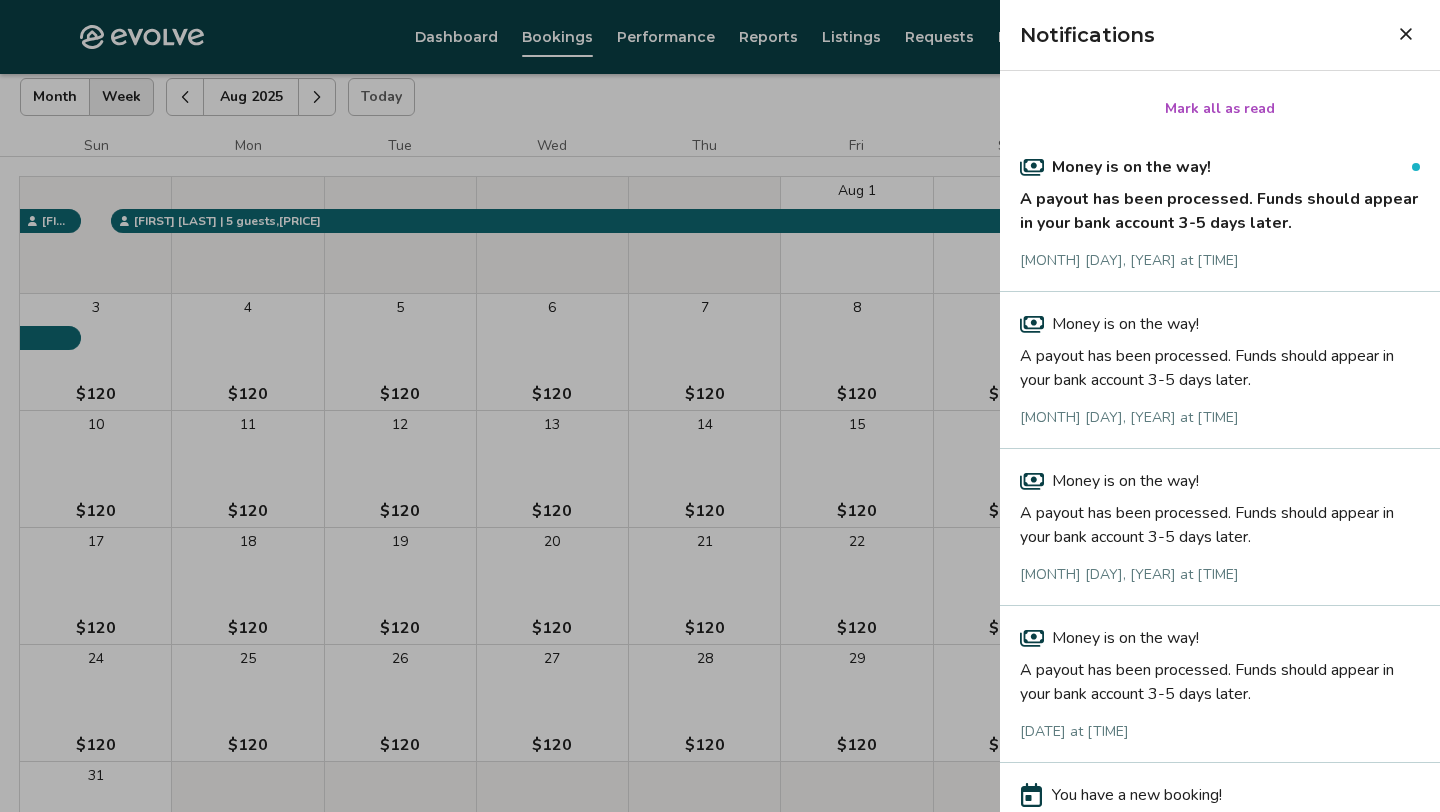 click on "Mark all as read" at bounding box center (1220, 109) 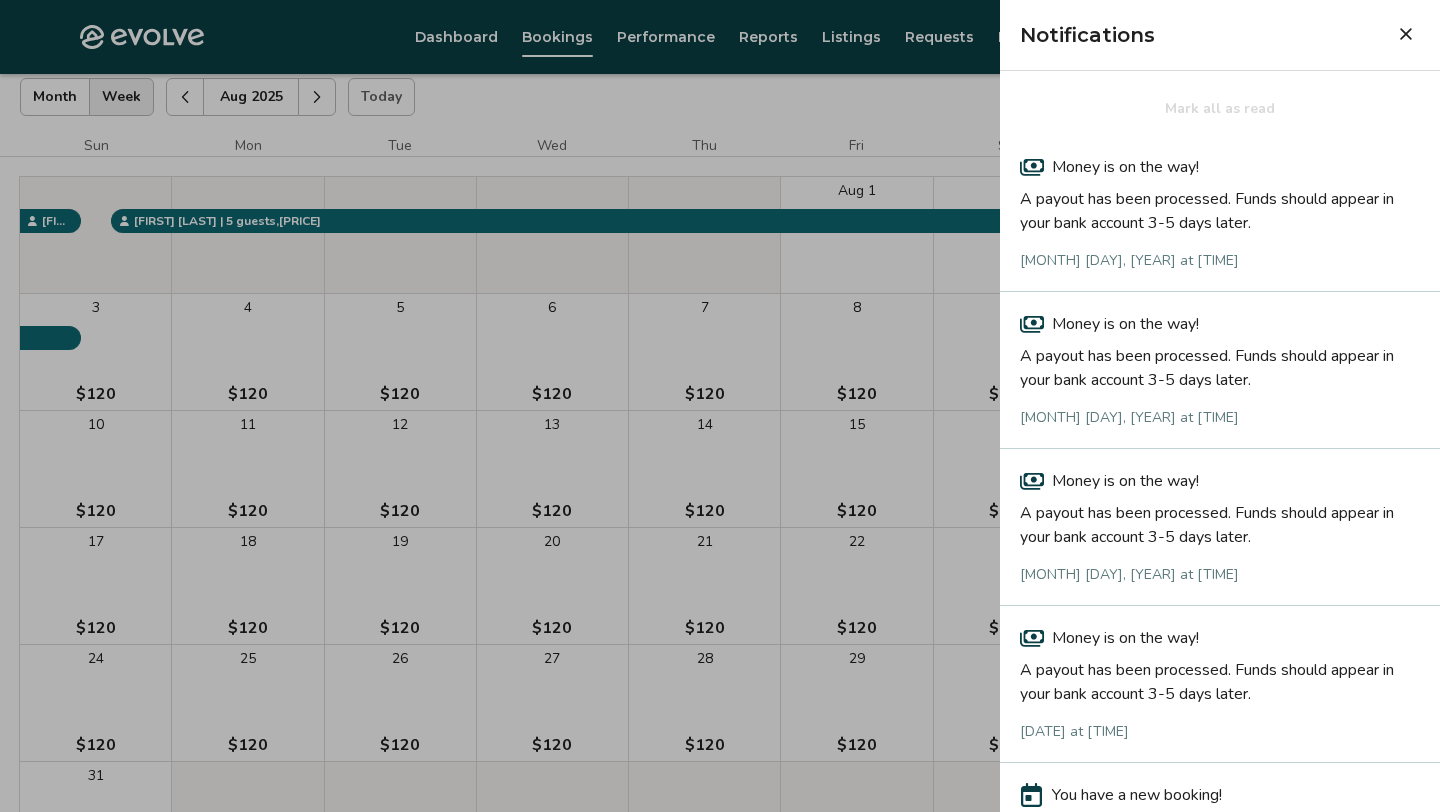 click at bounding box center (1406, 34) 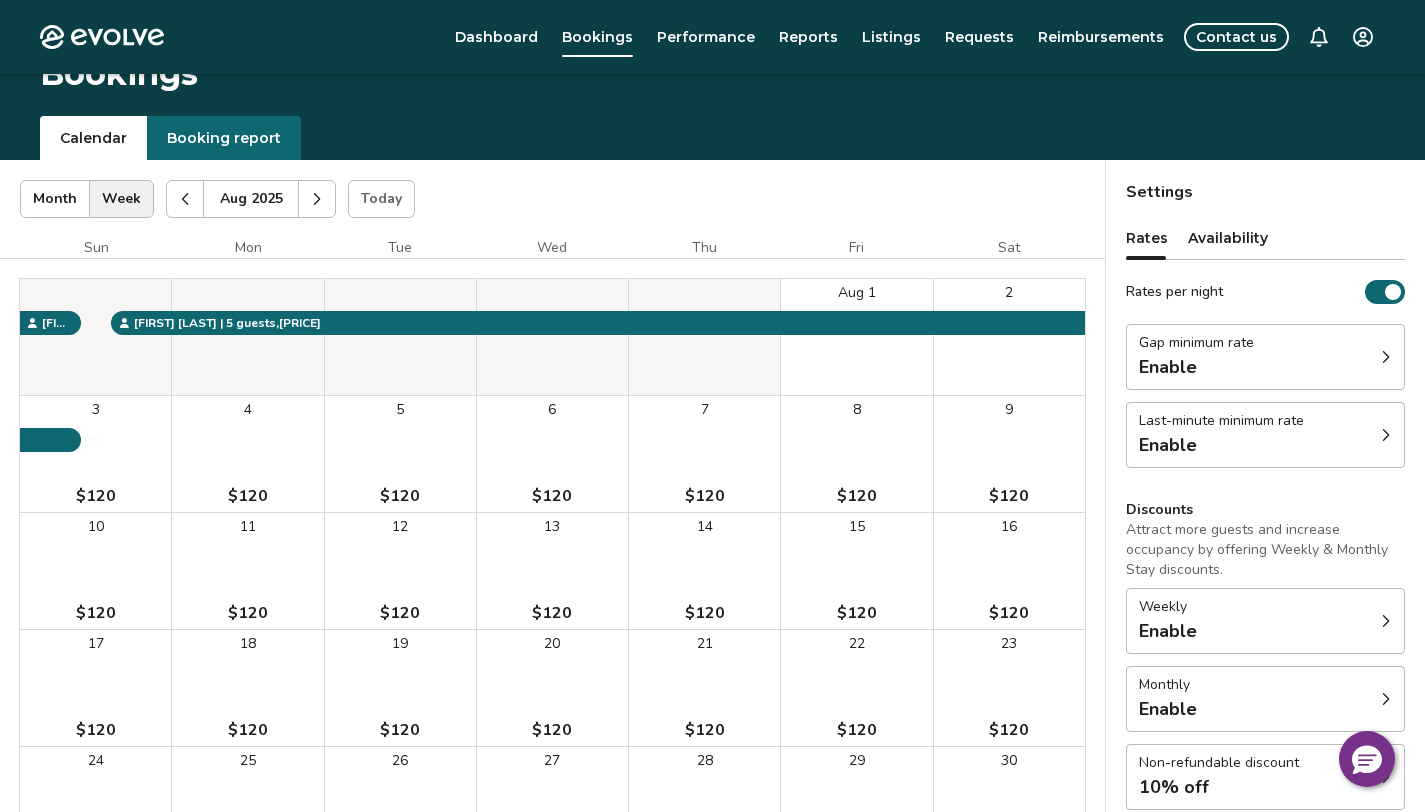 scroll, scrollTop: 5, scrollLeft: 0, axis: vertical 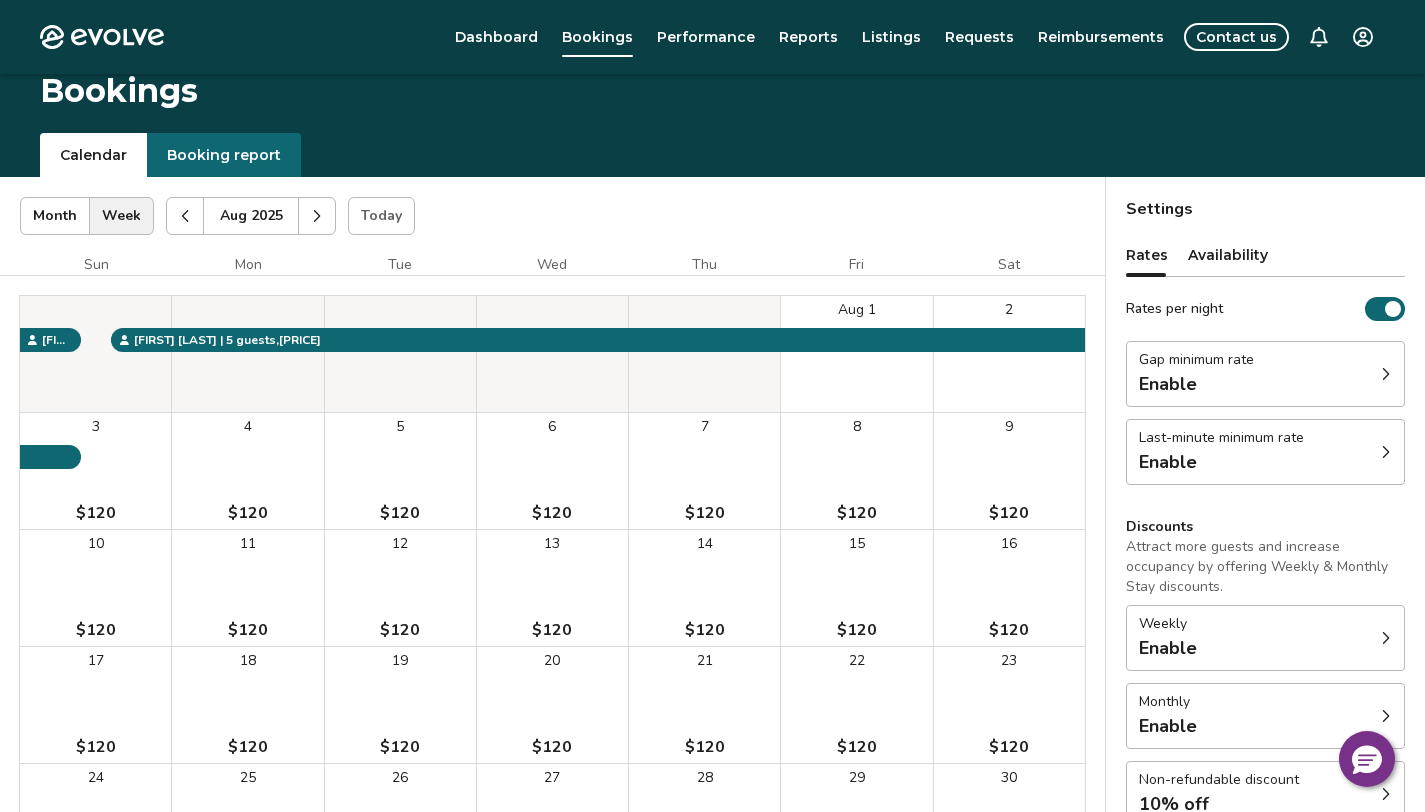 click on "Aug 2025" at bounding box center [251, 216] 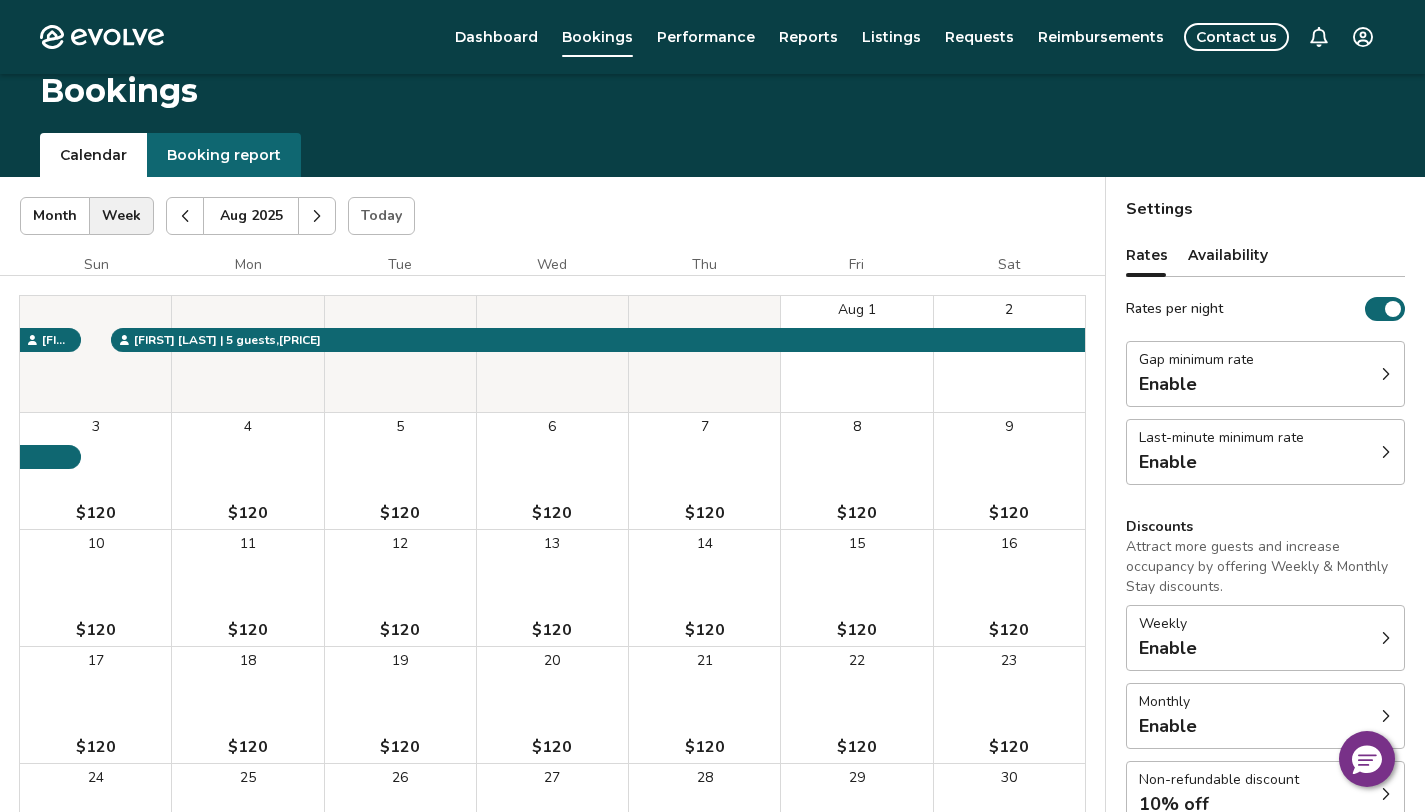 click 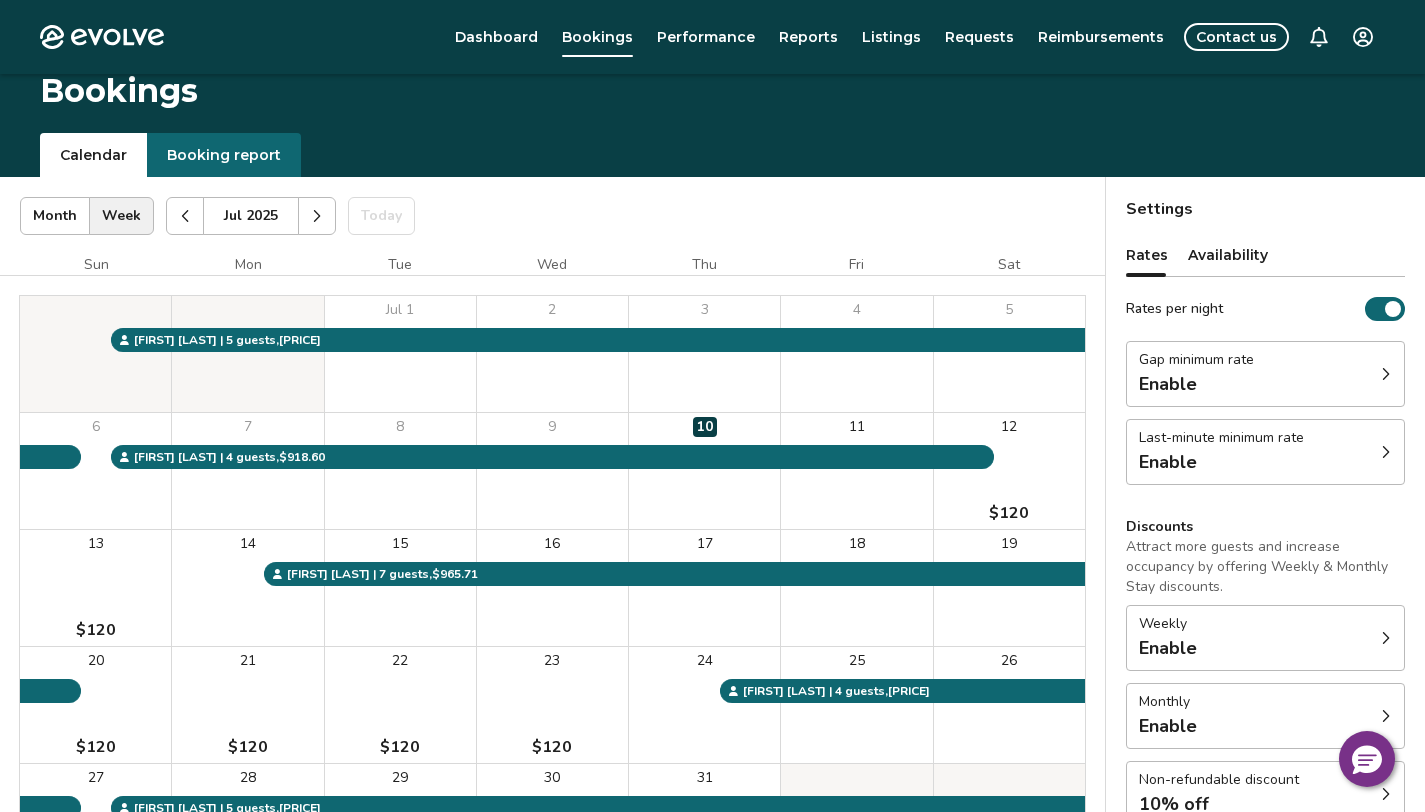 click 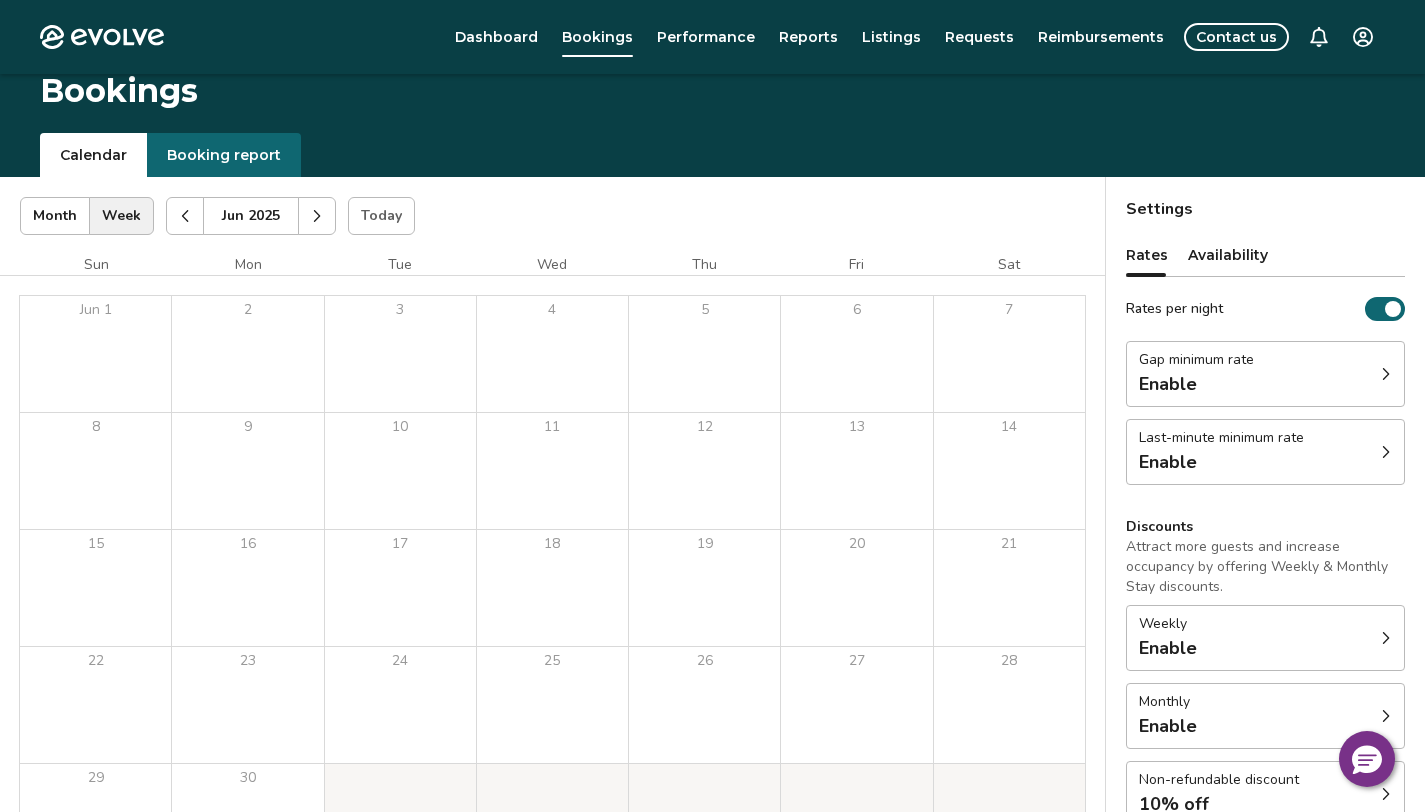 click 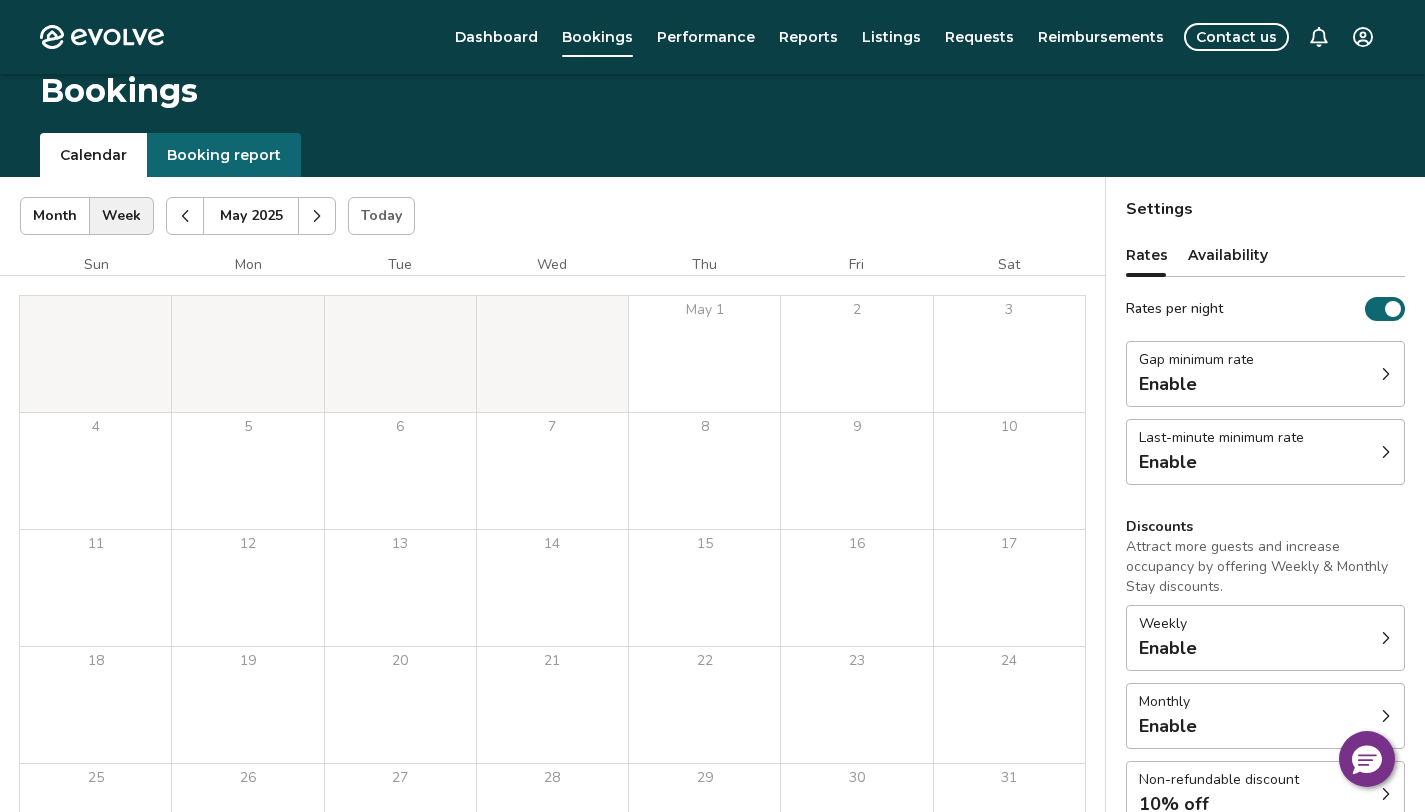 click 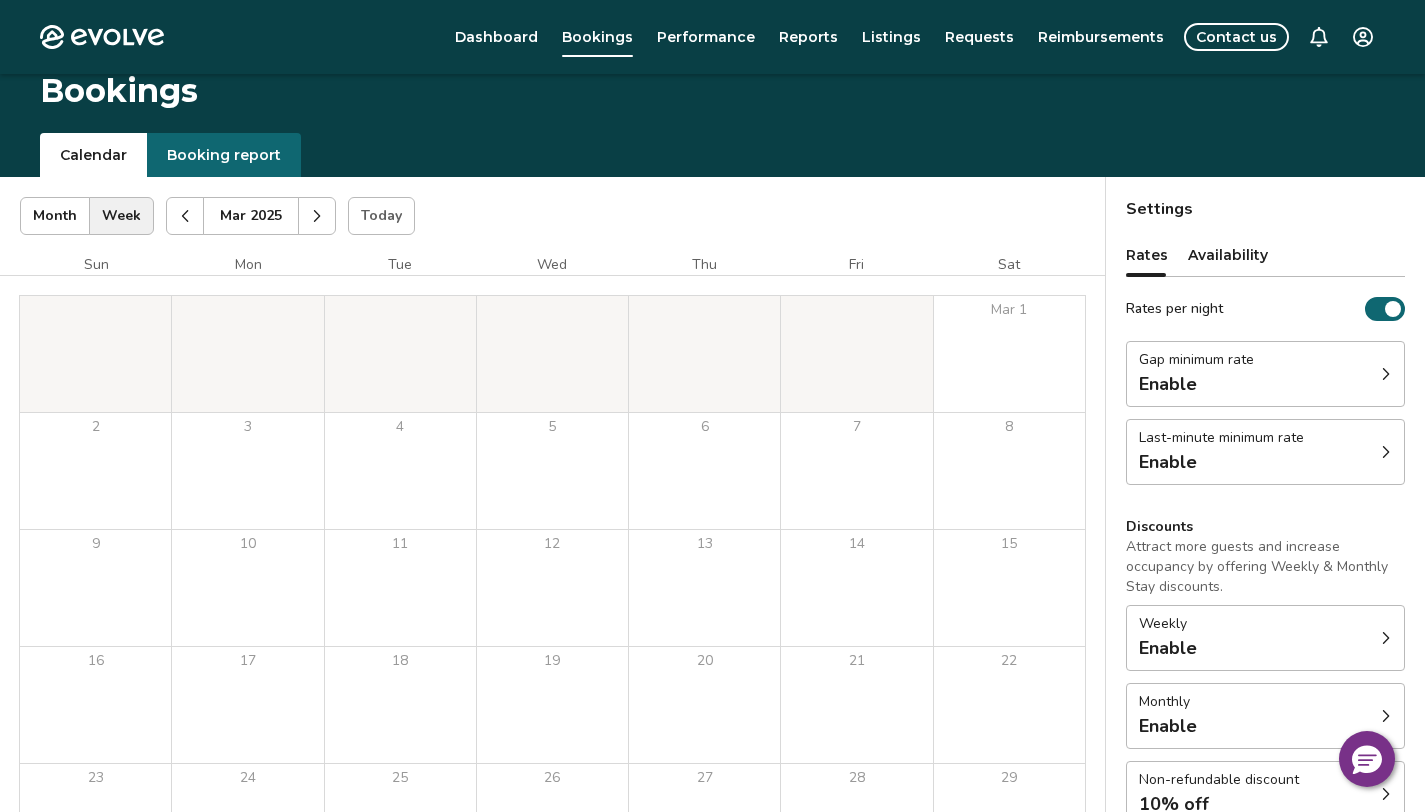 click 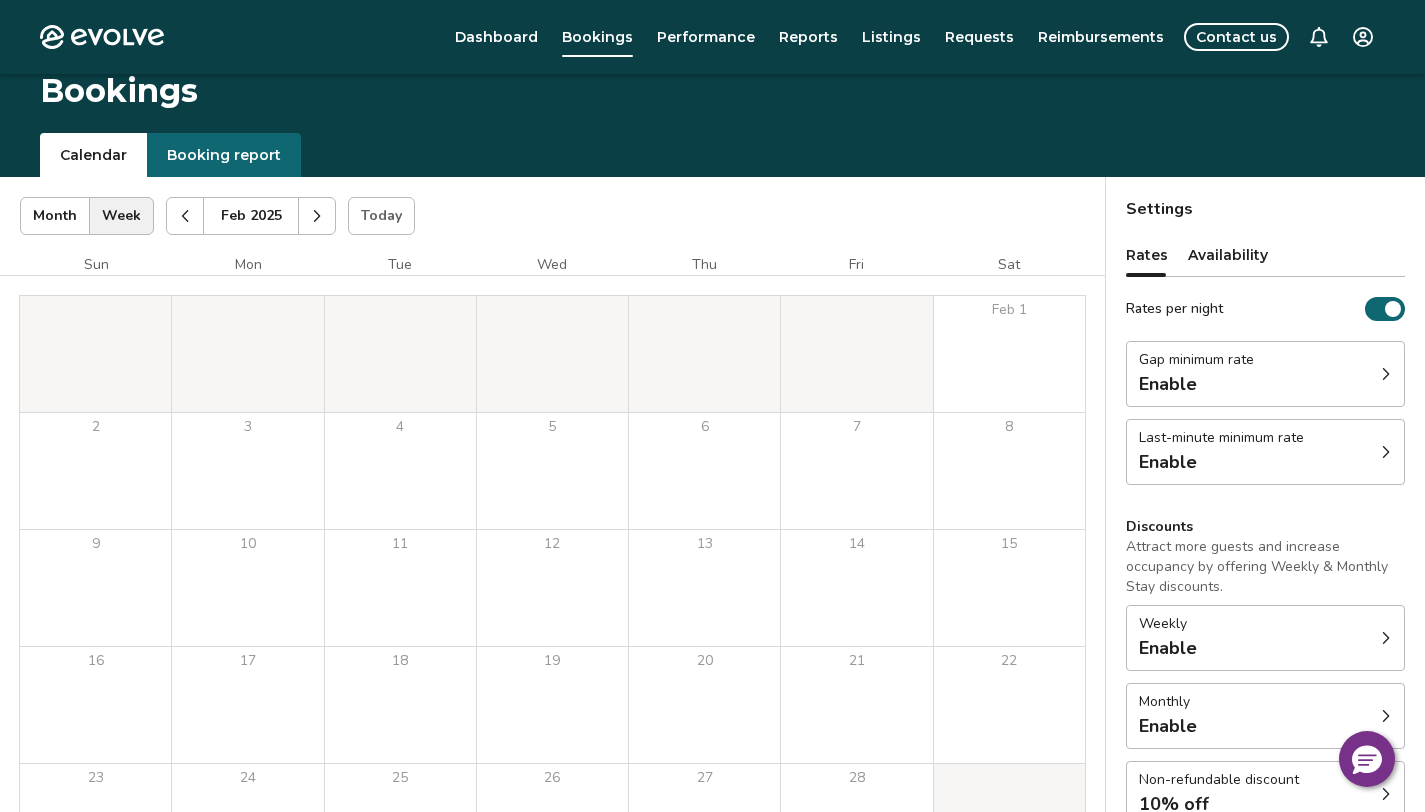 click 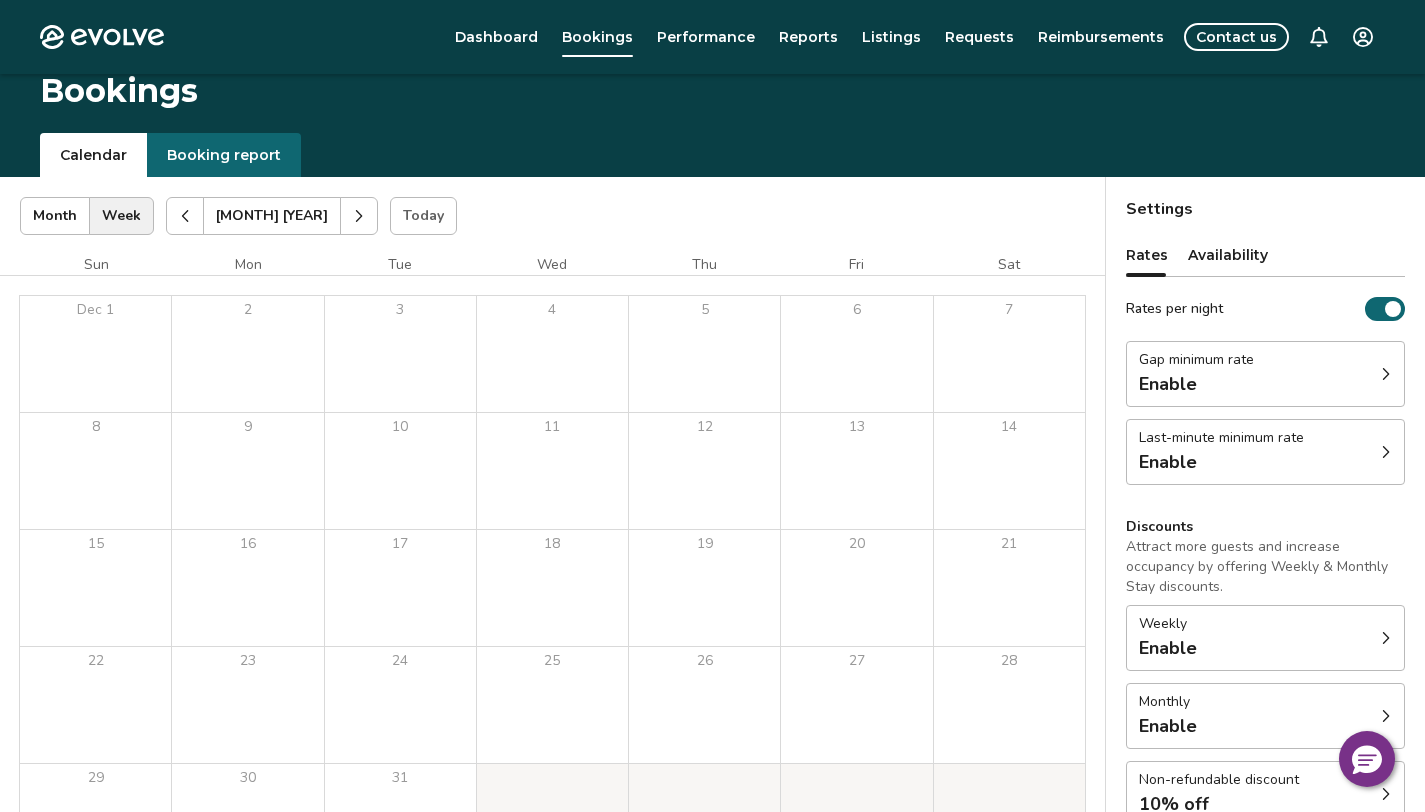 click 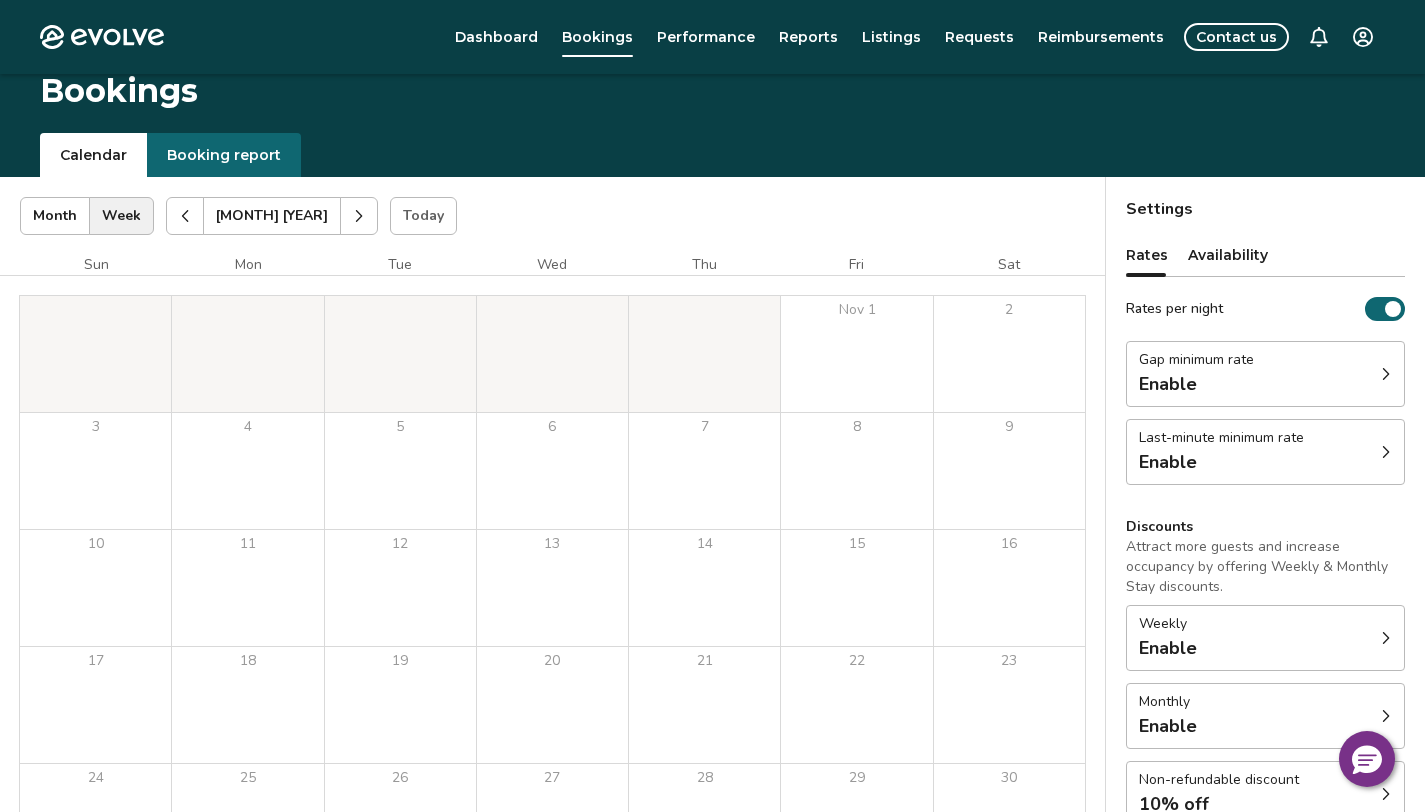 click 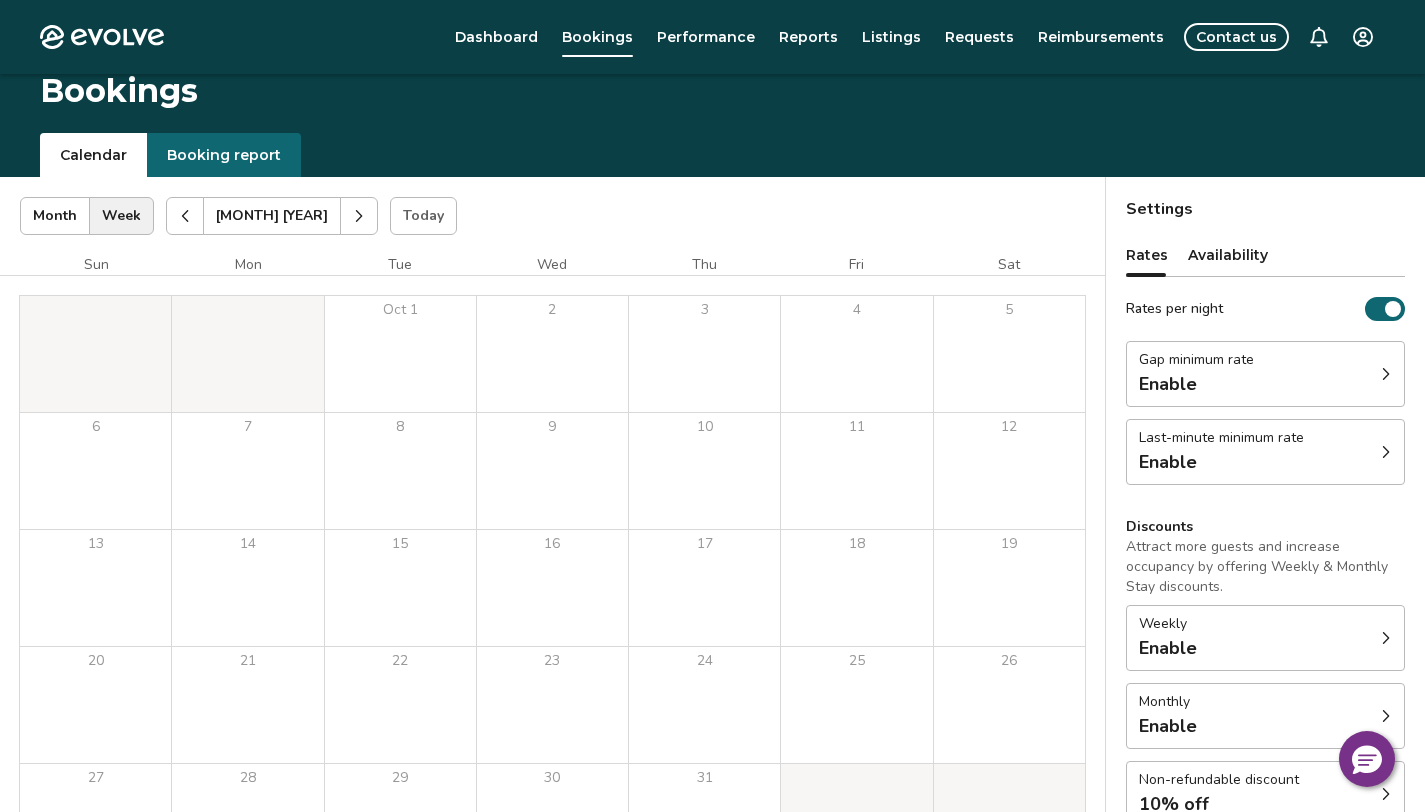 click 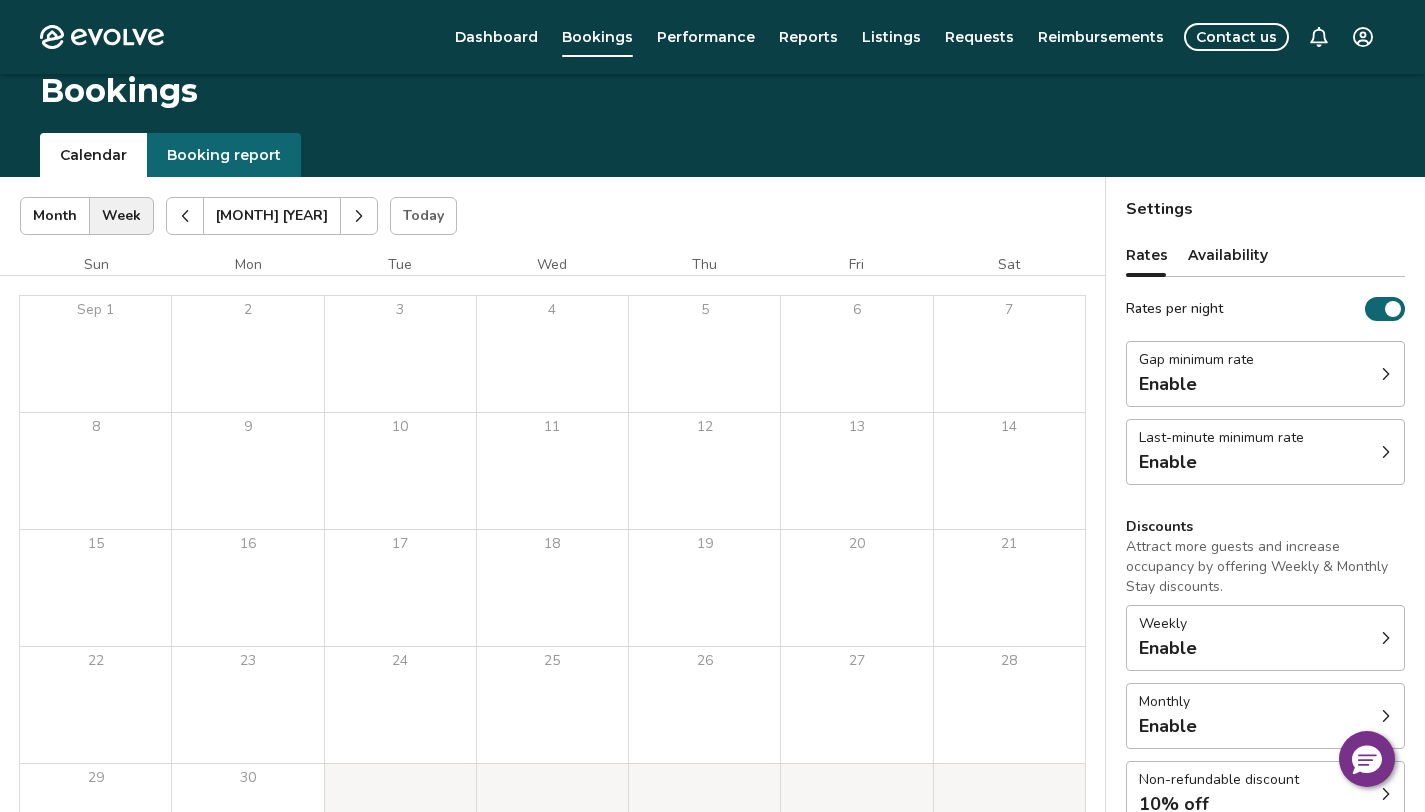click 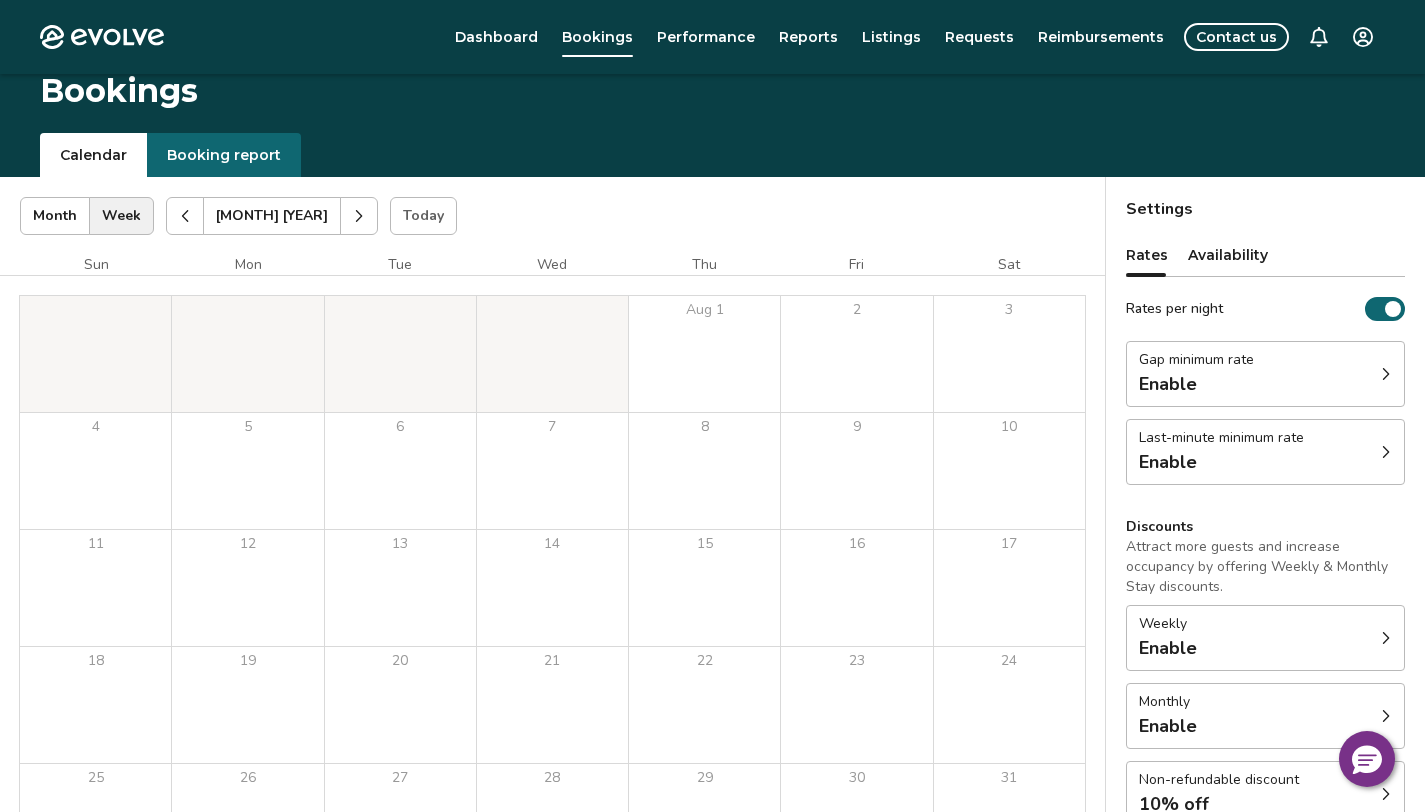 click 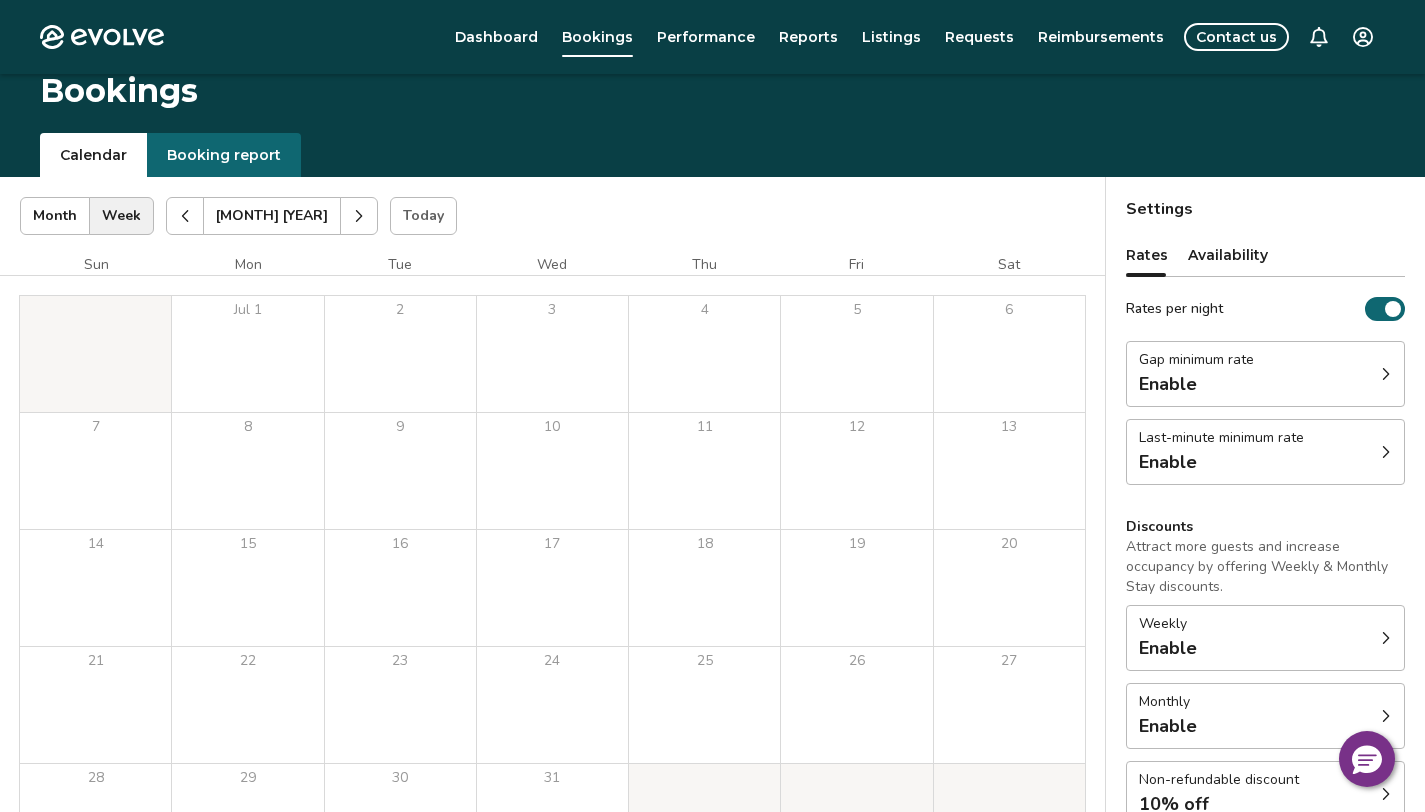 click 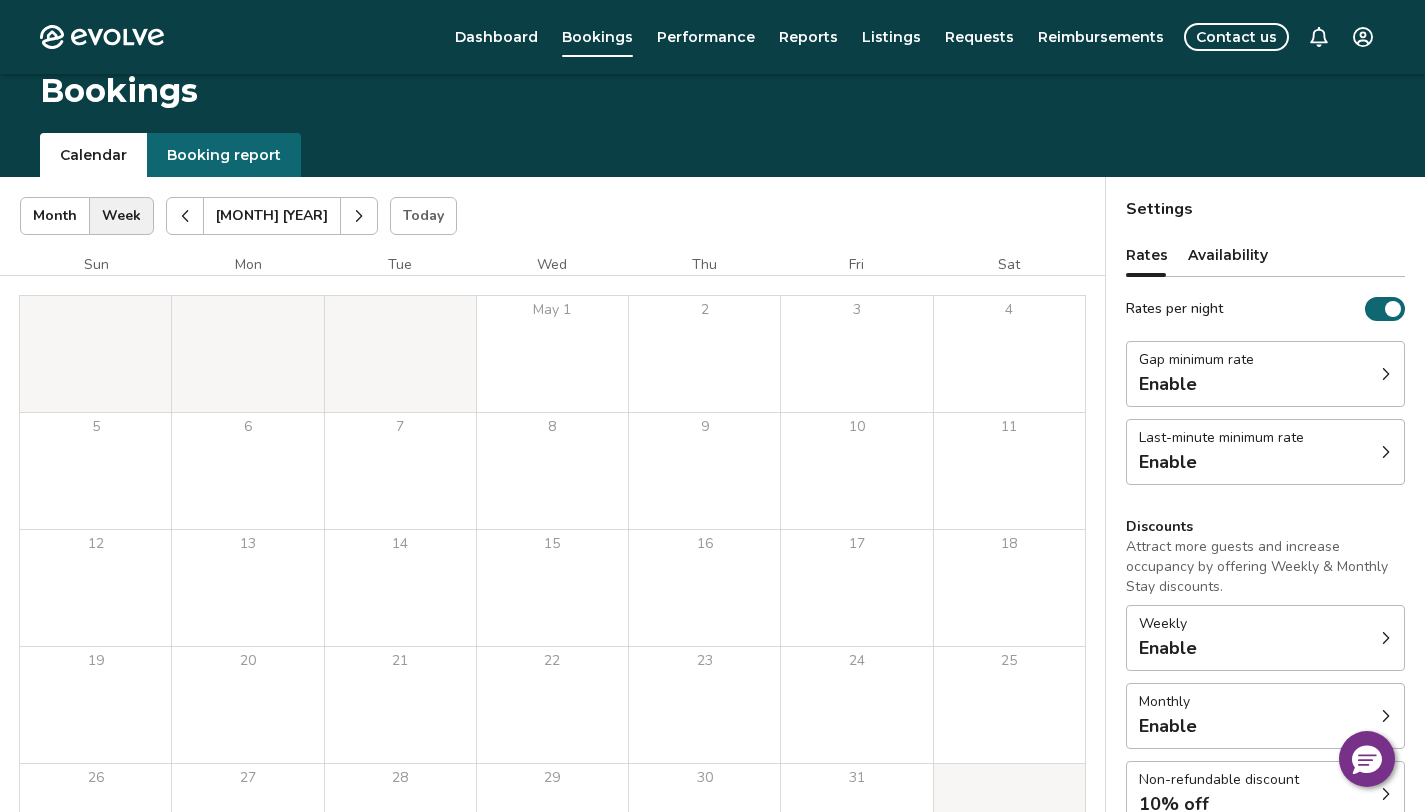 click 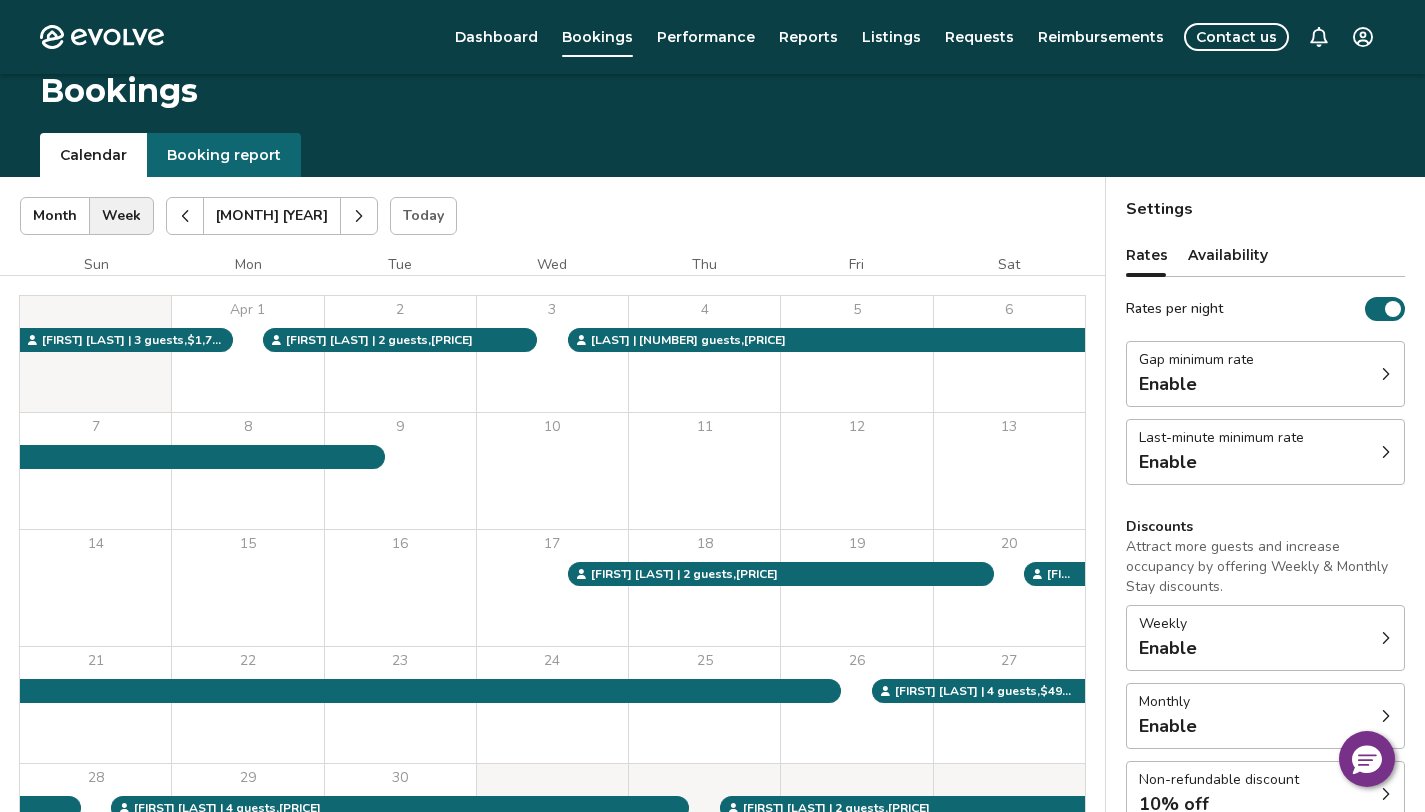 click 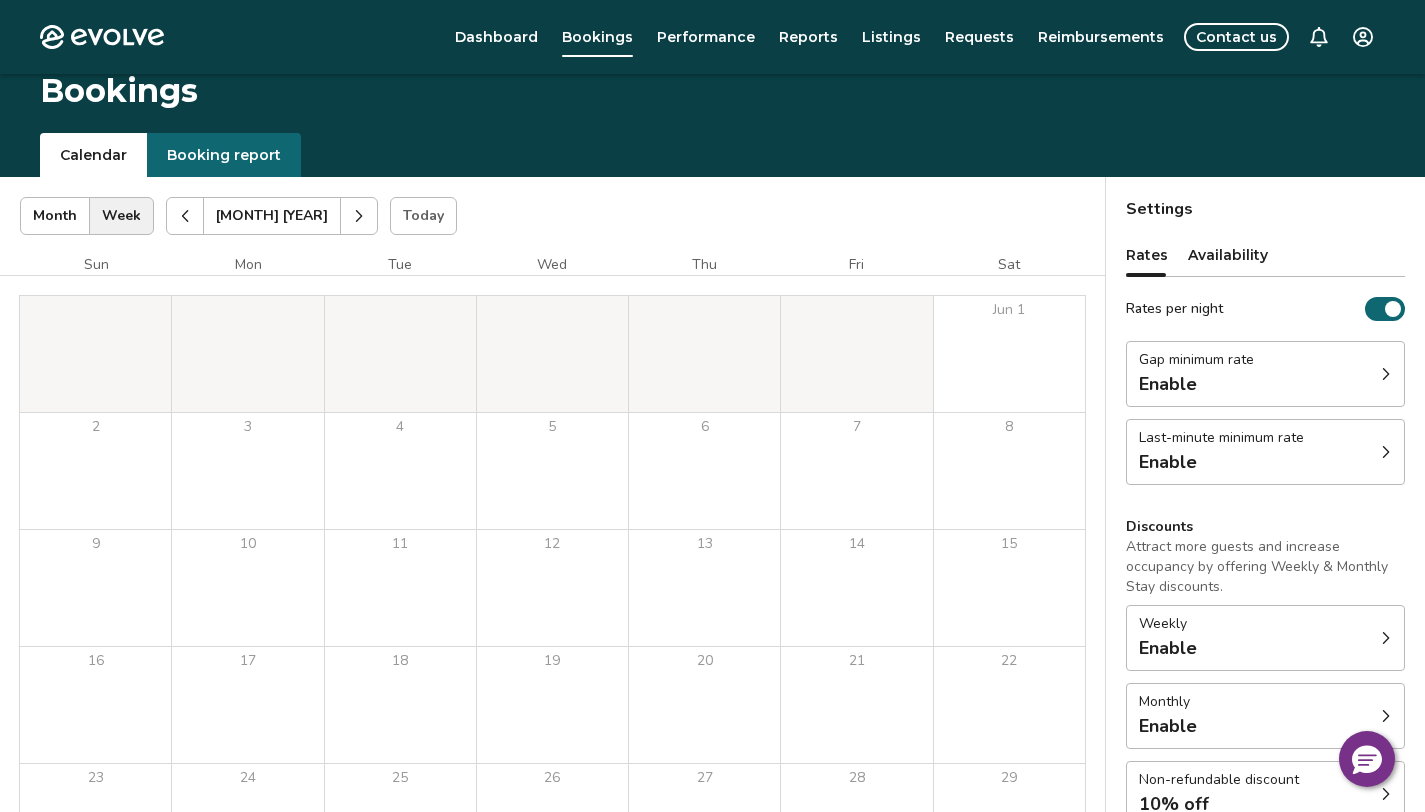 click 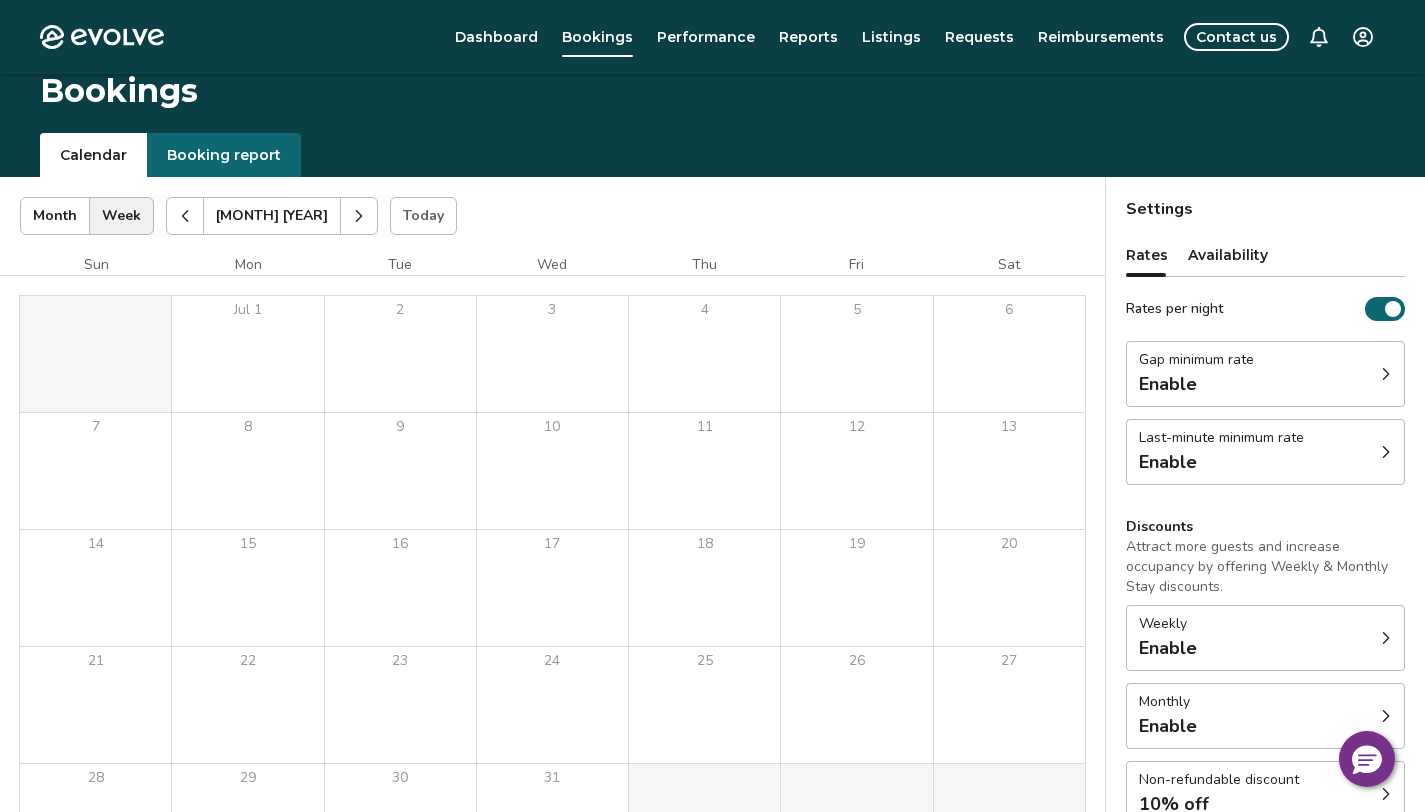 click 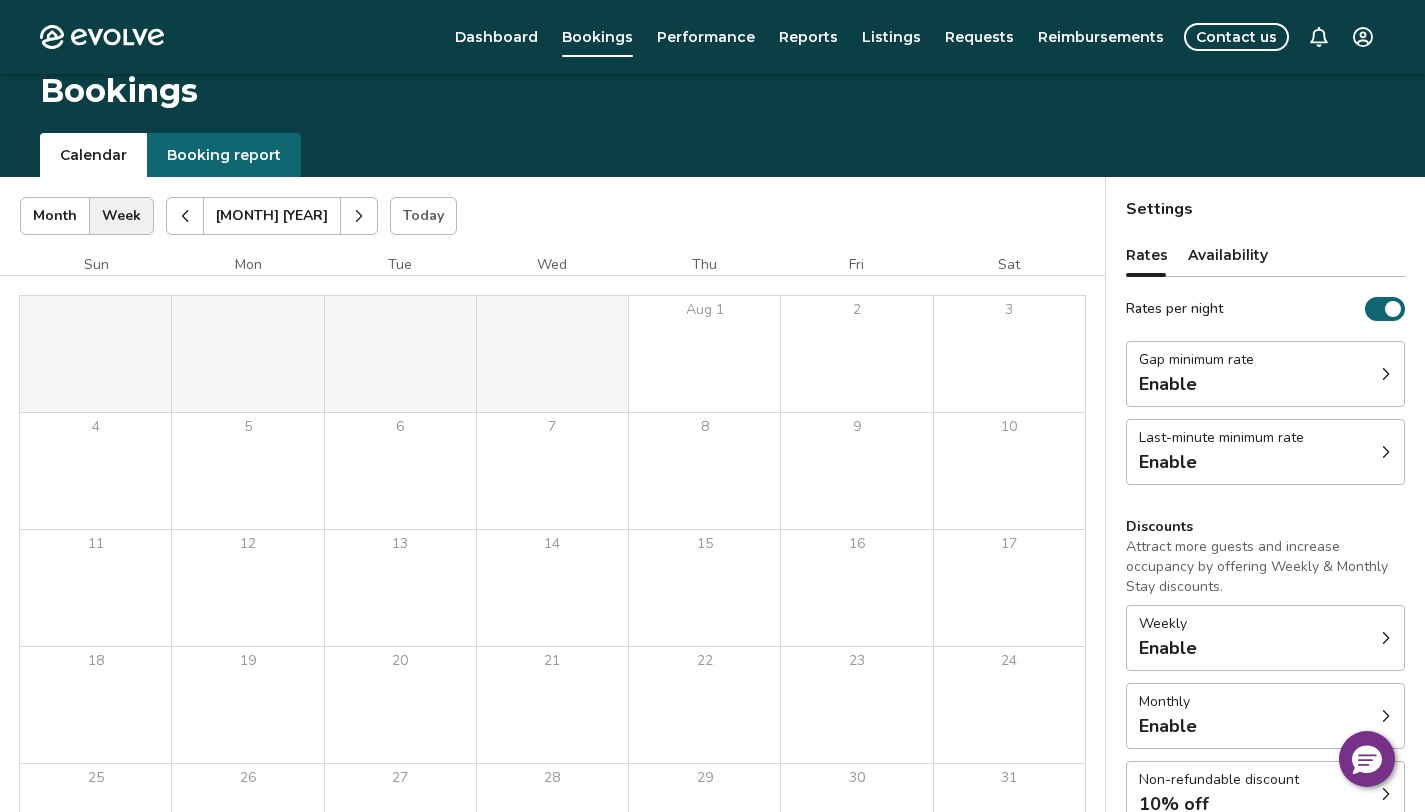 click 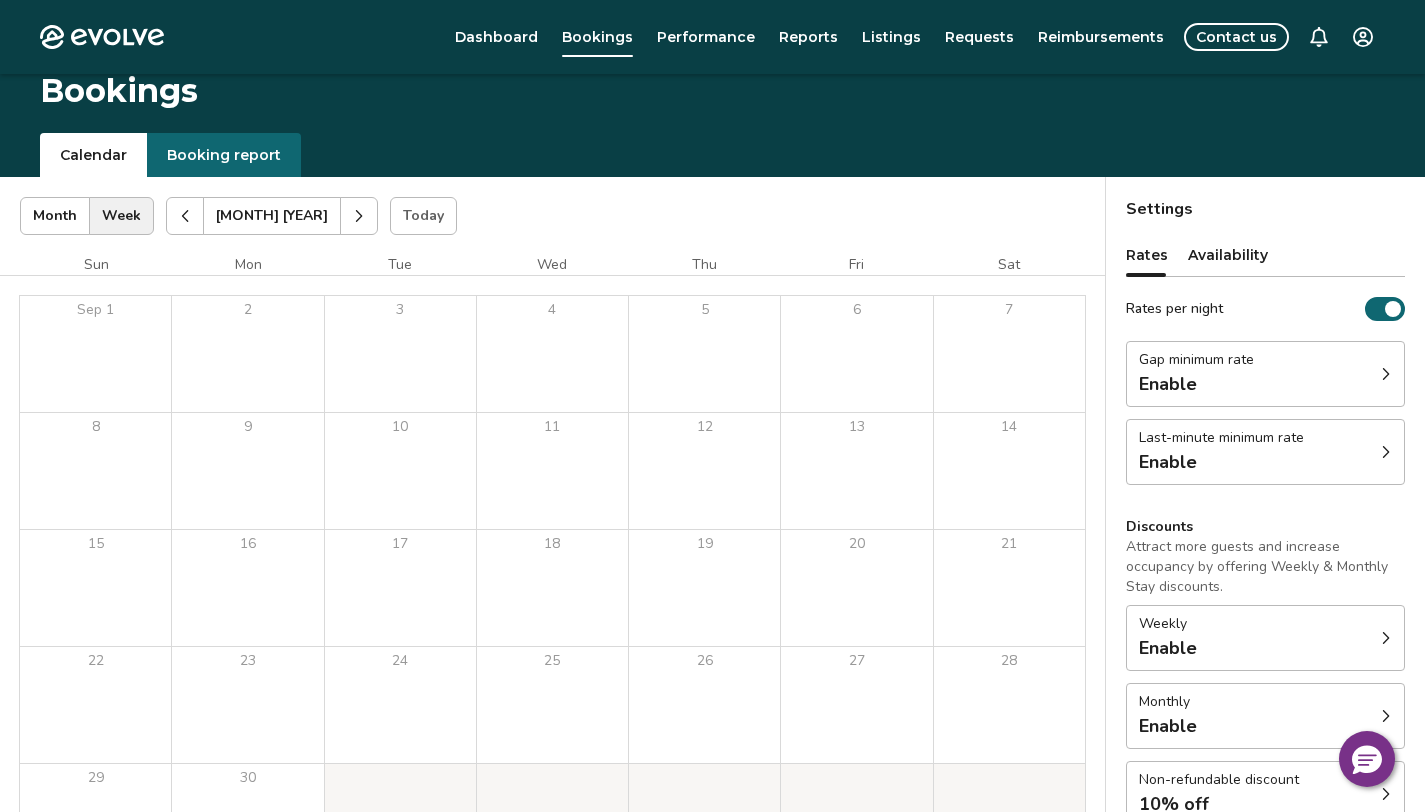 click at bounding box center [185, 216] 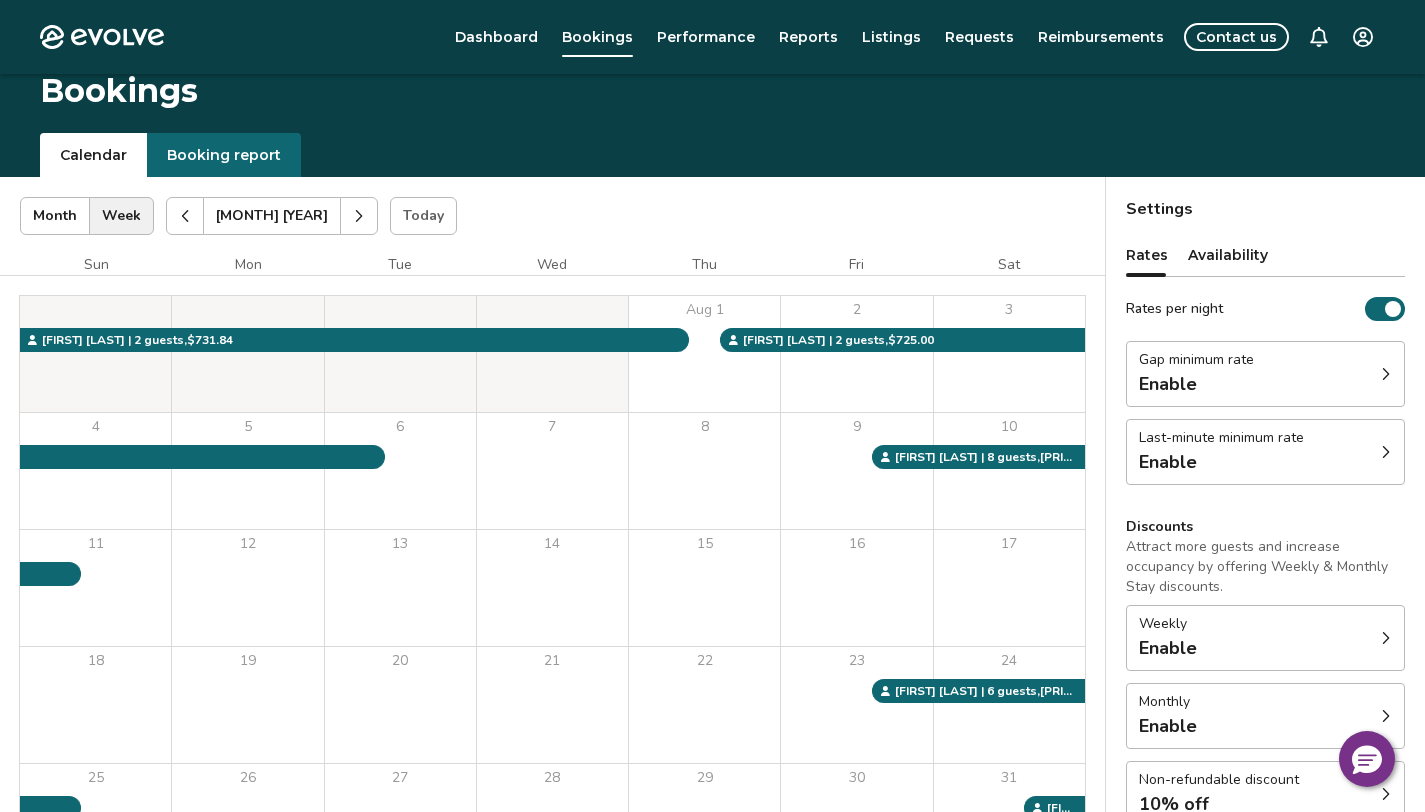 click at bounding box center [185, 216] 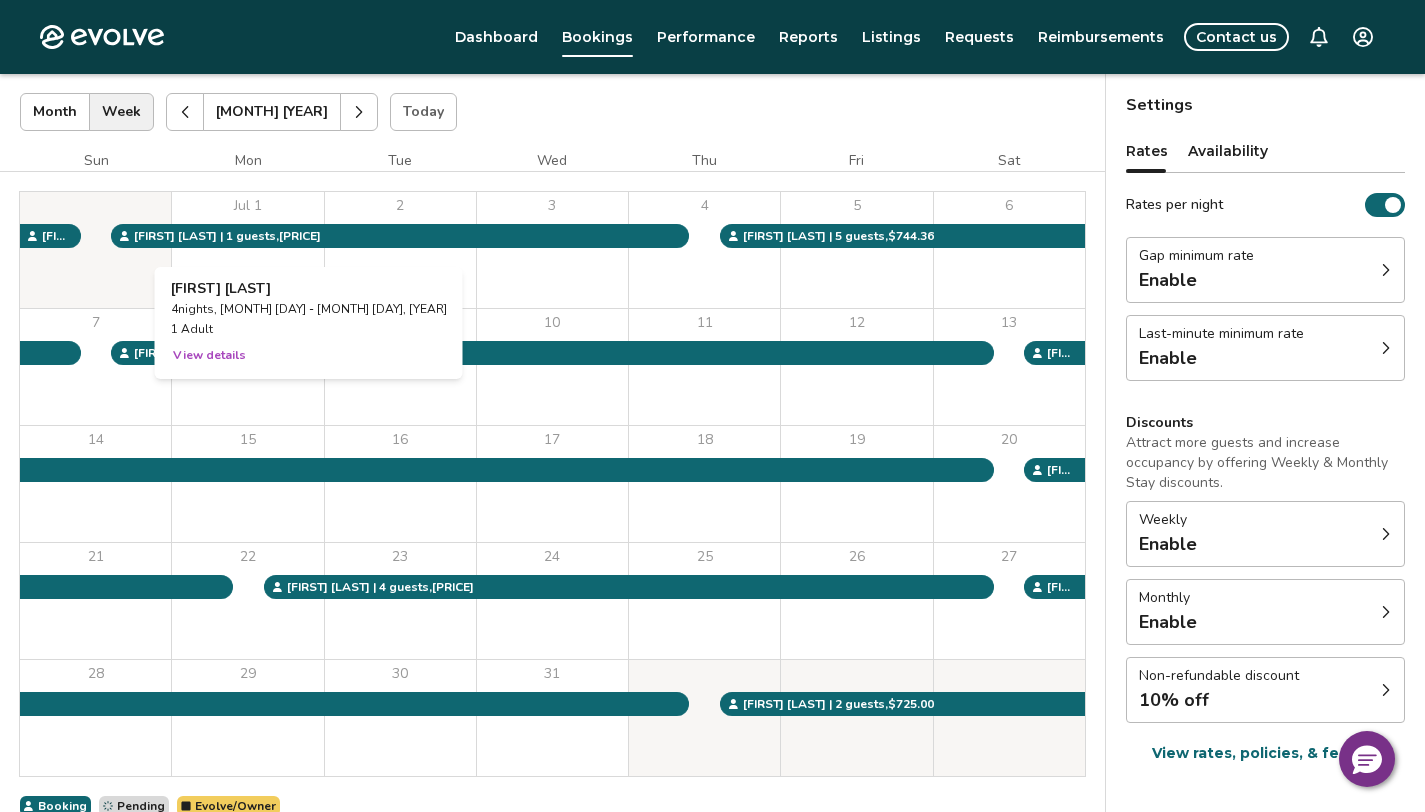 scroll, scrollTop: 108, scrollLeft: 0, axis: vertical 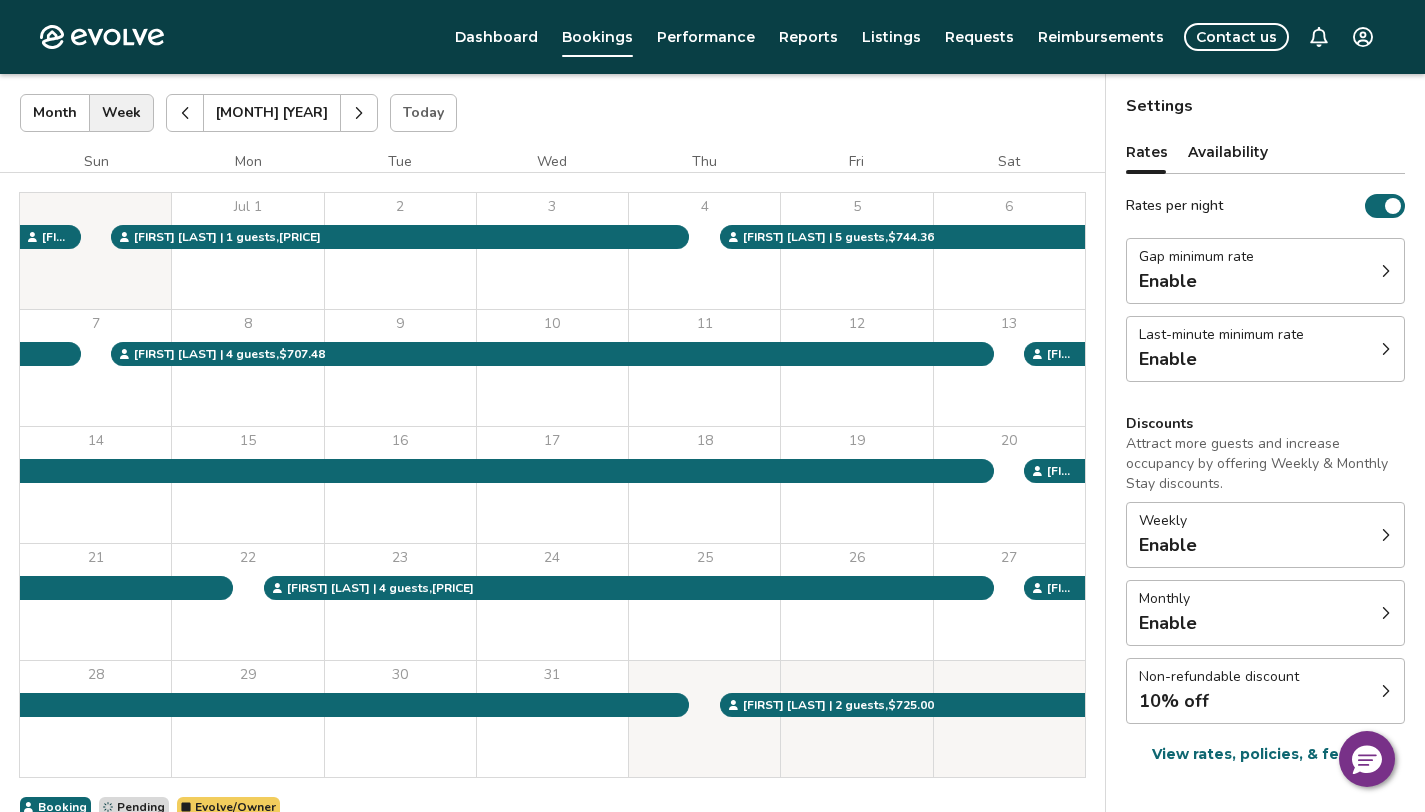 click 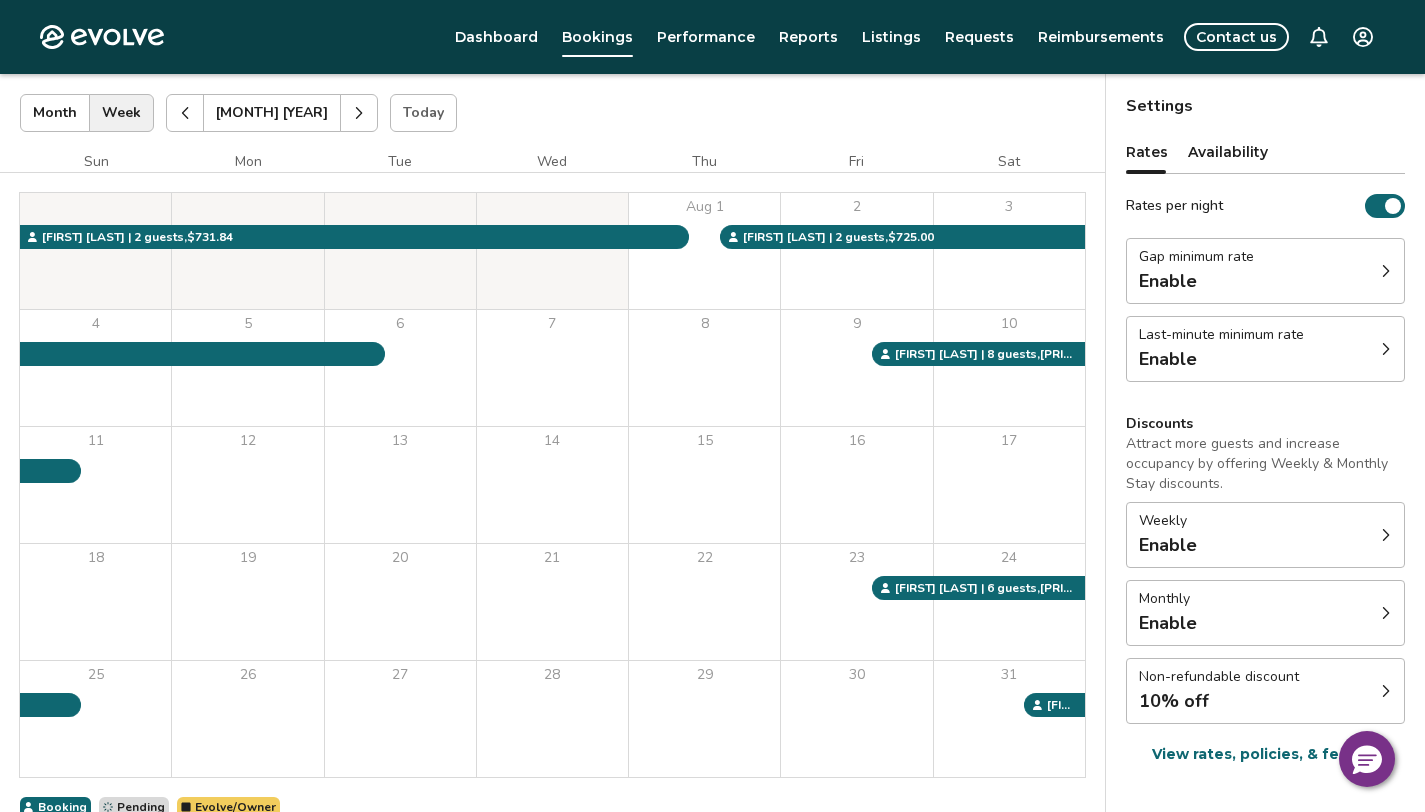 click 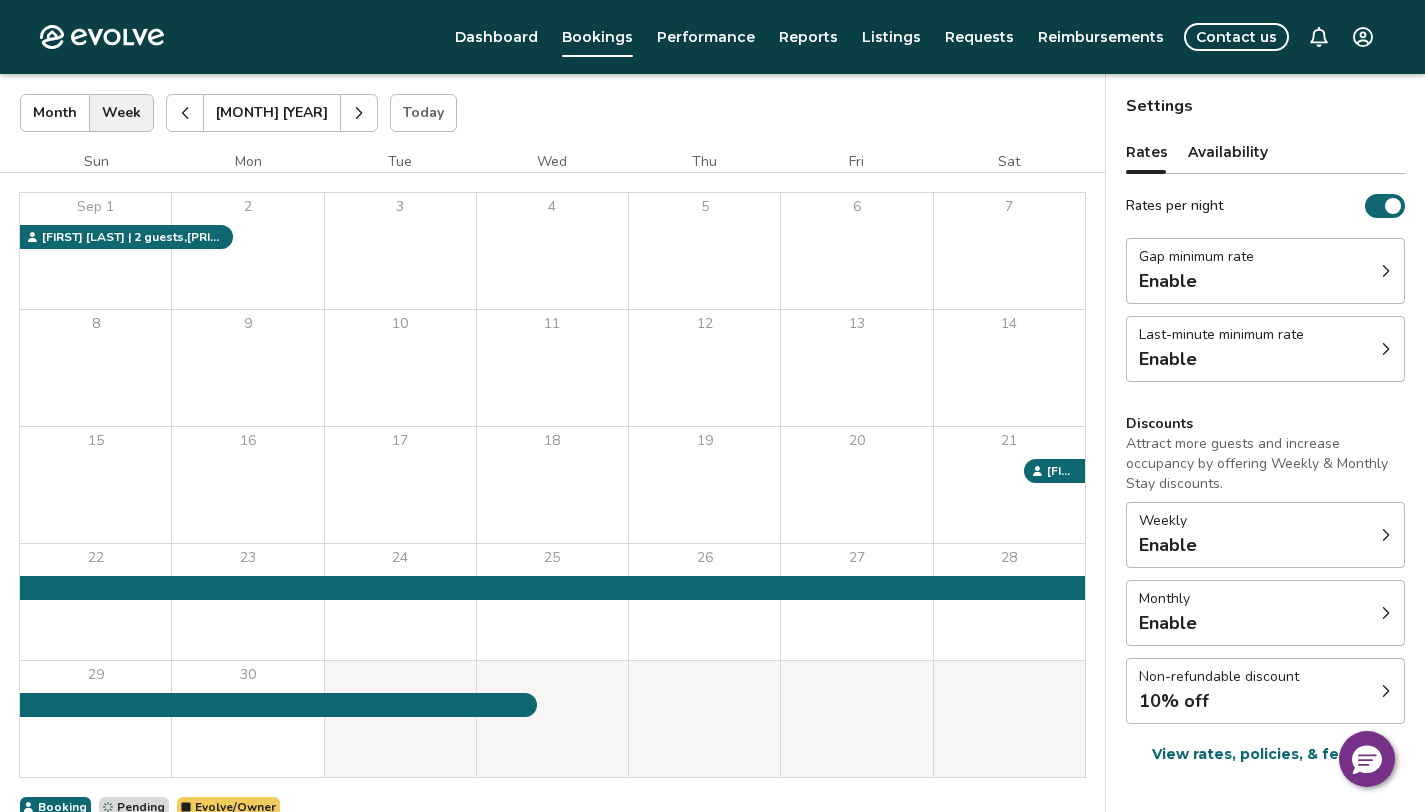 click at bounding box center [359, 113] 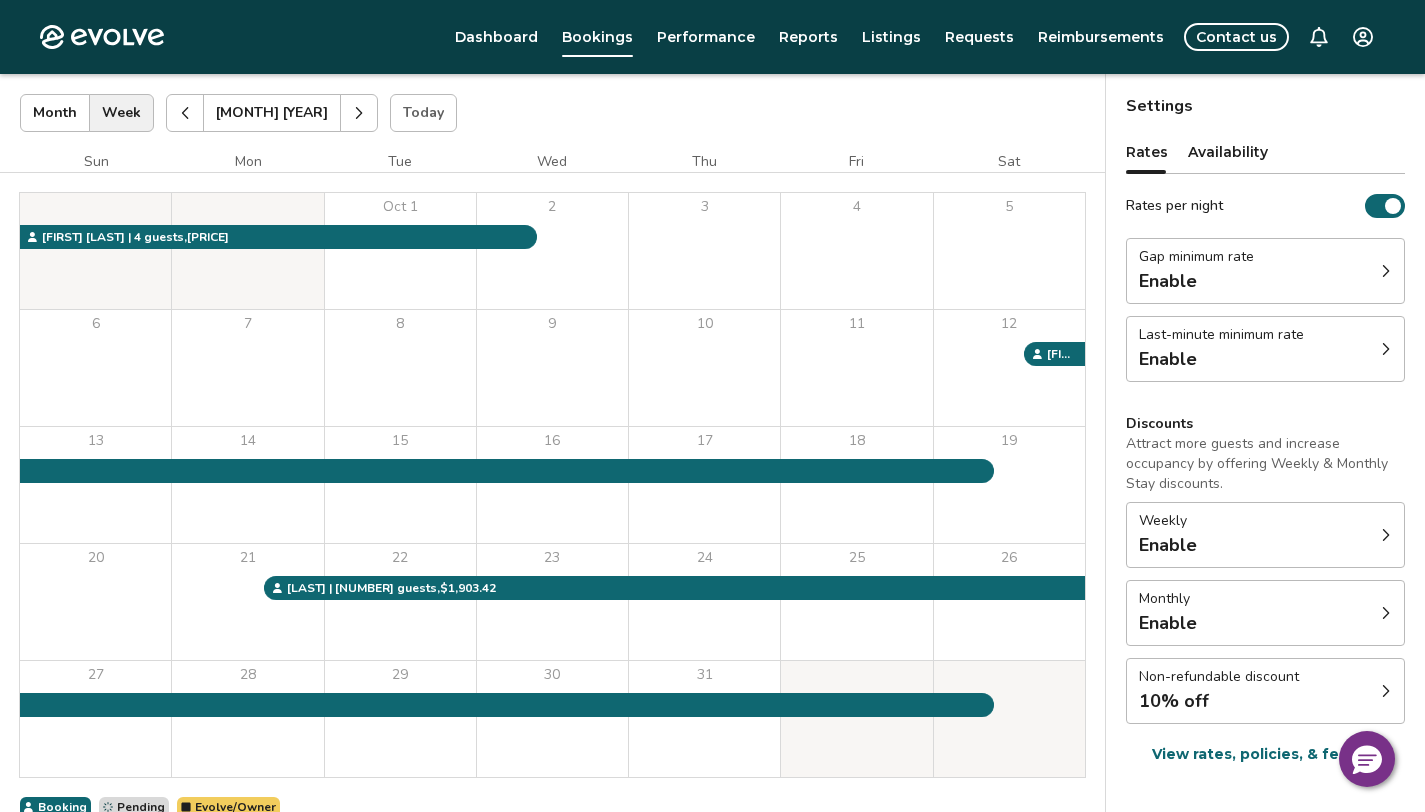 click at bounding box center [359, 113] 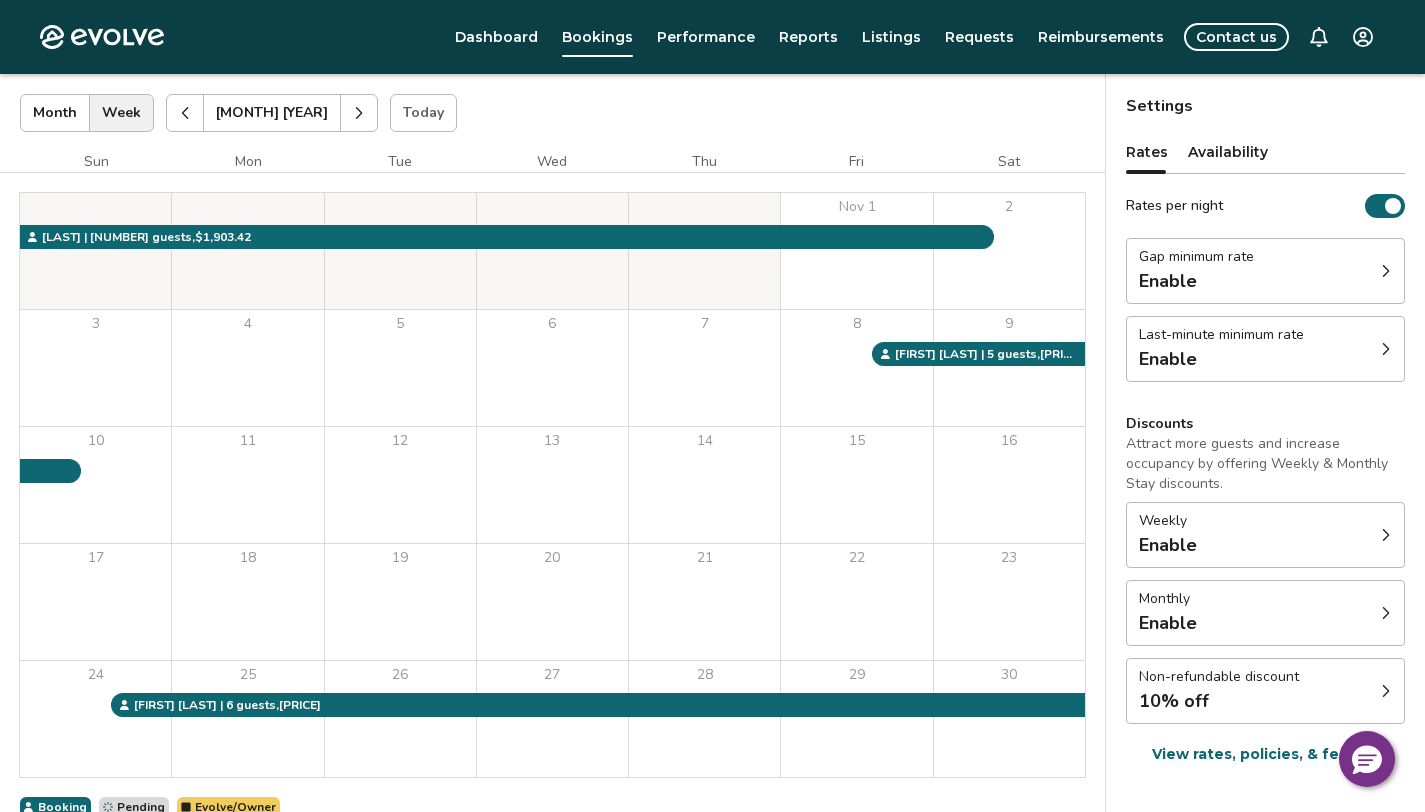 click at bounding box center [185, 113] 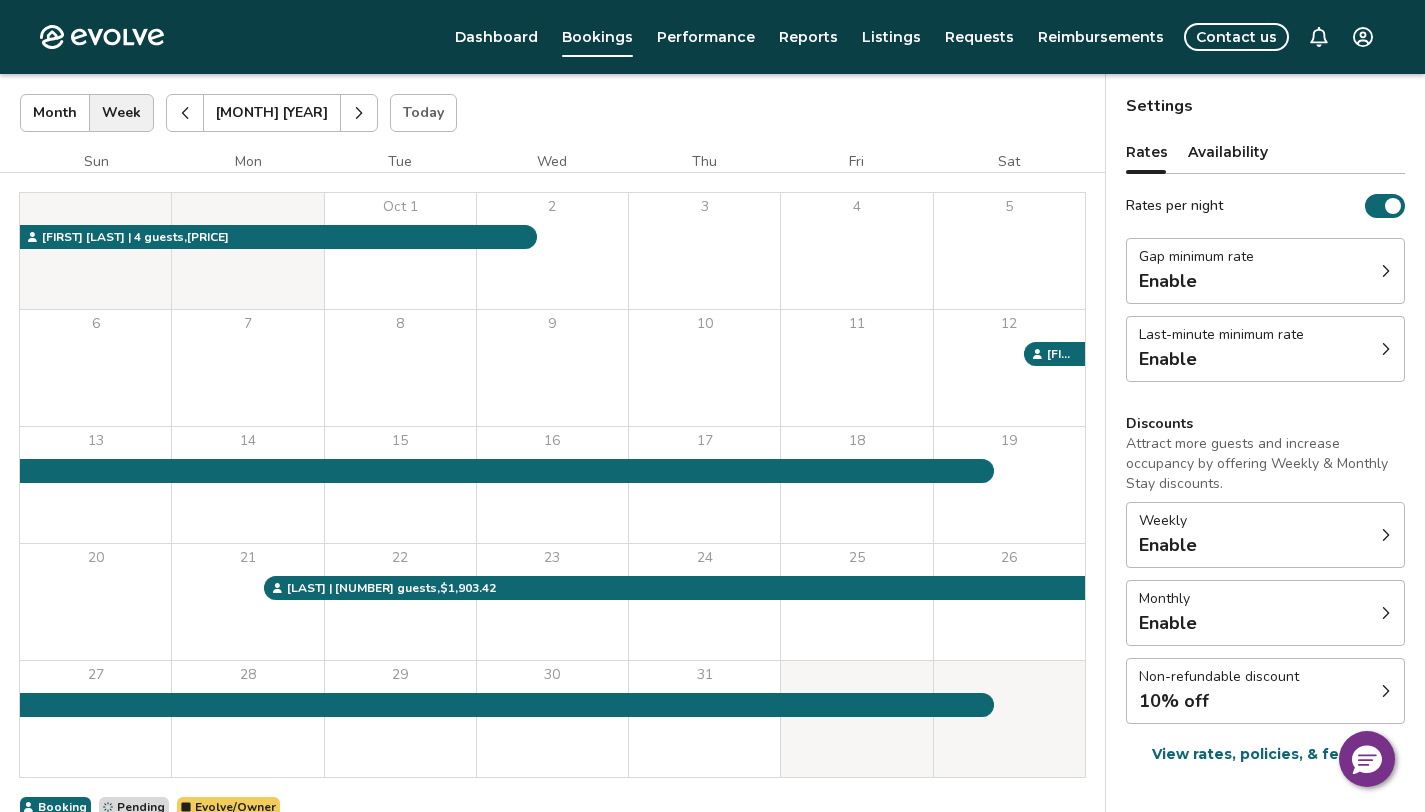 click 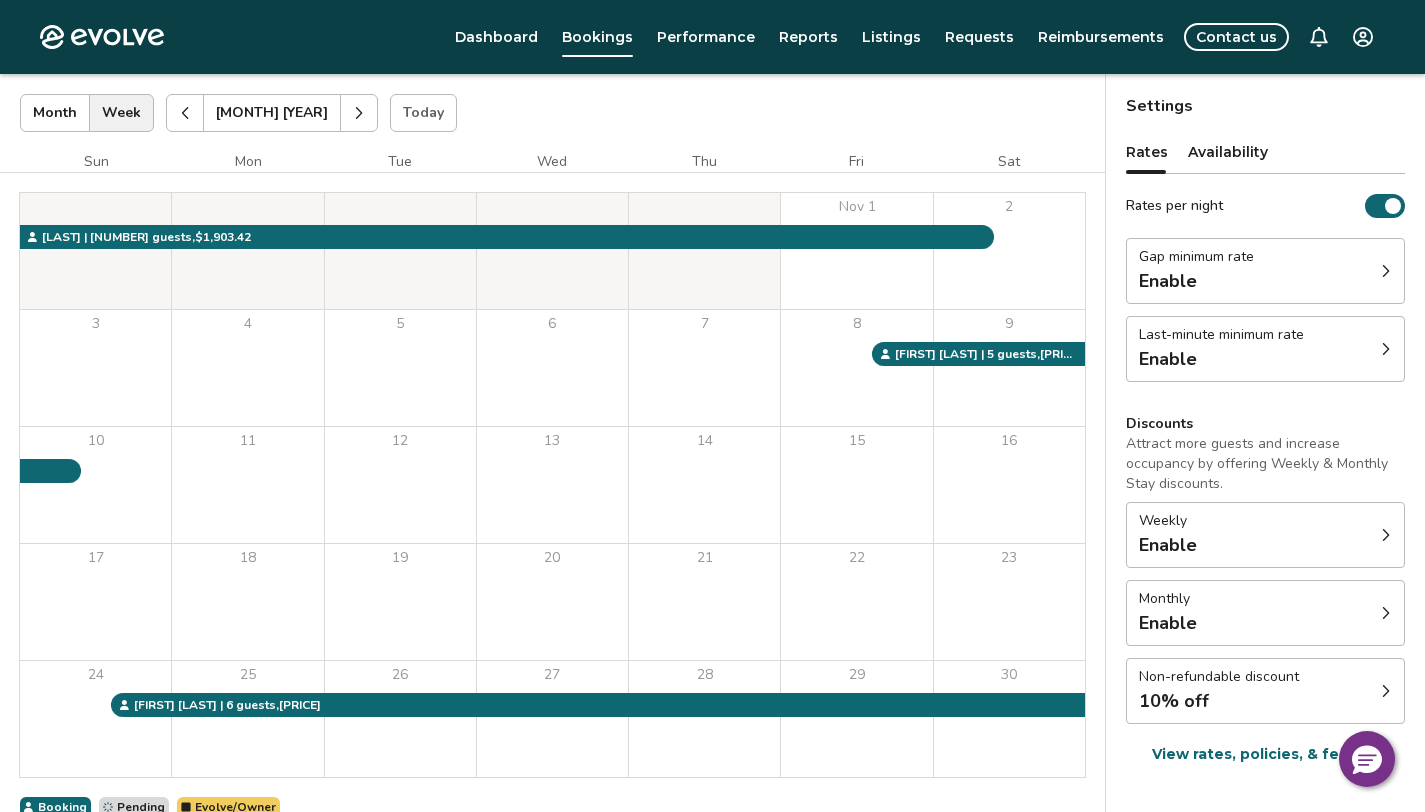 click 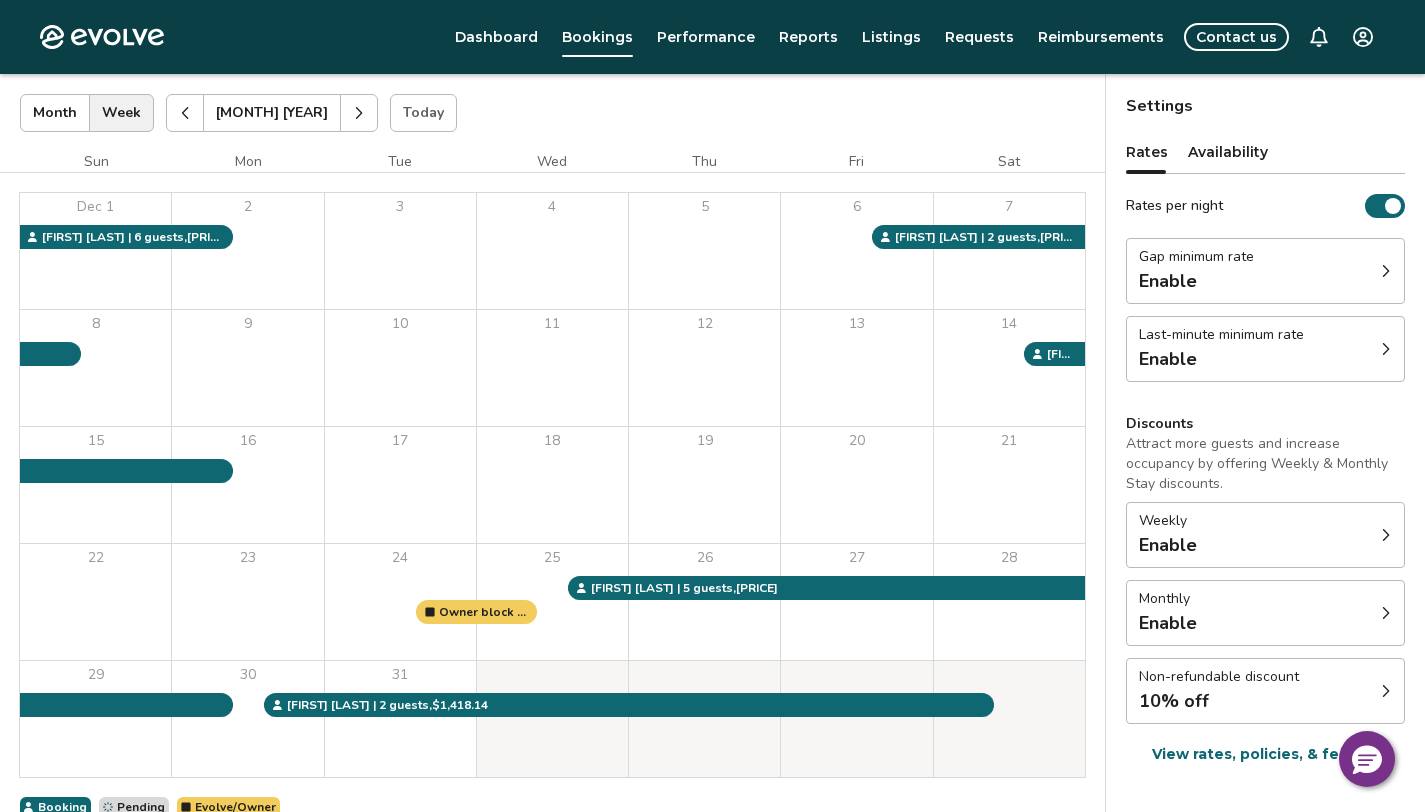 click at bounding box center [185, 113] 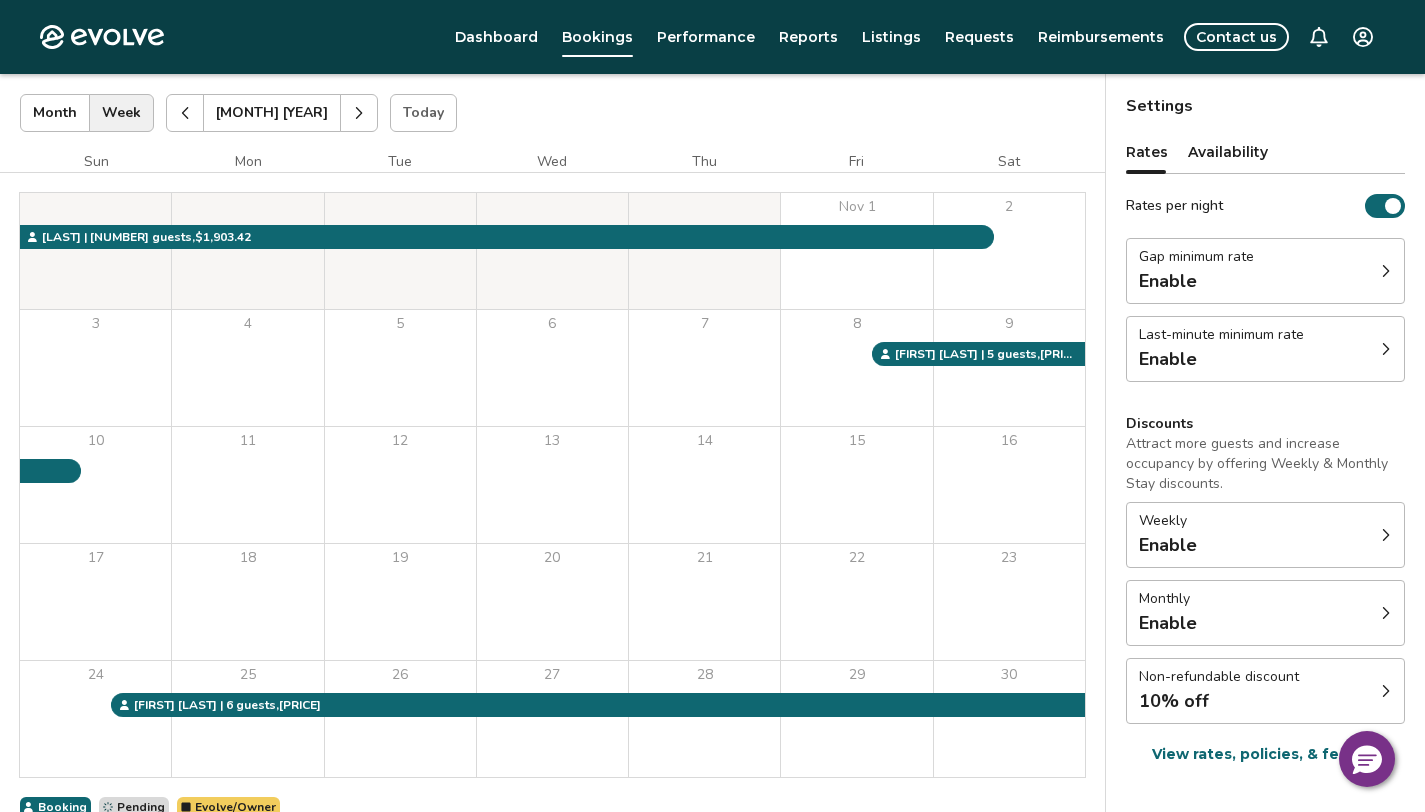 click at bounding box center [185, 113] 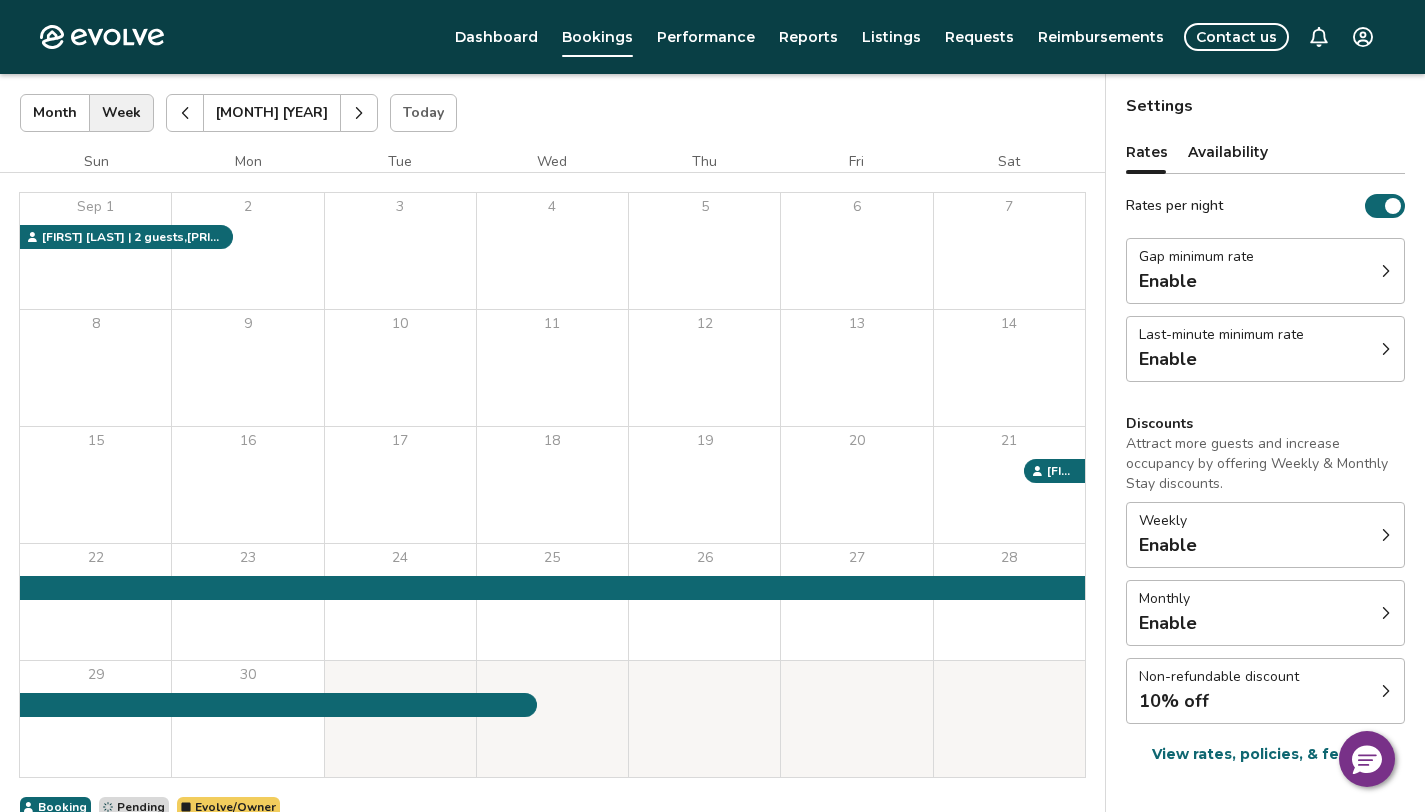 click at bounding box center [185, 113] 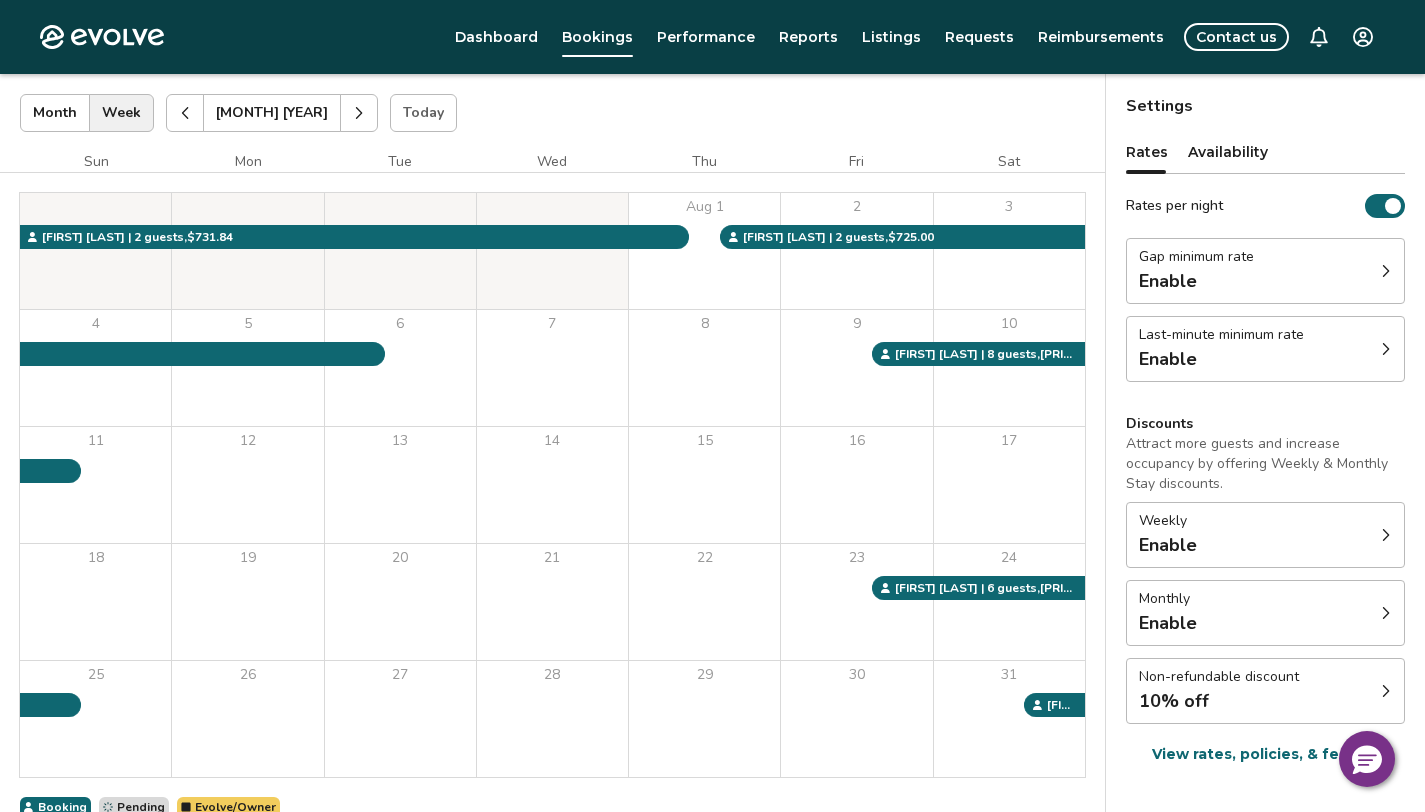 click at bounding box center [185, 113] 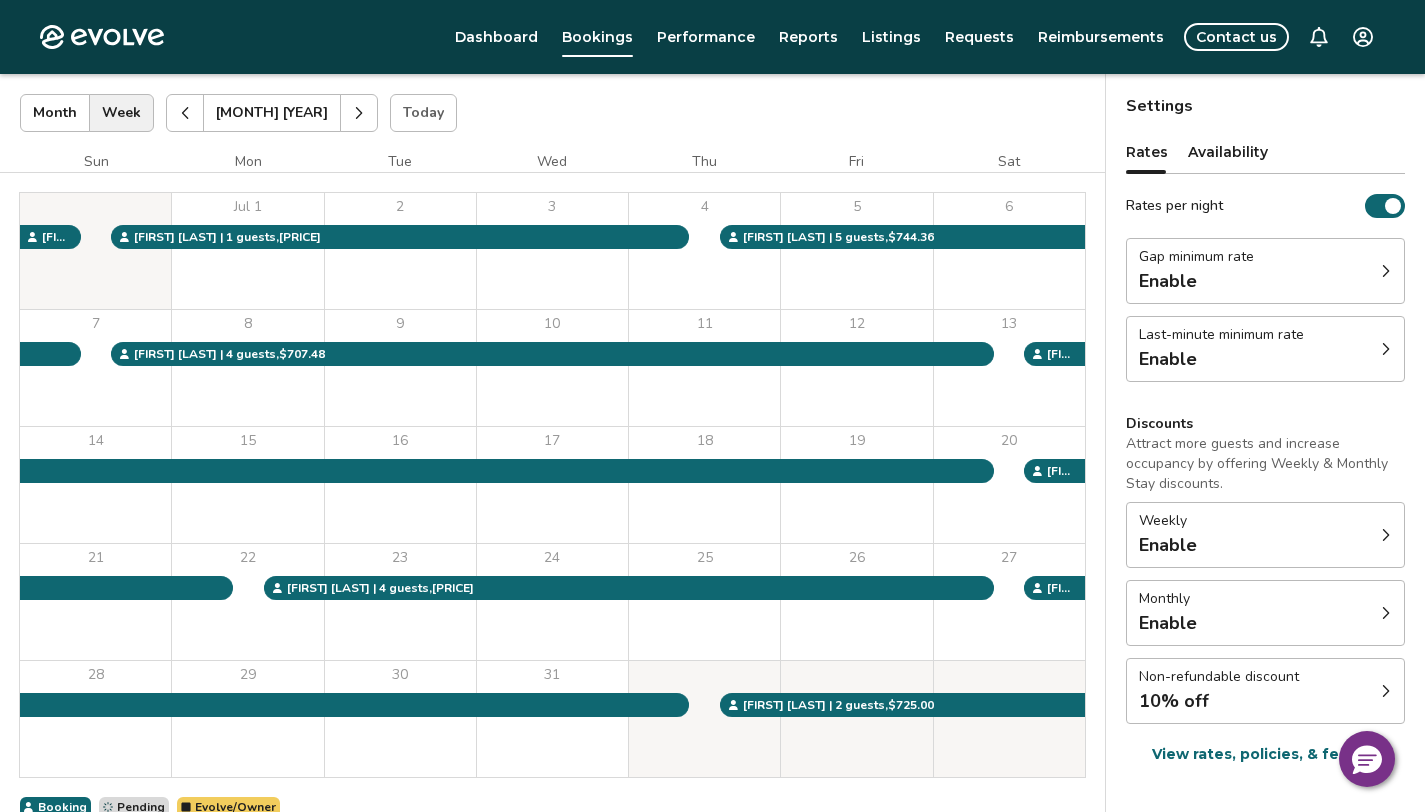 click at bounding box center [359, 113] 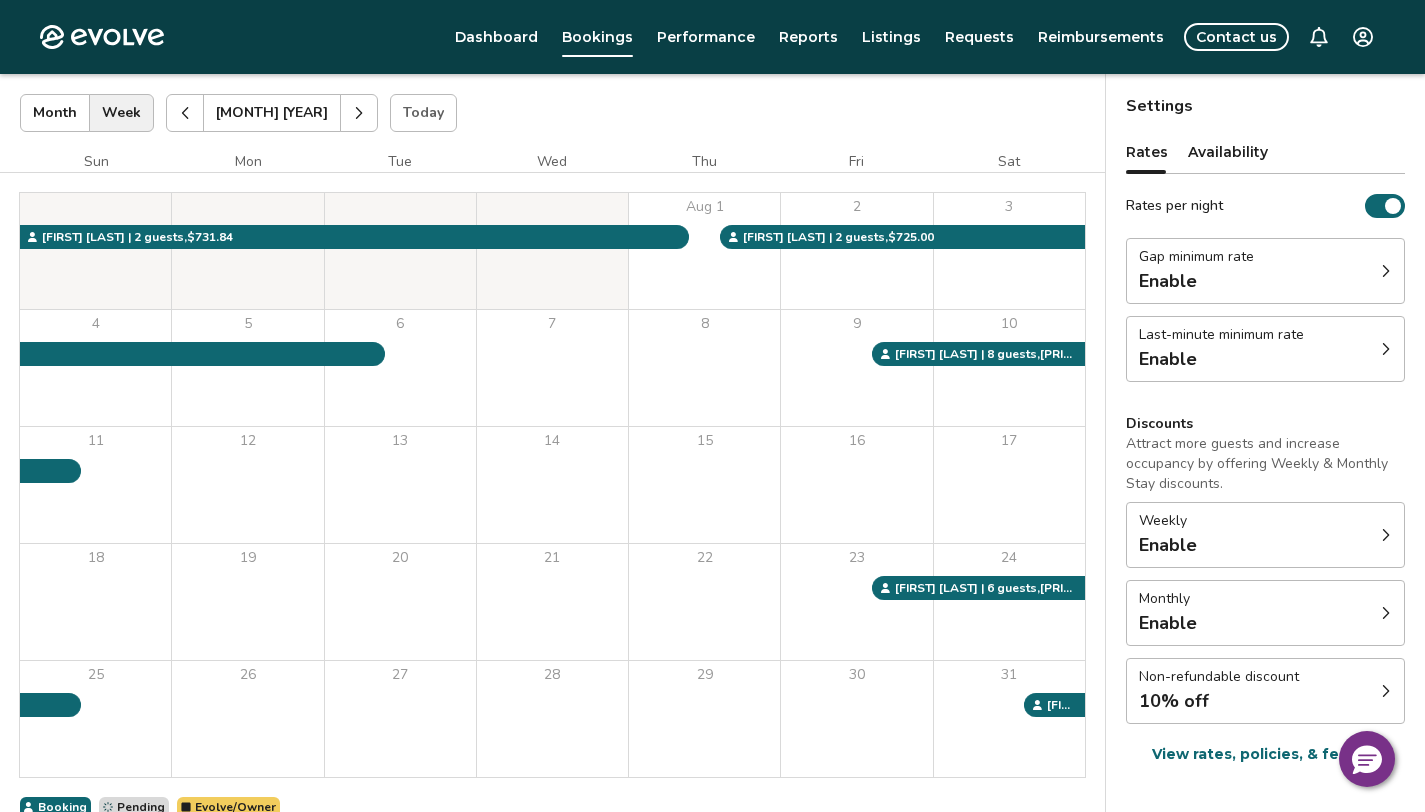 click at bounding box center (359, 113) 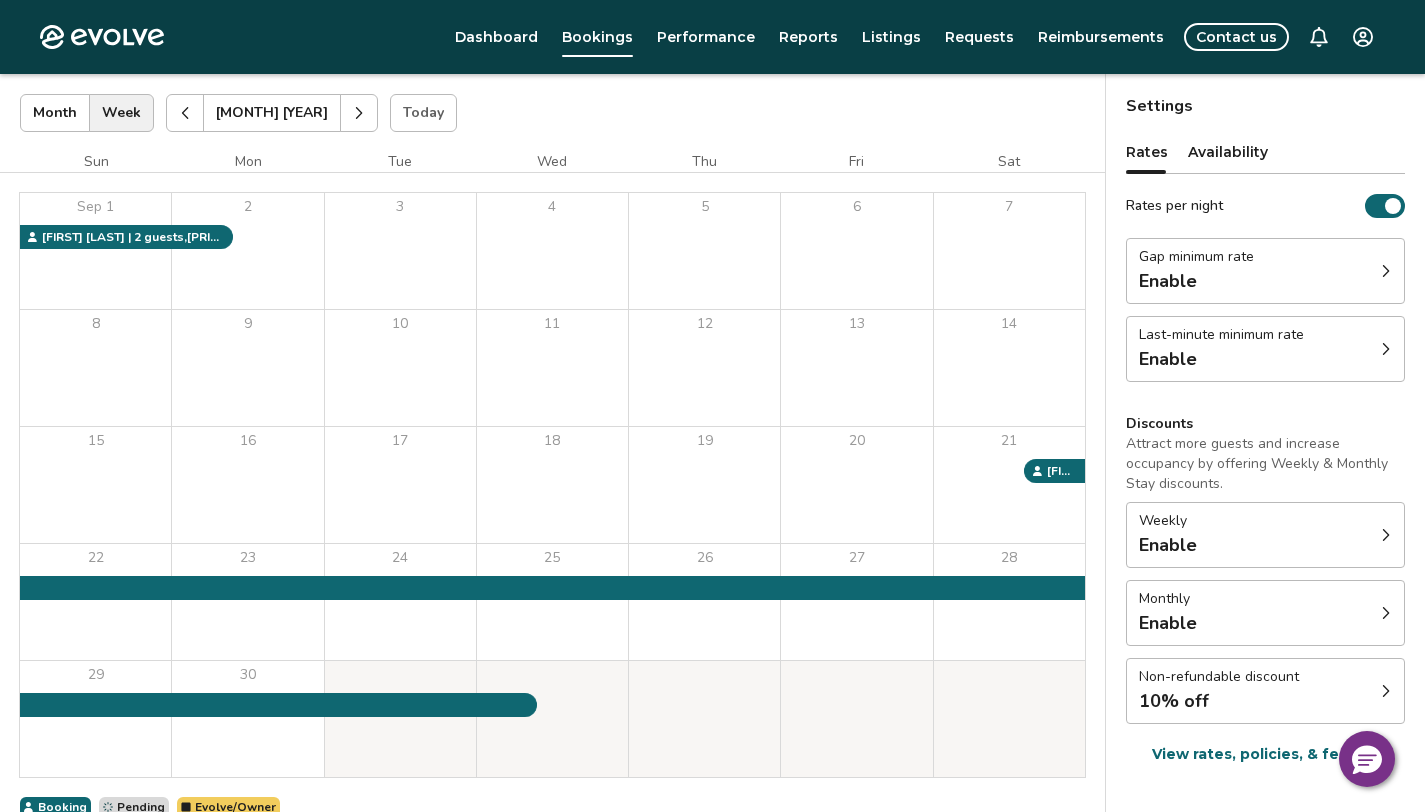 click at bounding box center (359, 113) 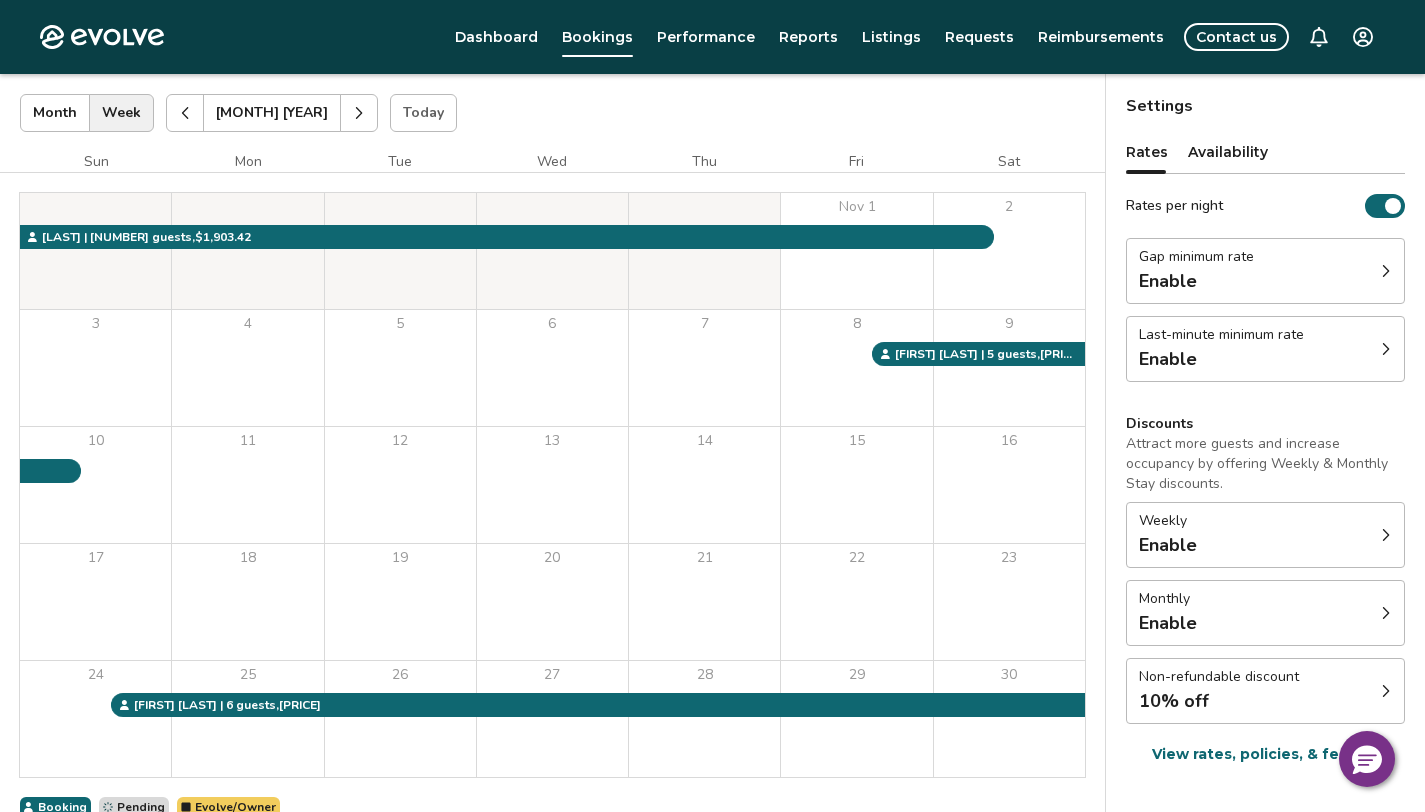click at bounding box center (359, 113) 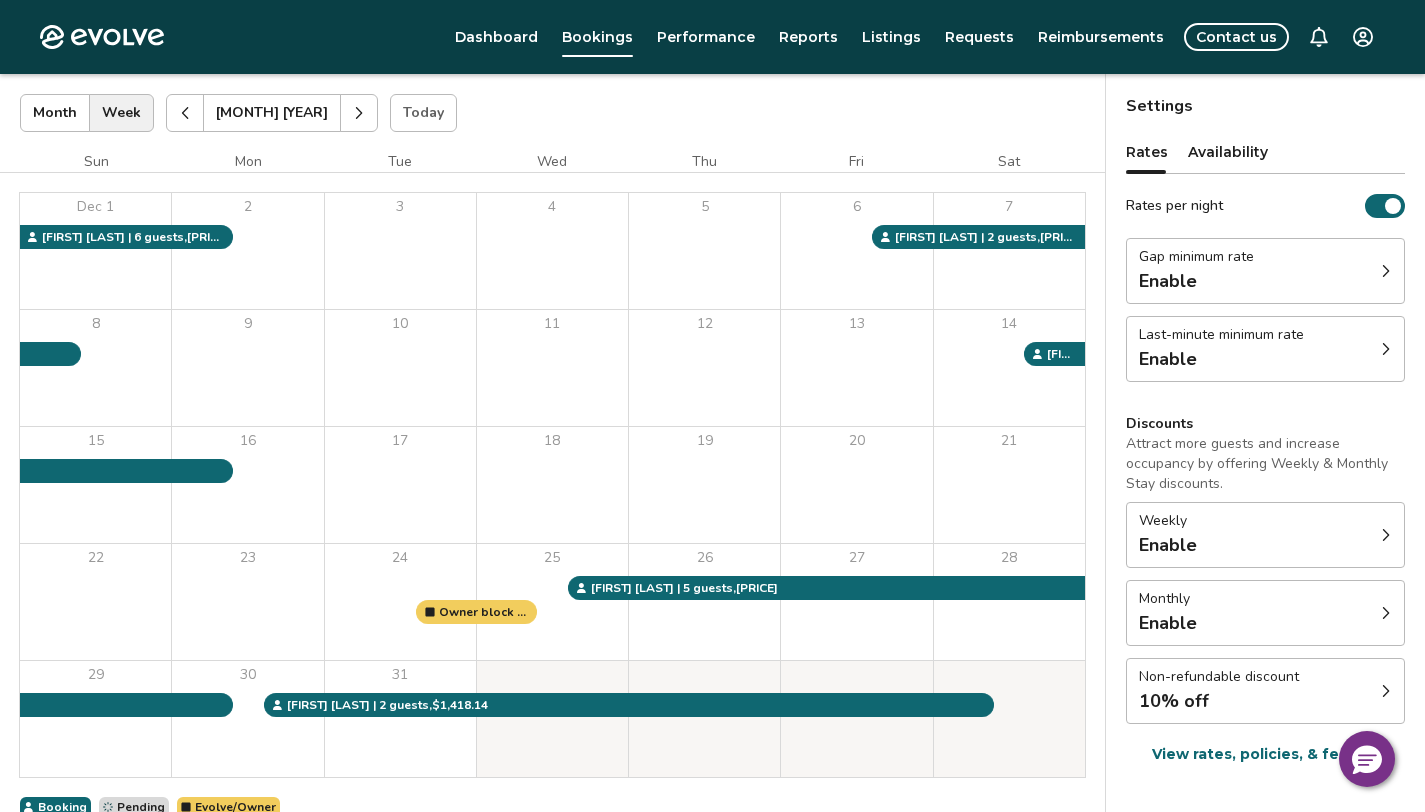 click at bounding box center (359, 113) 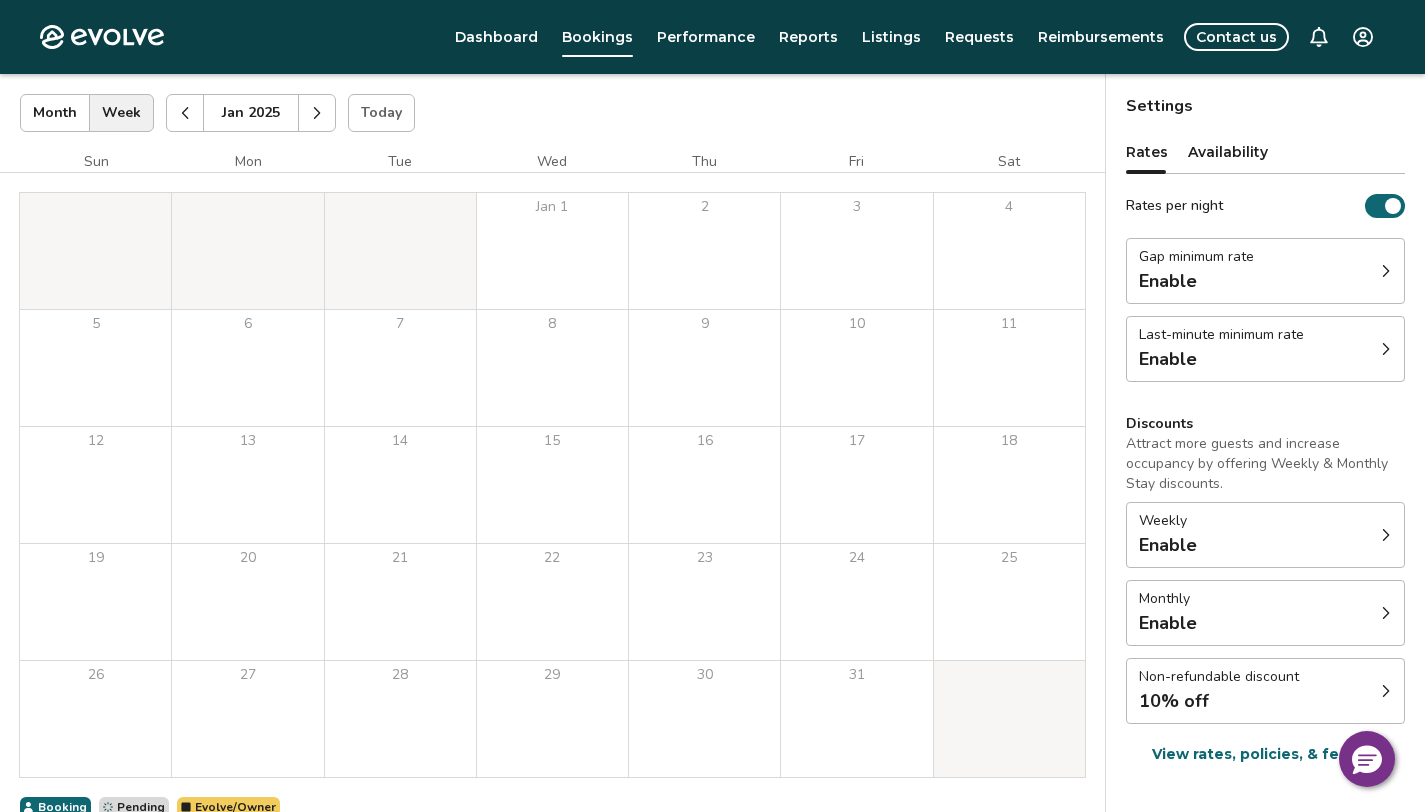 click at bounding box center [317, 113] 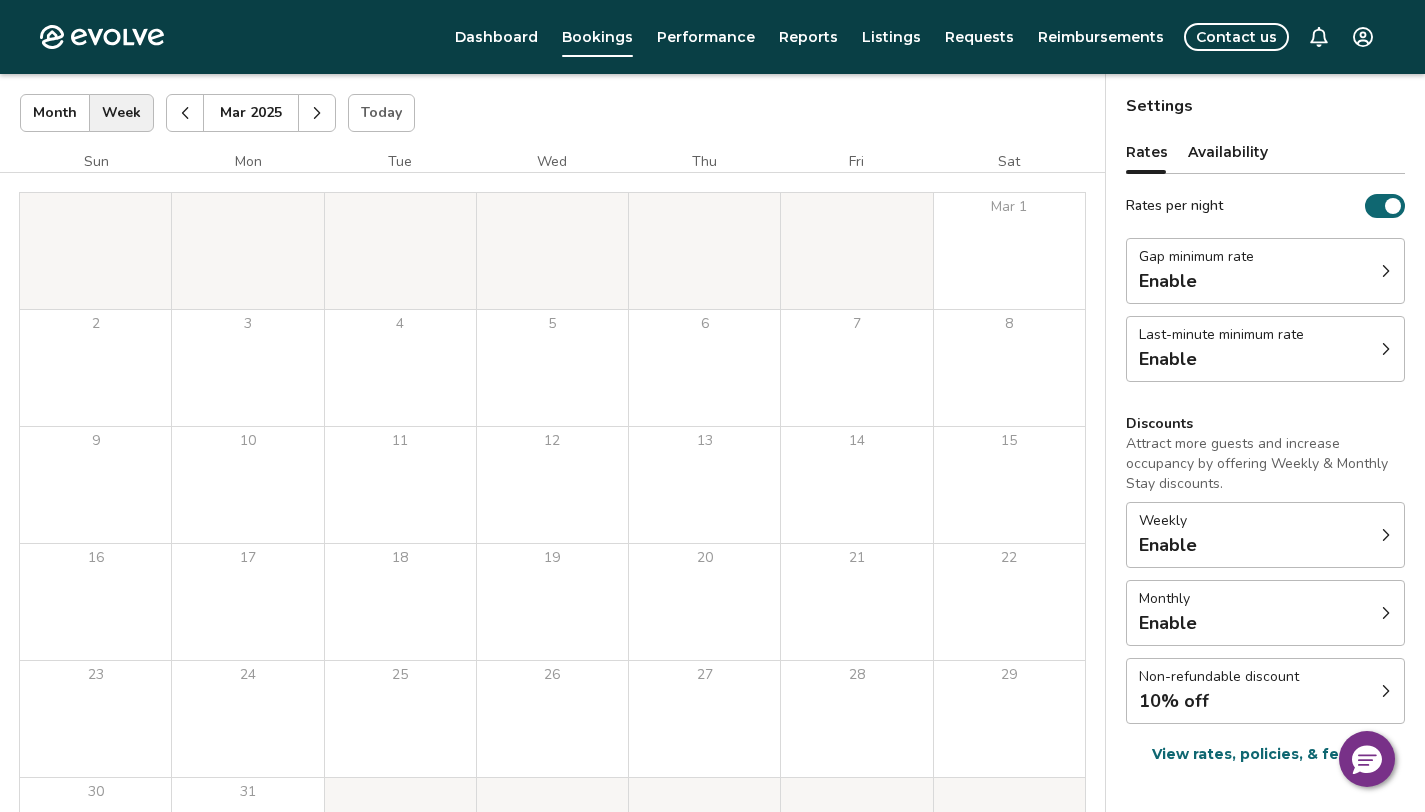 click at bounding box center [317, 113] 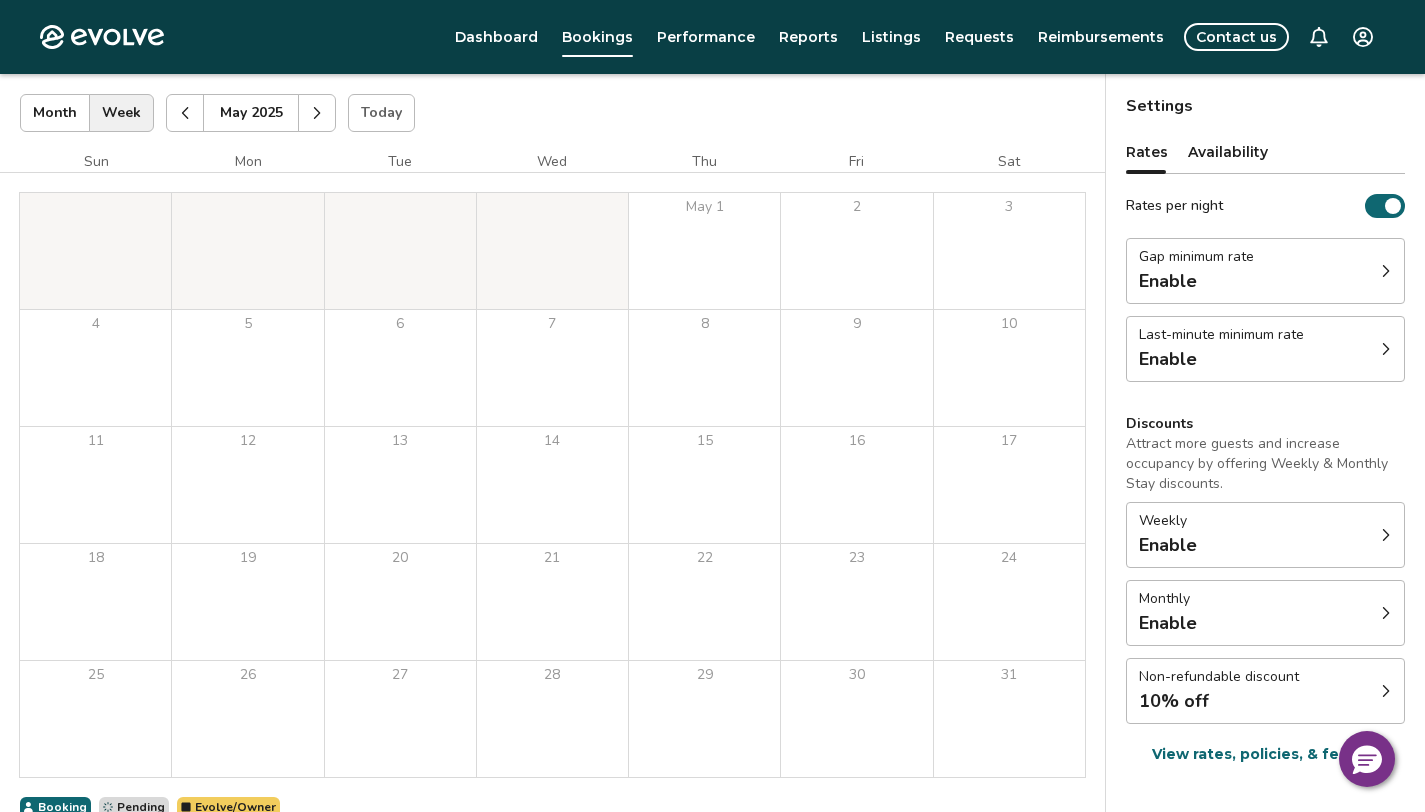 click at bounding box center (317, 113) 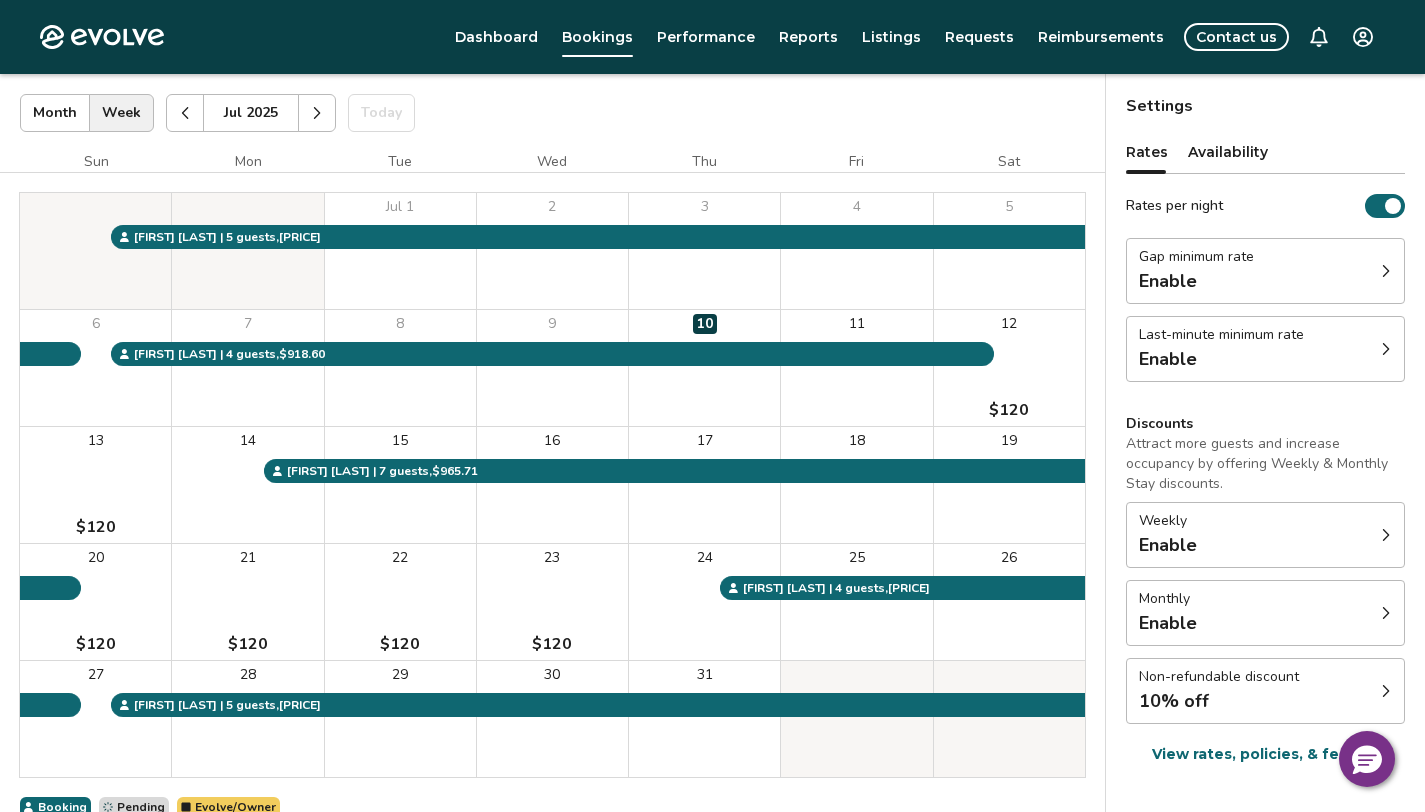 click at bounding box center [317, 113] 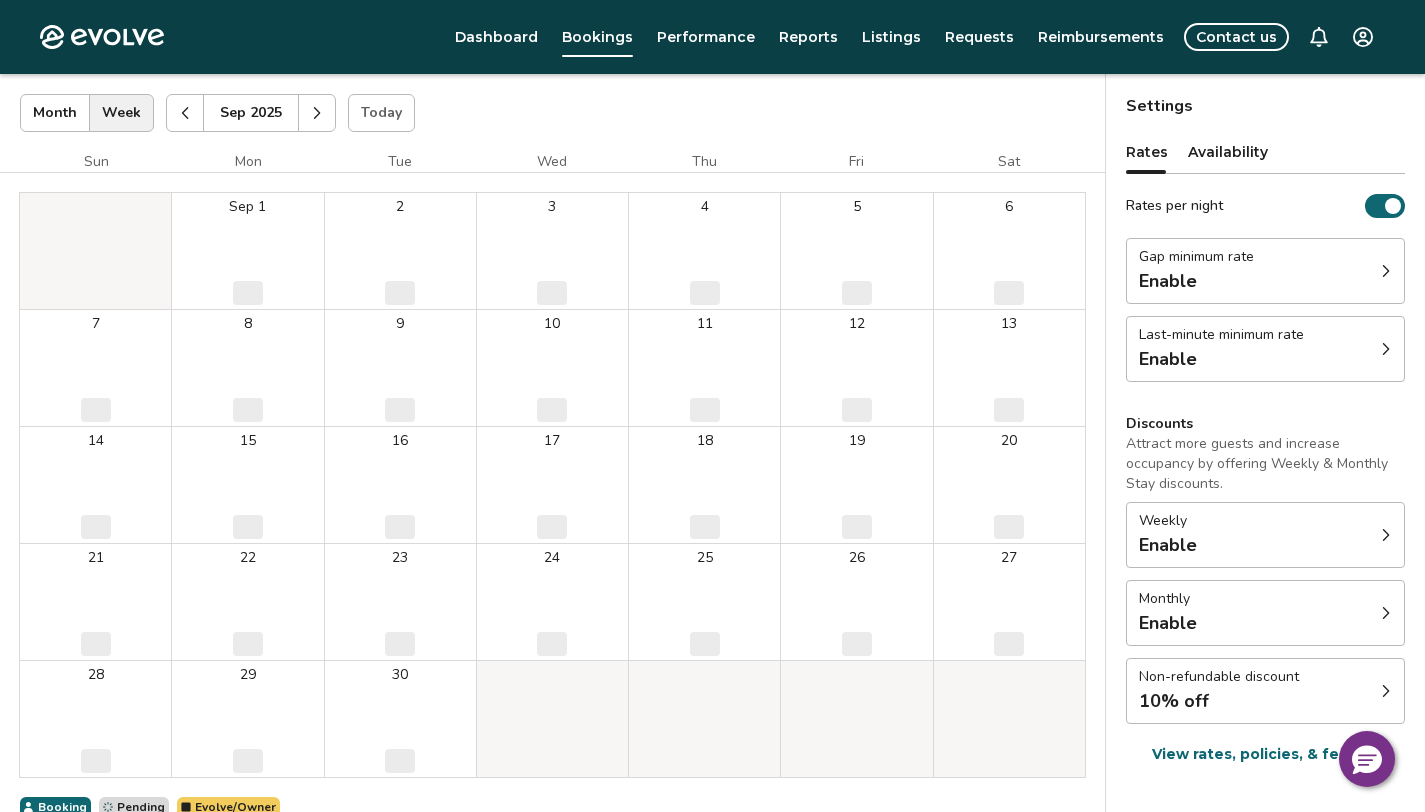 click at bounding box center [317, 113] 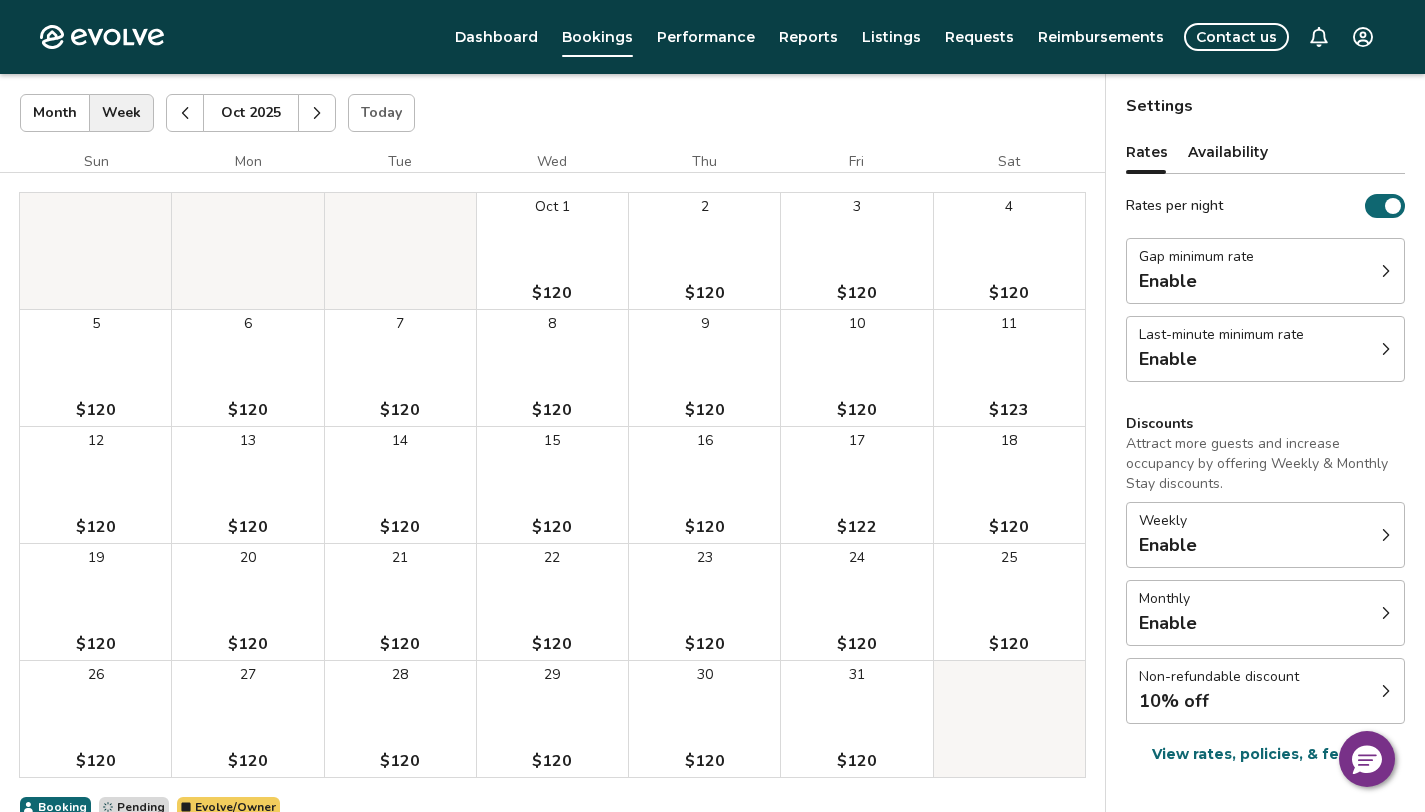 click at bounding box center [185, 113] 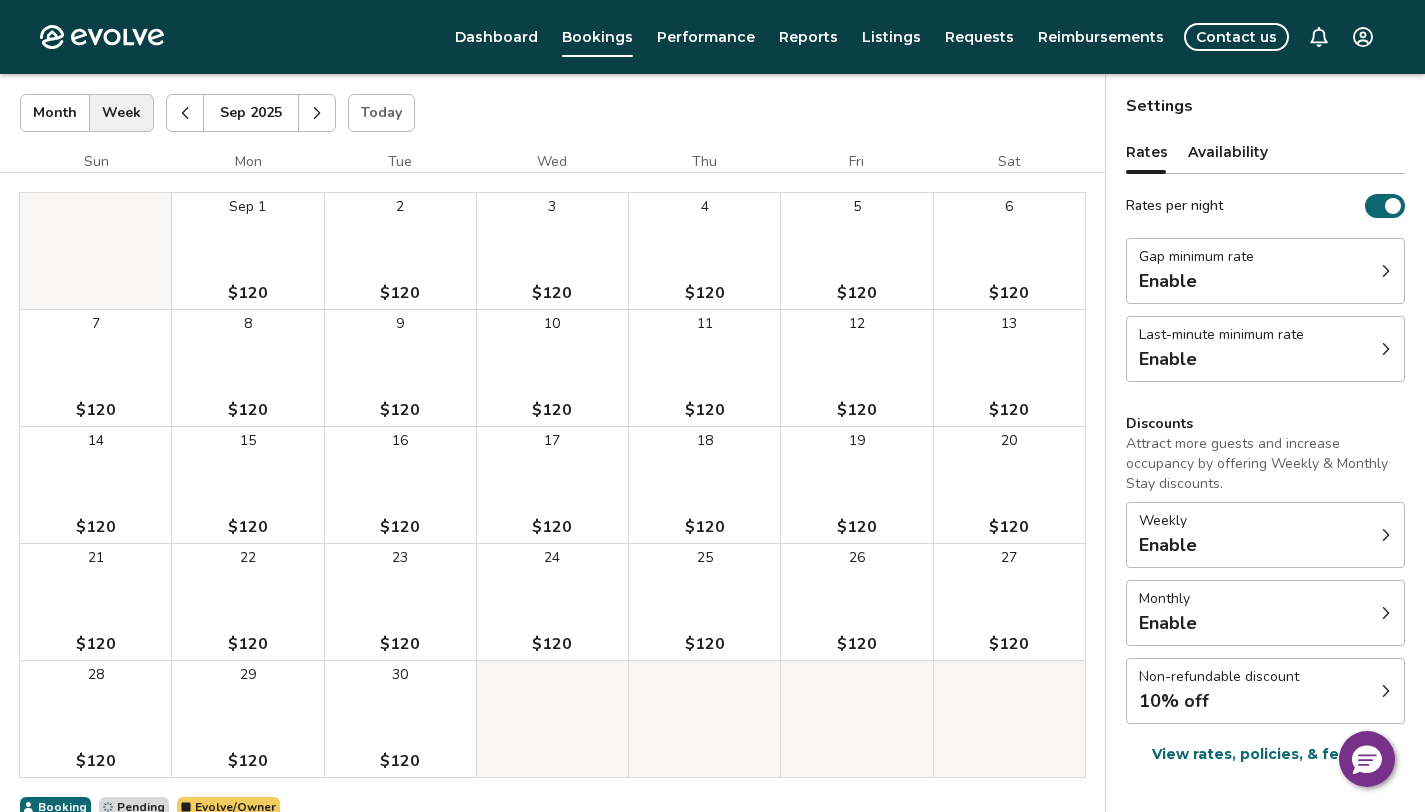 click at bounding box center (185, 113) 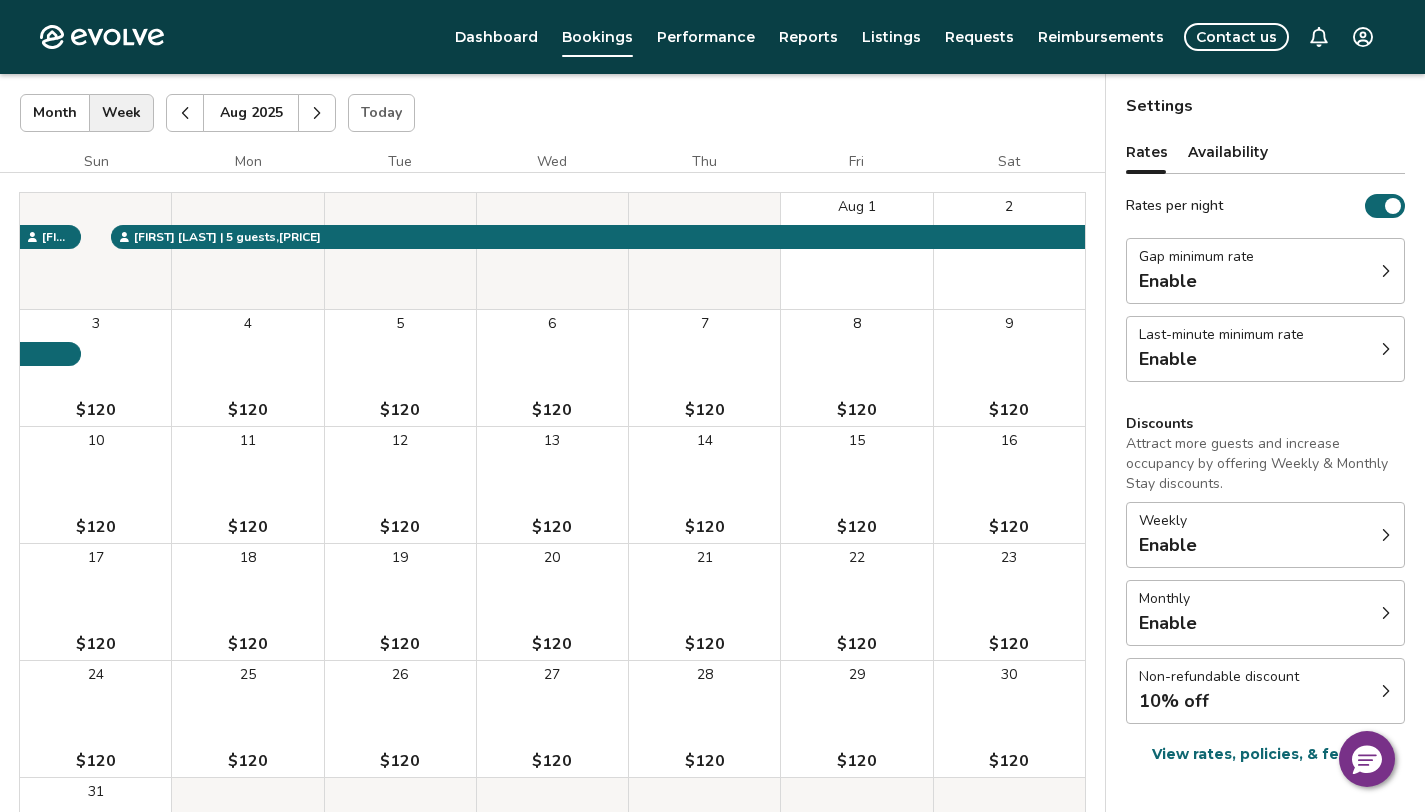 click at bounding box center [185, 113] 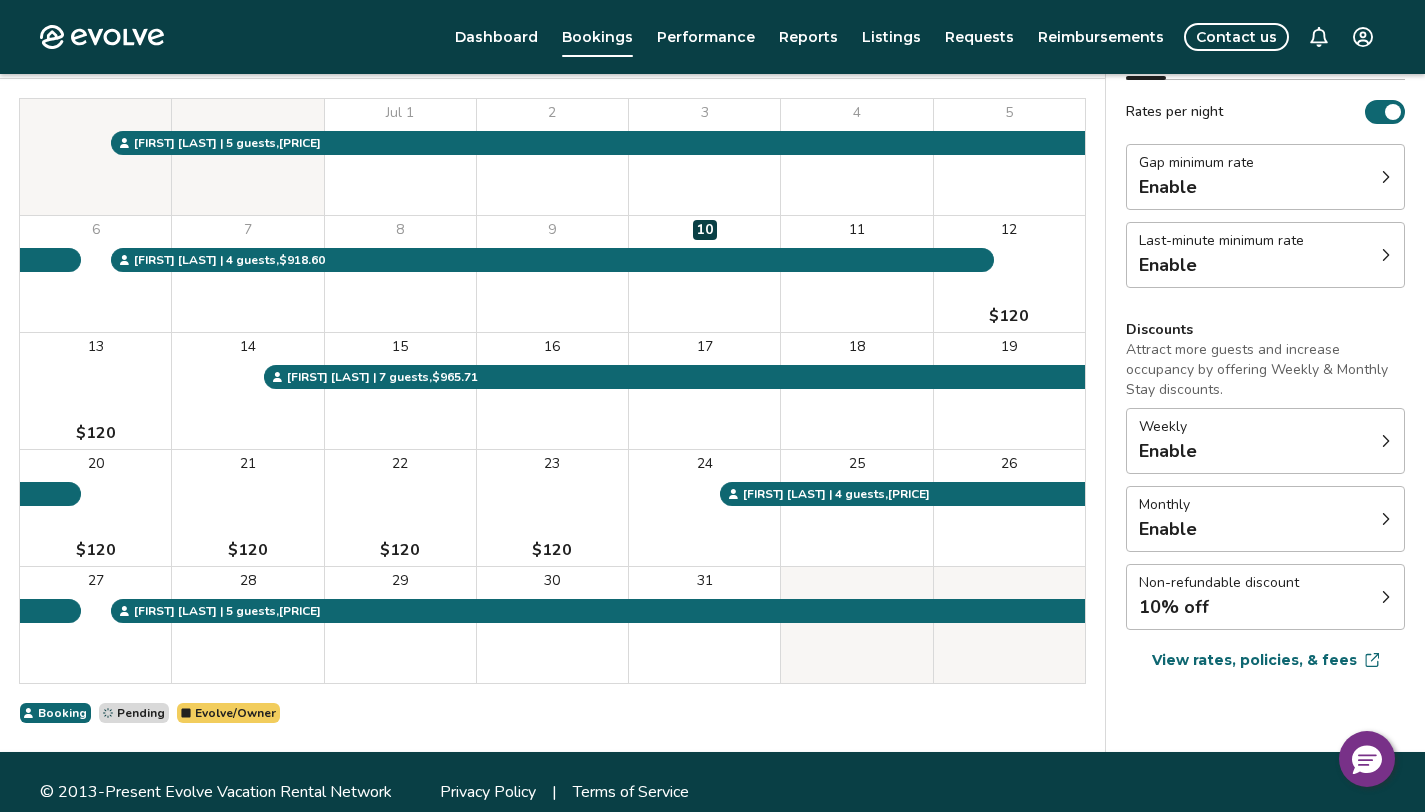 scroll, scrollTop: 211, scrollLeft: 0, axis: vertical 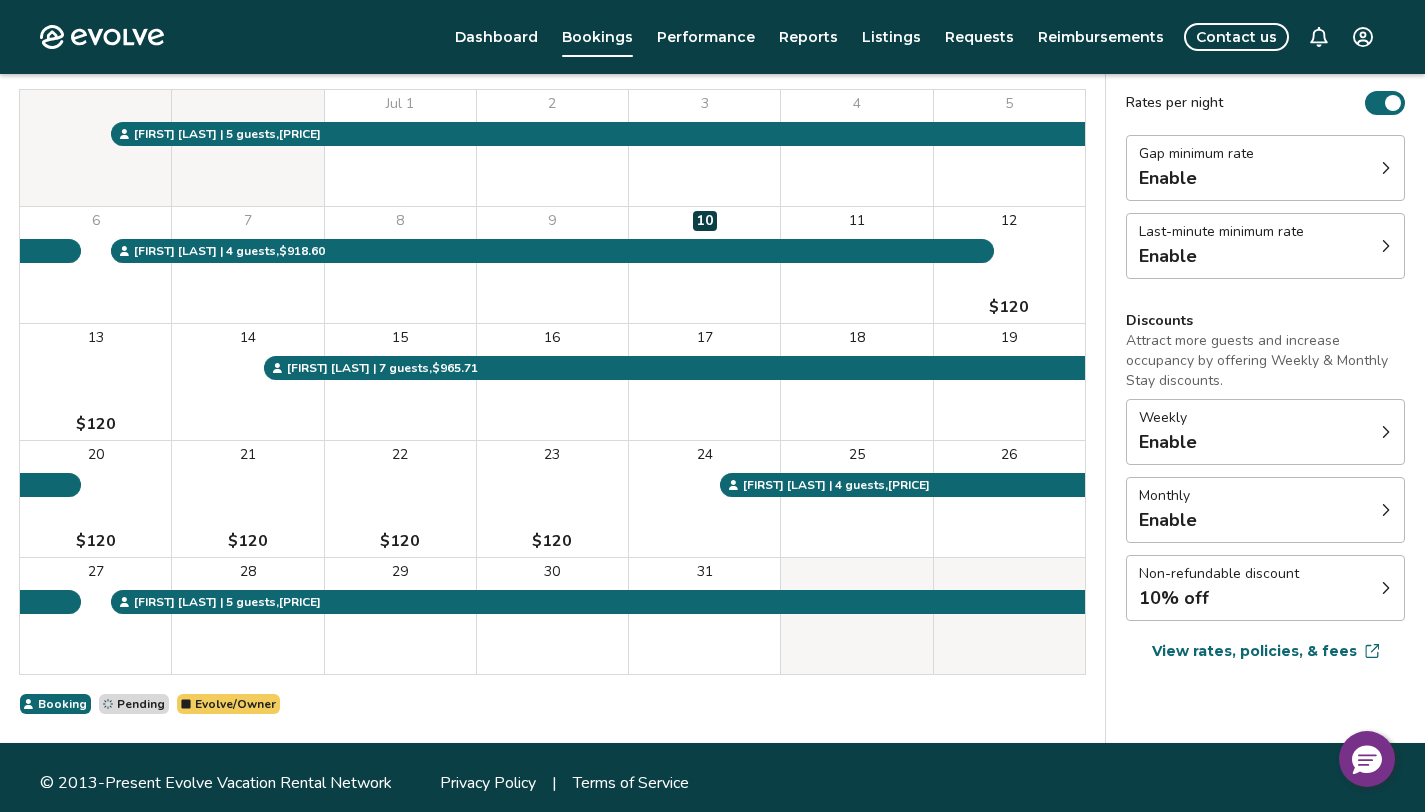 click at bounding box center [1386, 432] 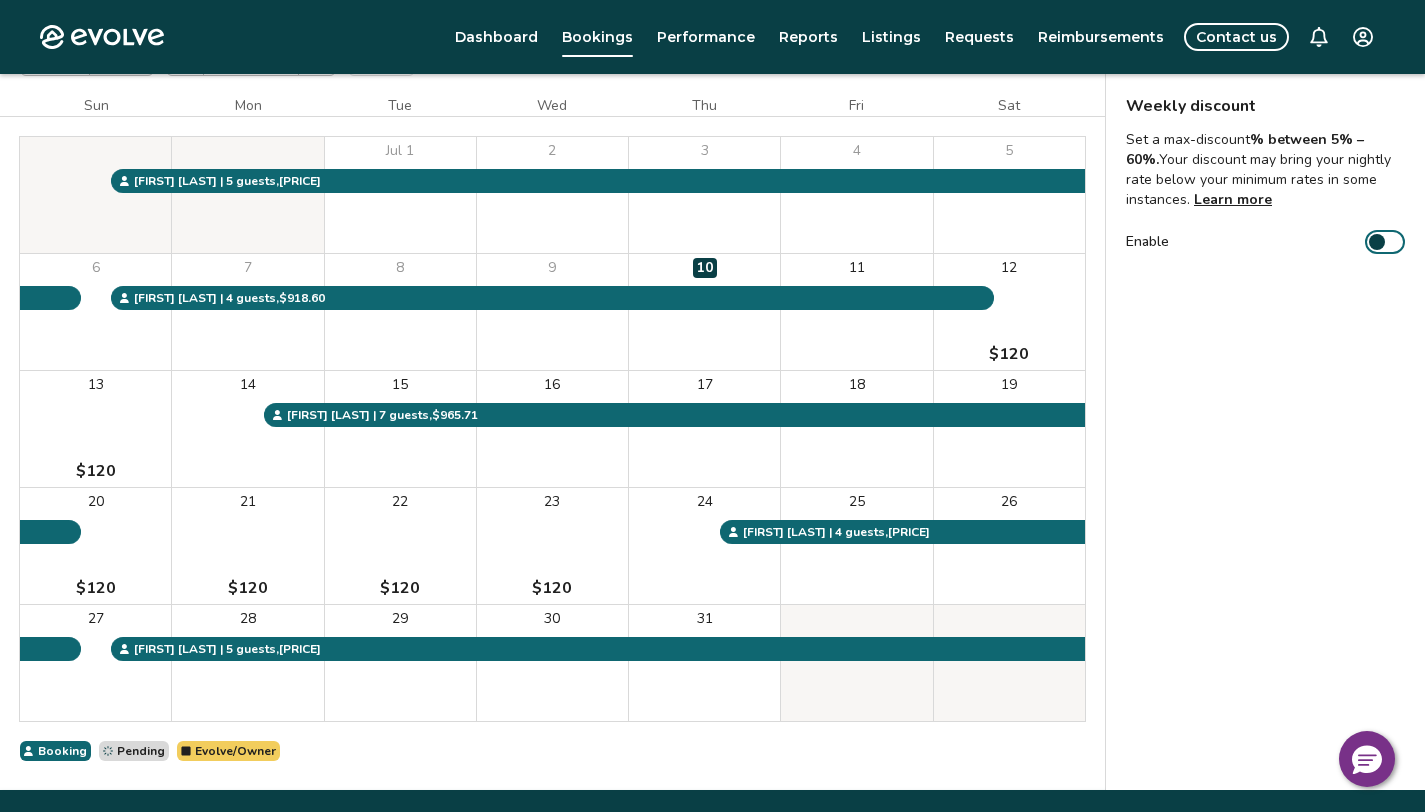 scroll, scrollTop: 156, scrollLeft: 0, axis: vertical 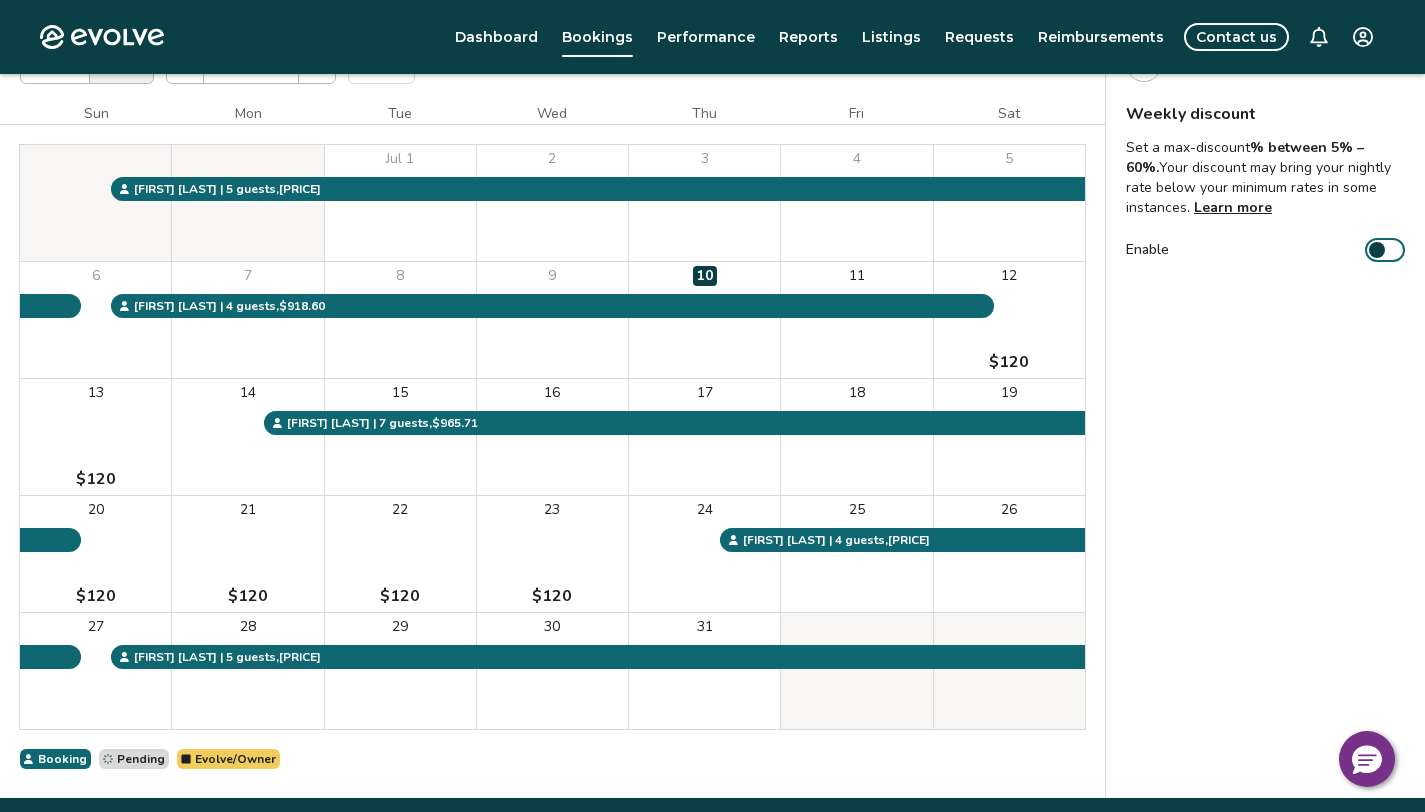 click on "Learn more" at bounding box center (1233, 207) 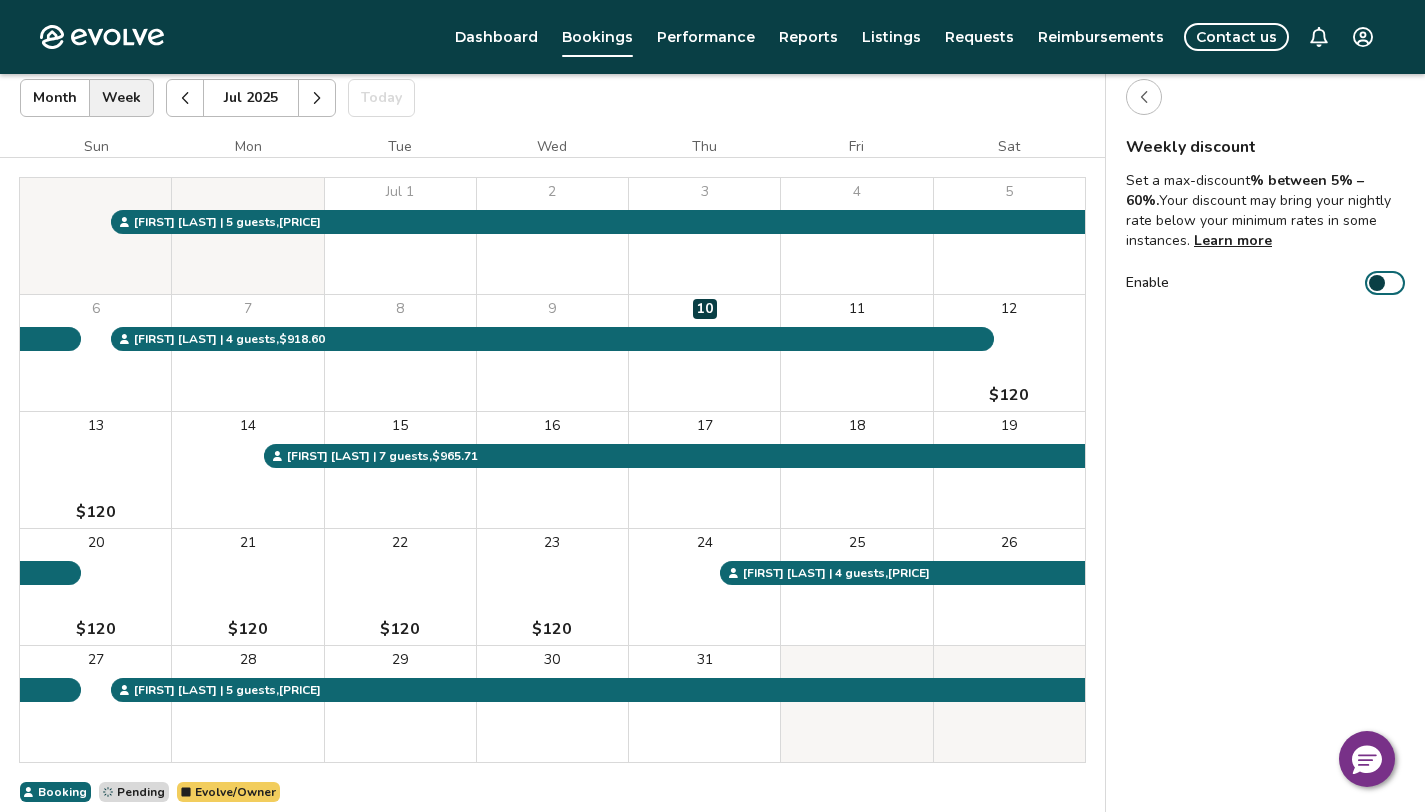 scroll, scrollTop: 115, scrollLeft: 0, axis: vertical 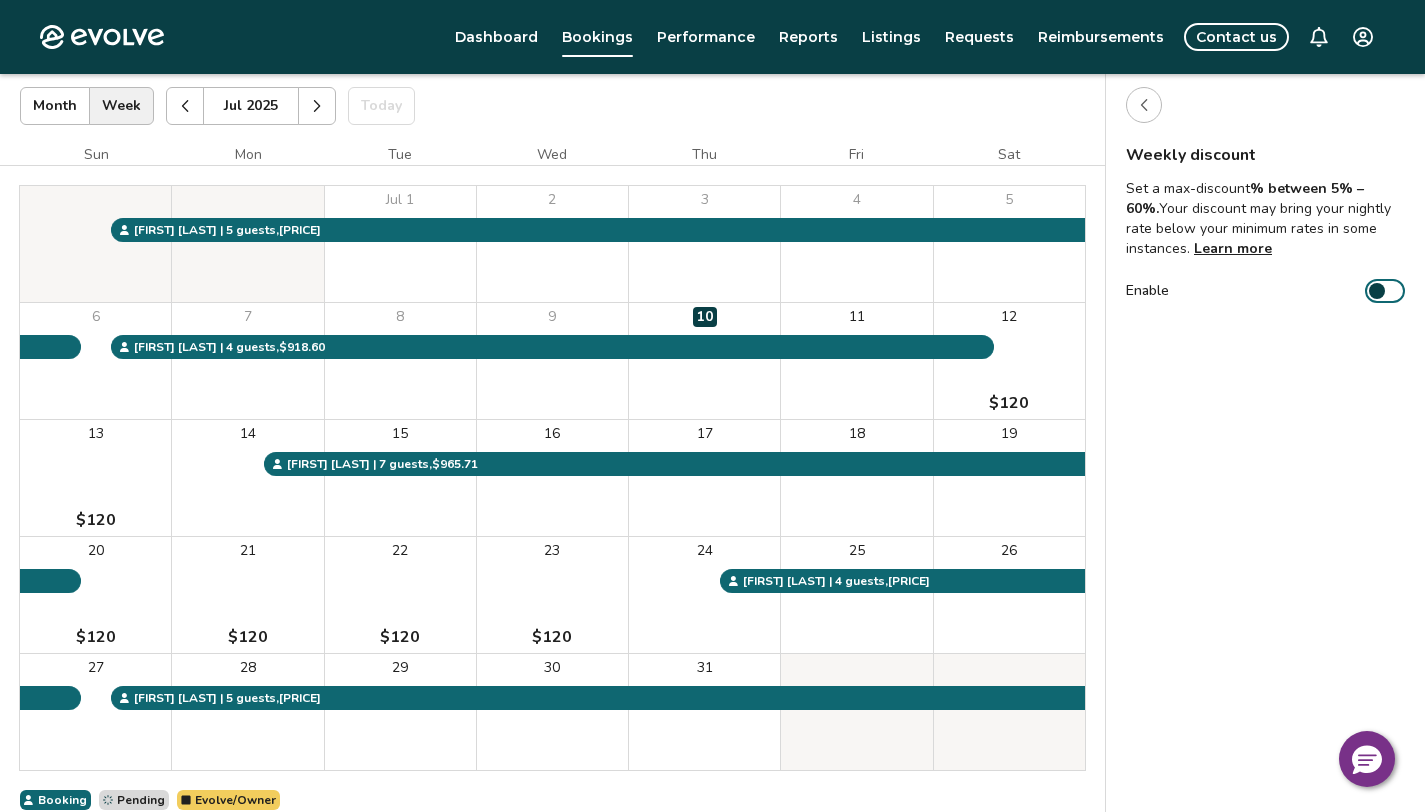 click at bounding box center [1377, 291] 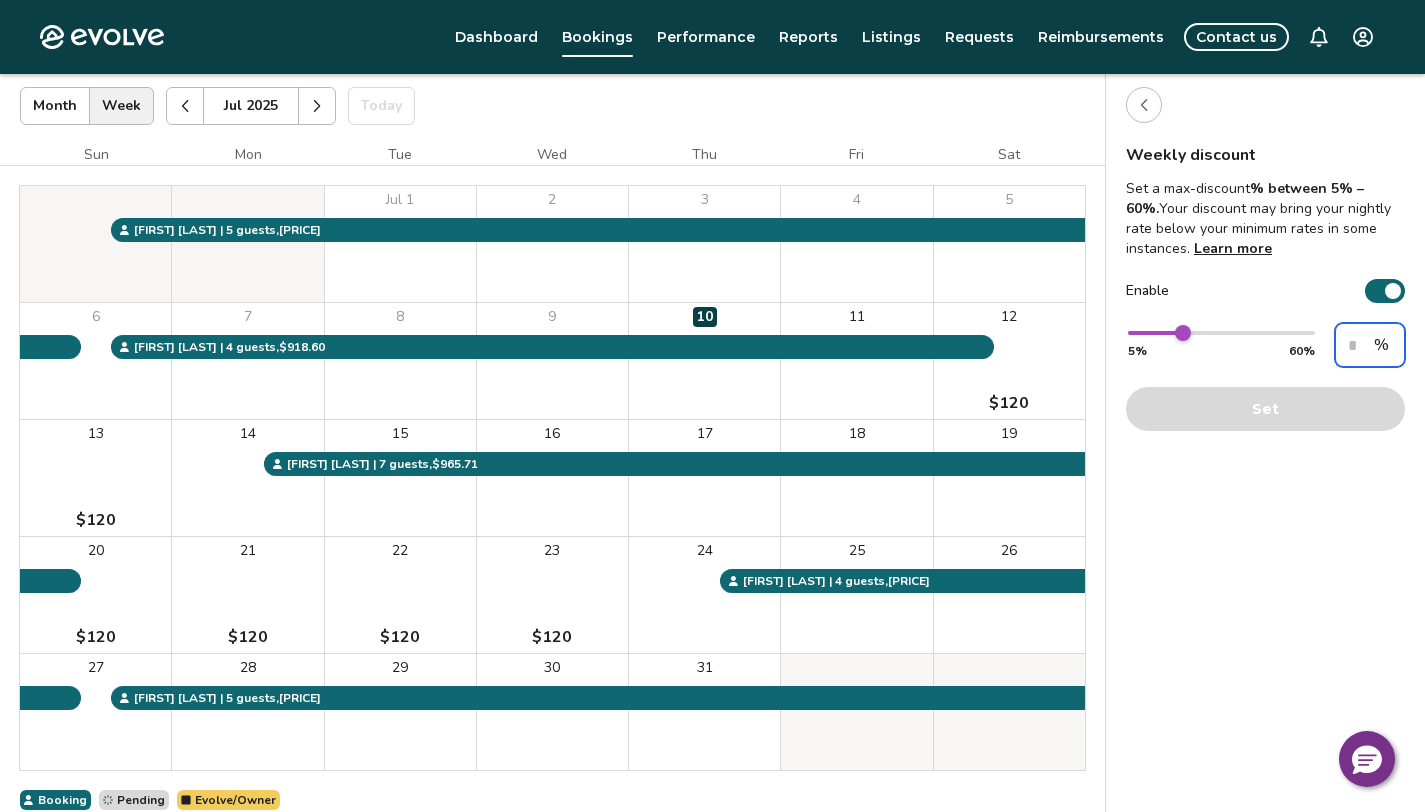 click on "**" at bounding box center [1370, 345] 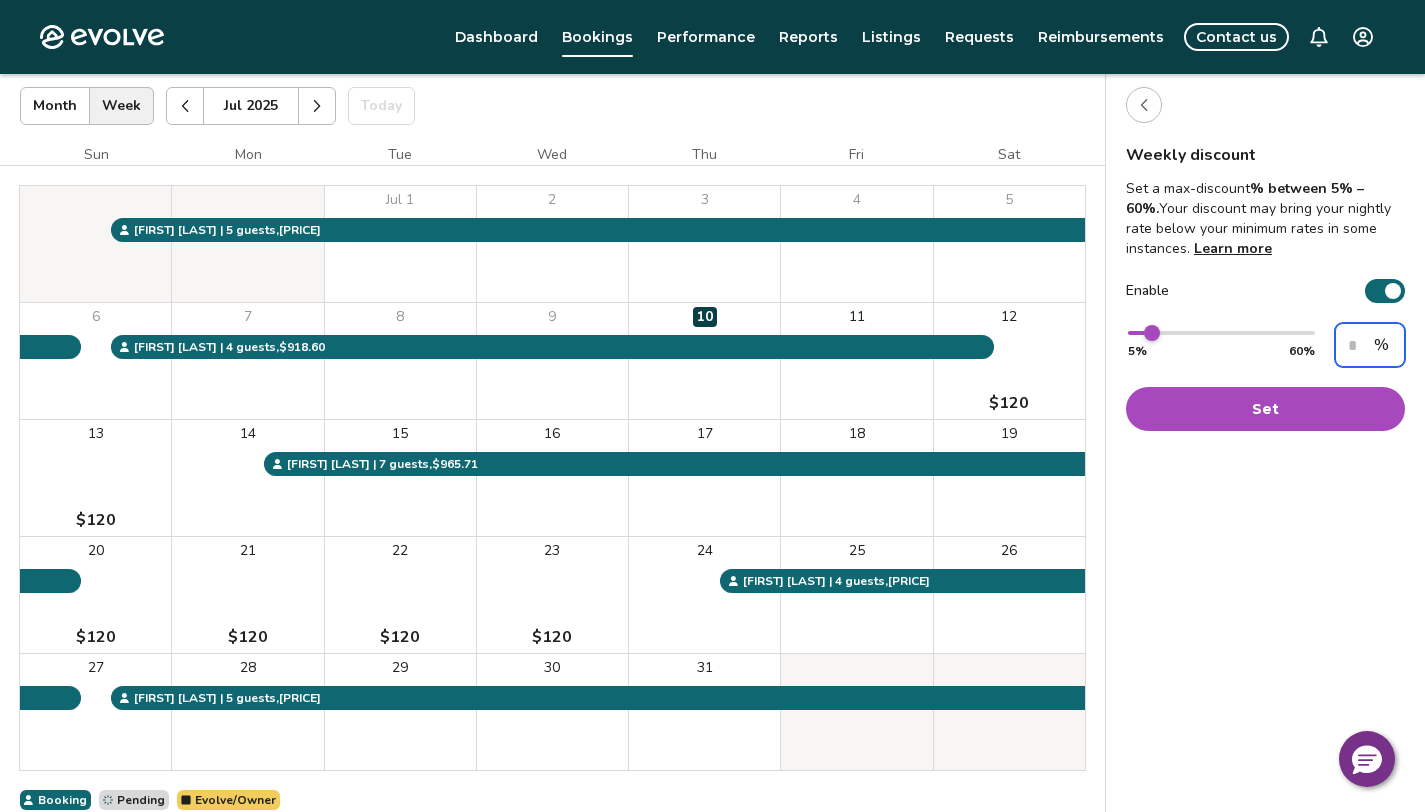 type on "**" 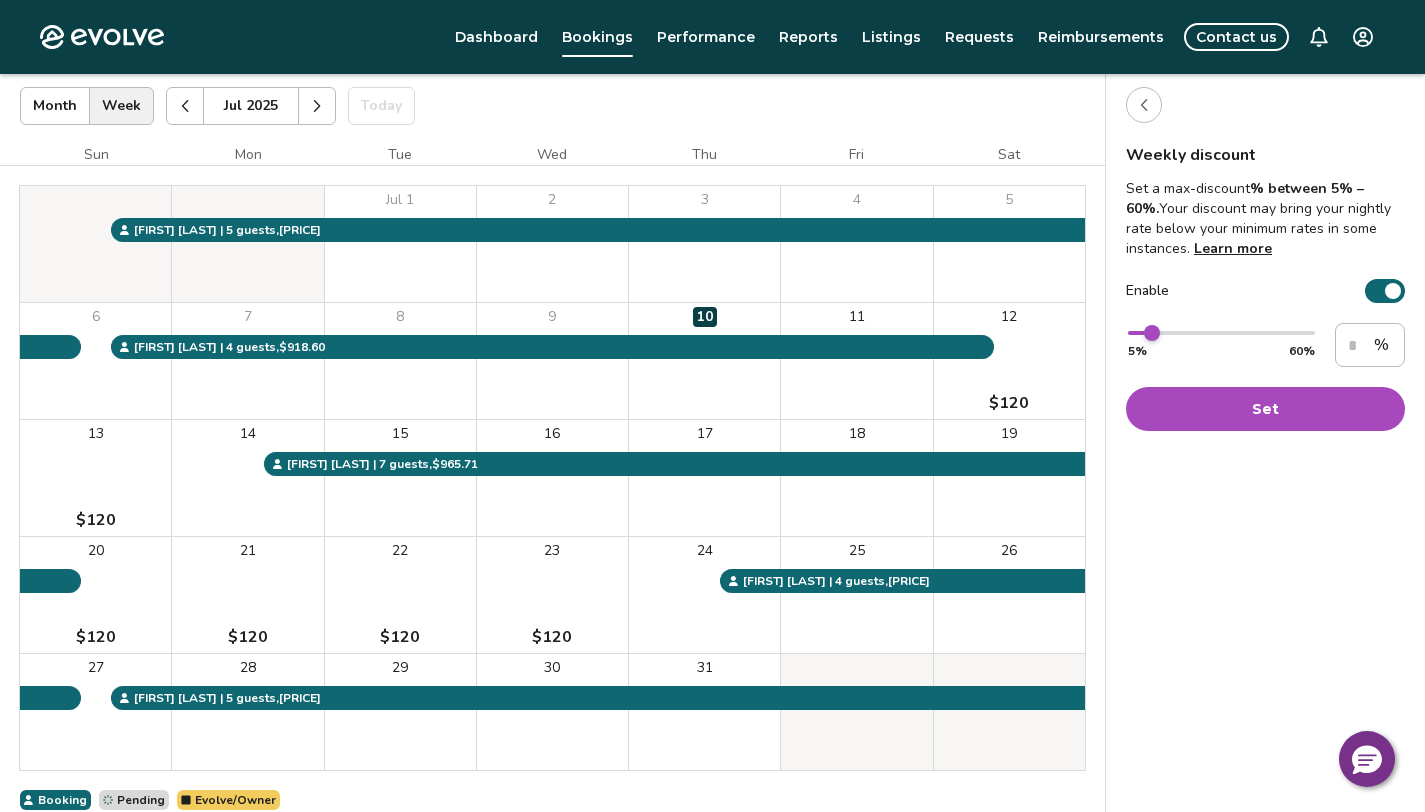 click on "Set" at bounding box center [1265, 409] 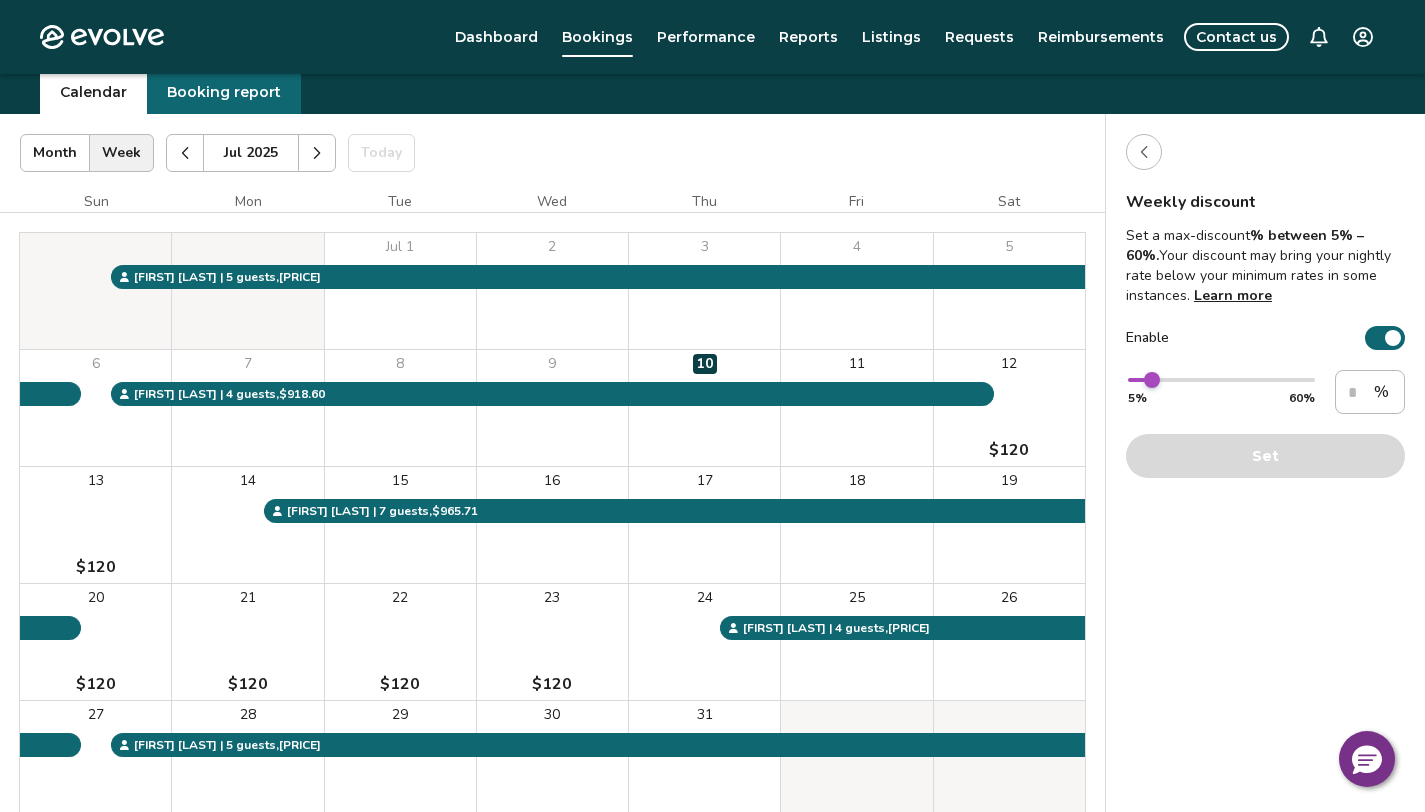 scroll, scrollTop: 62, scrollLeft: 0, axis: vertical 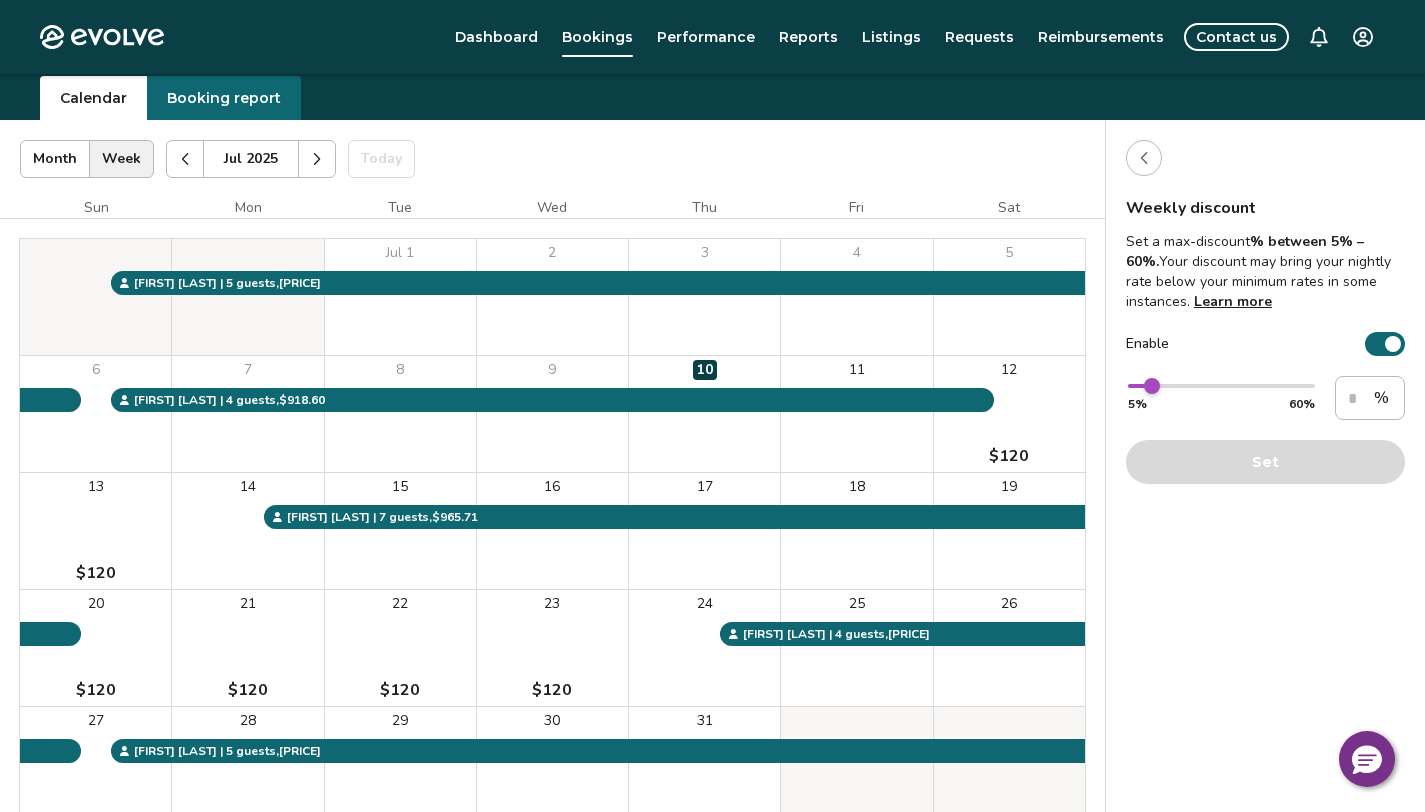 click at bounding box center [1144, 158] 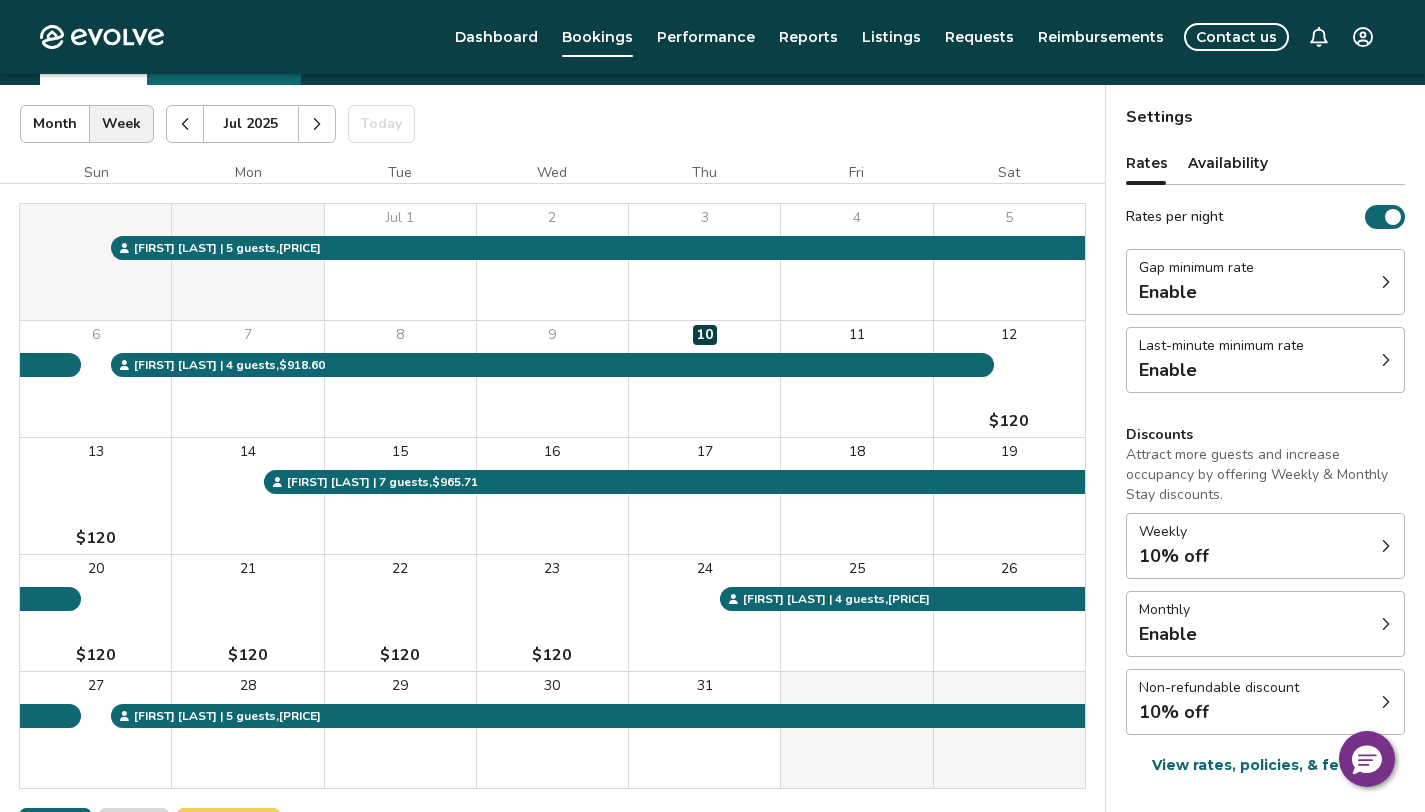 scroll, scrollTop: 109, scrollLeft: 0, axis: vertical 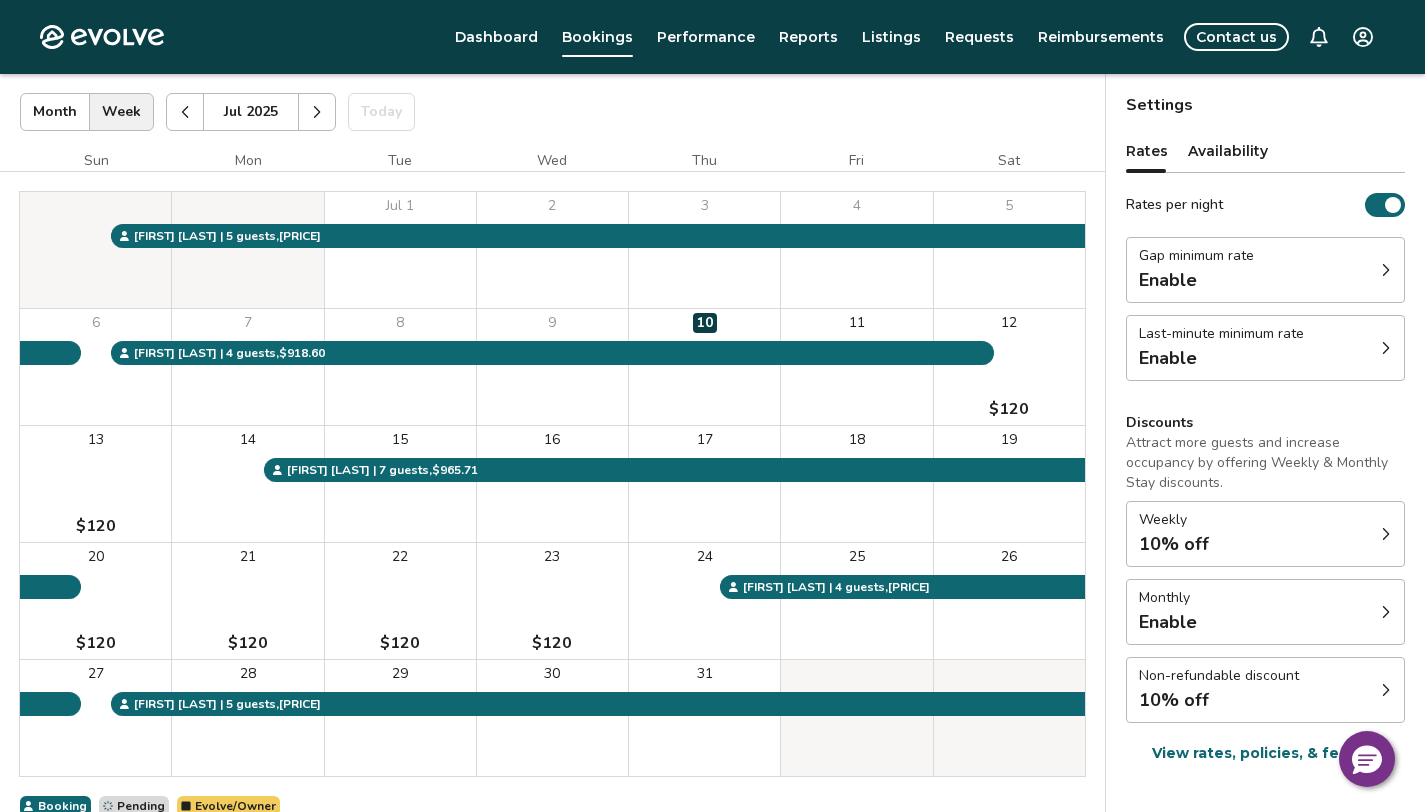 click at bounding box center (1386, 270) 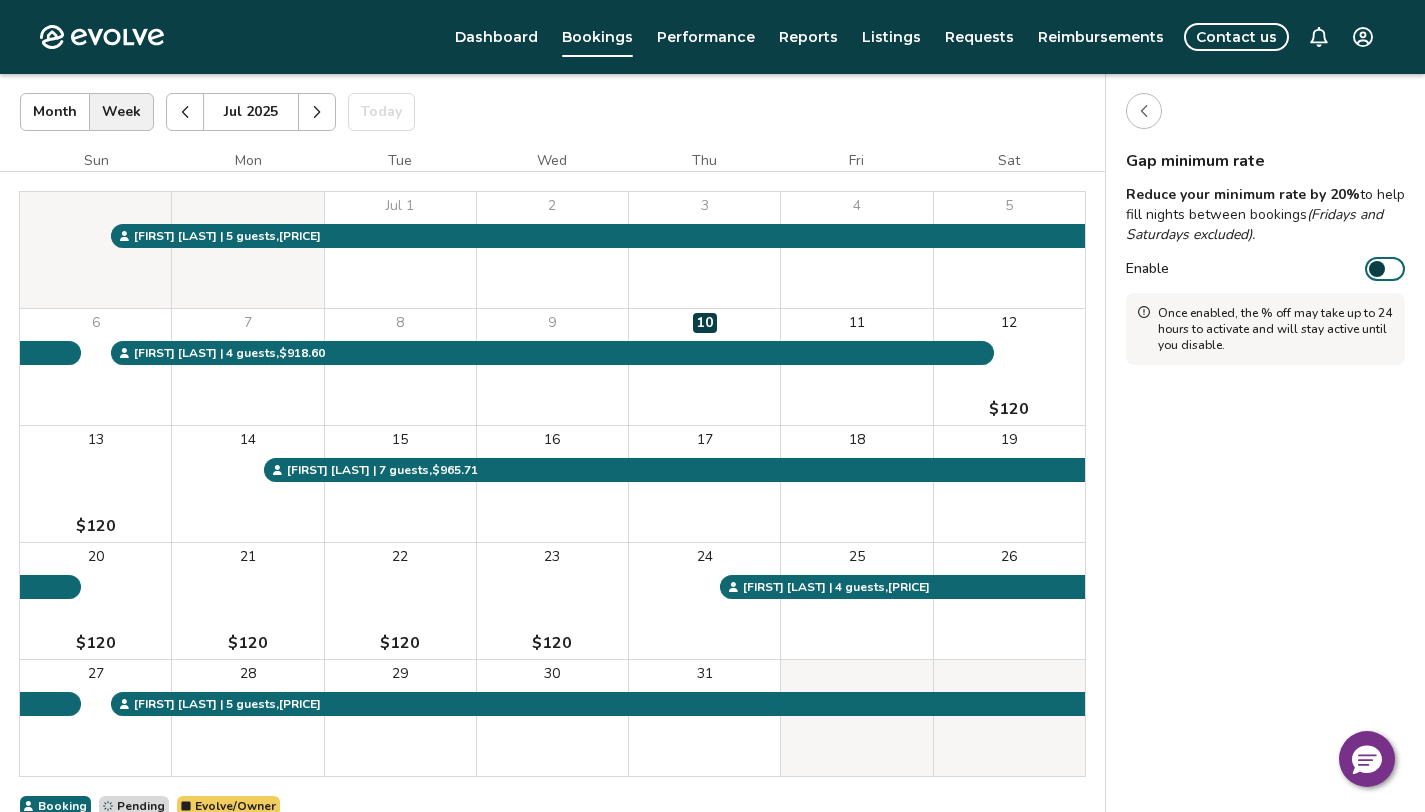 click 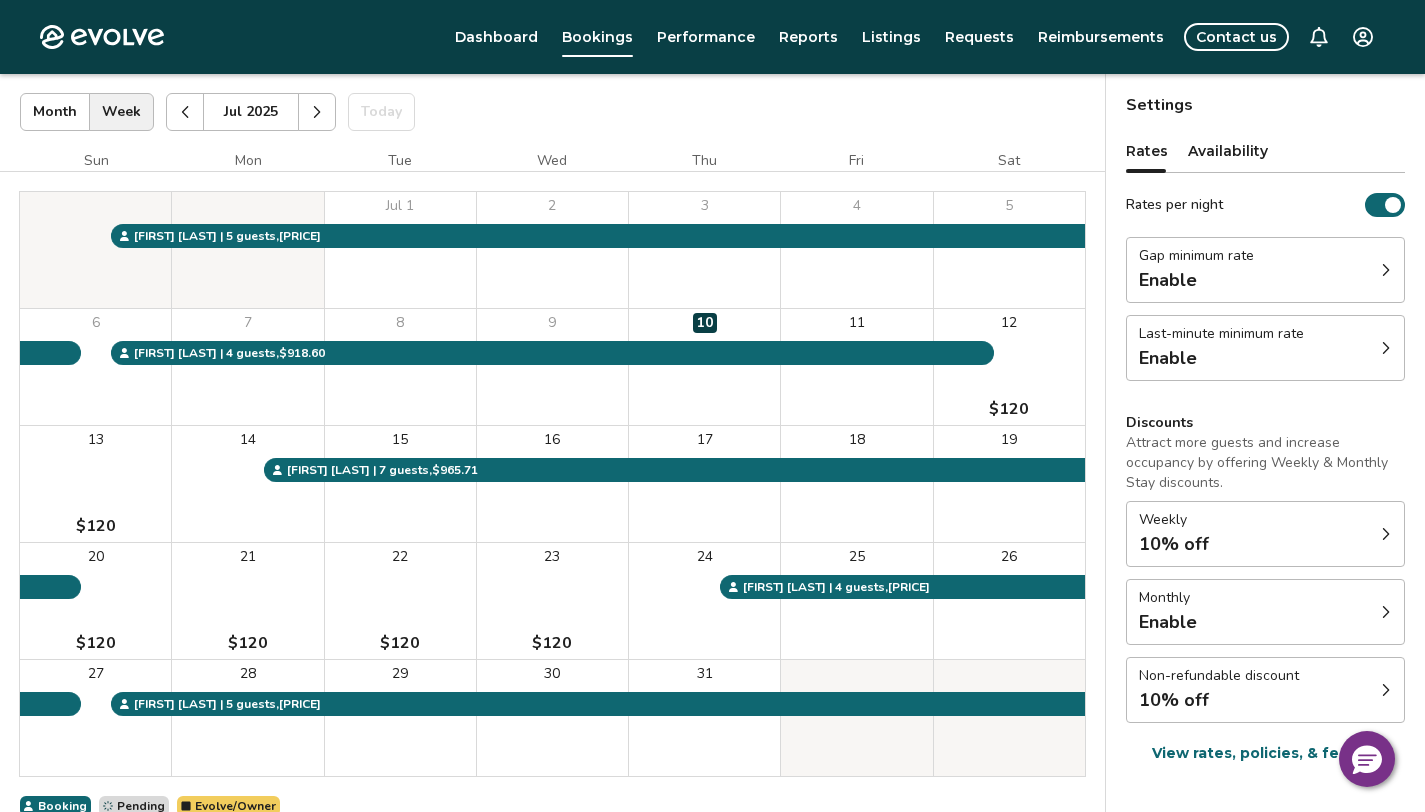 click 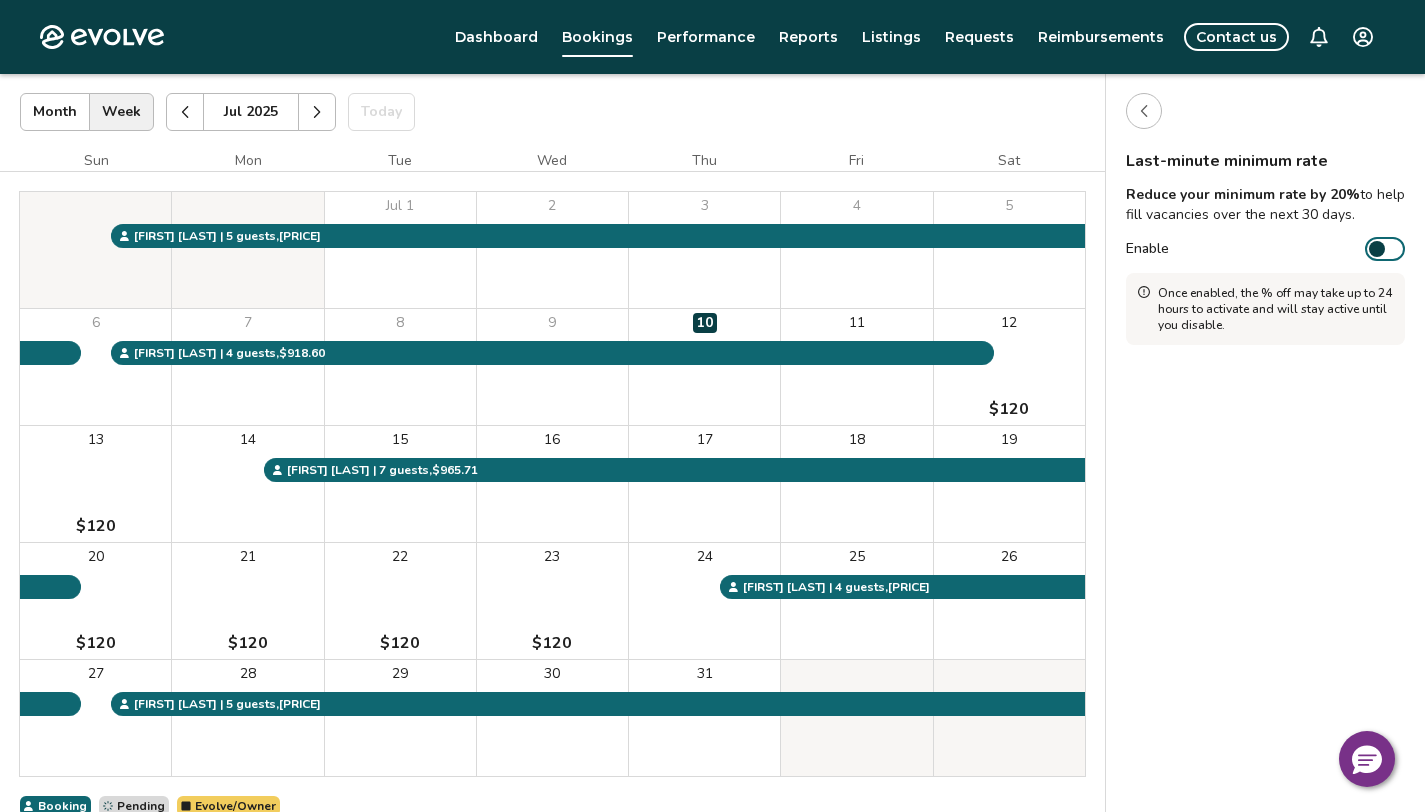 click 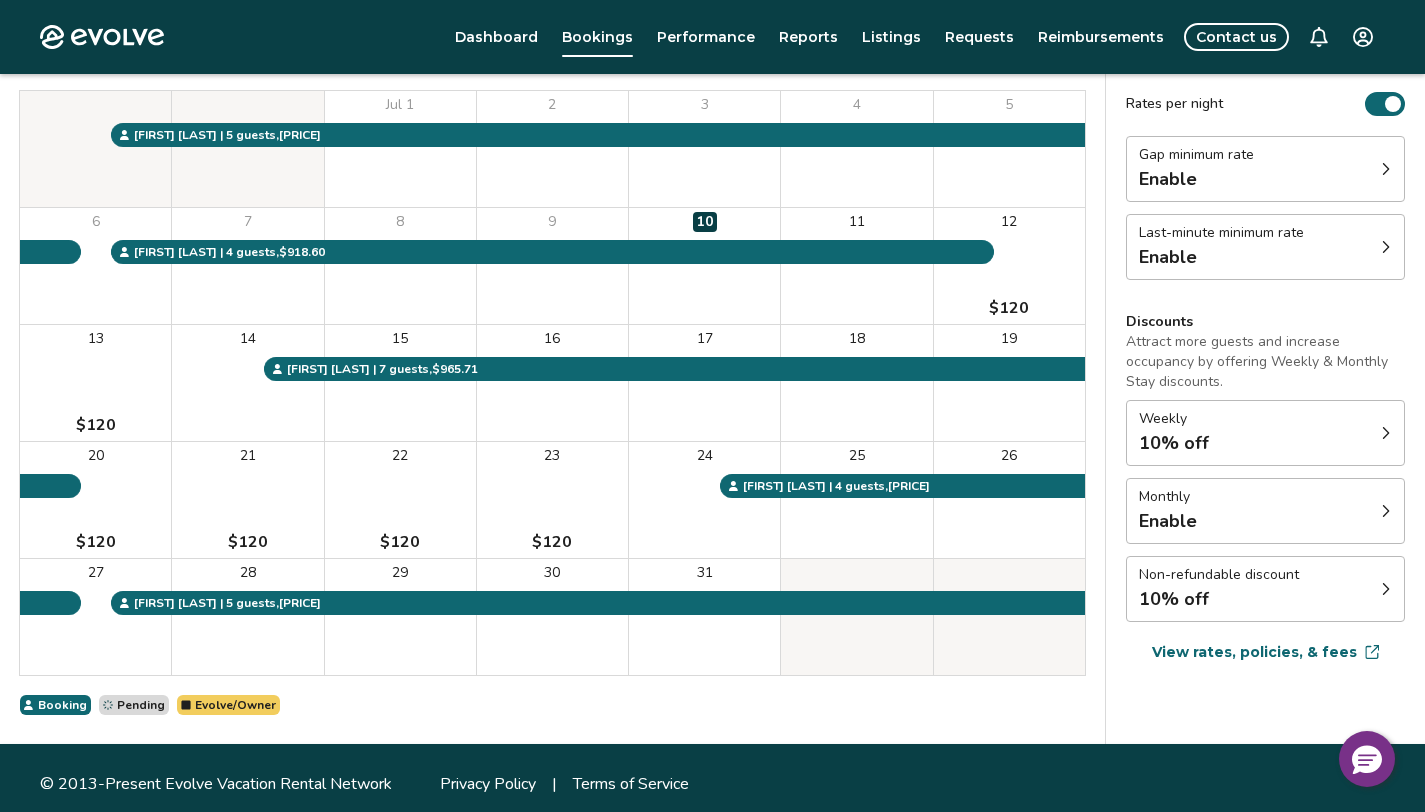 scroll, scrollTop: 222, scrollLeft: 0, axis: vertical 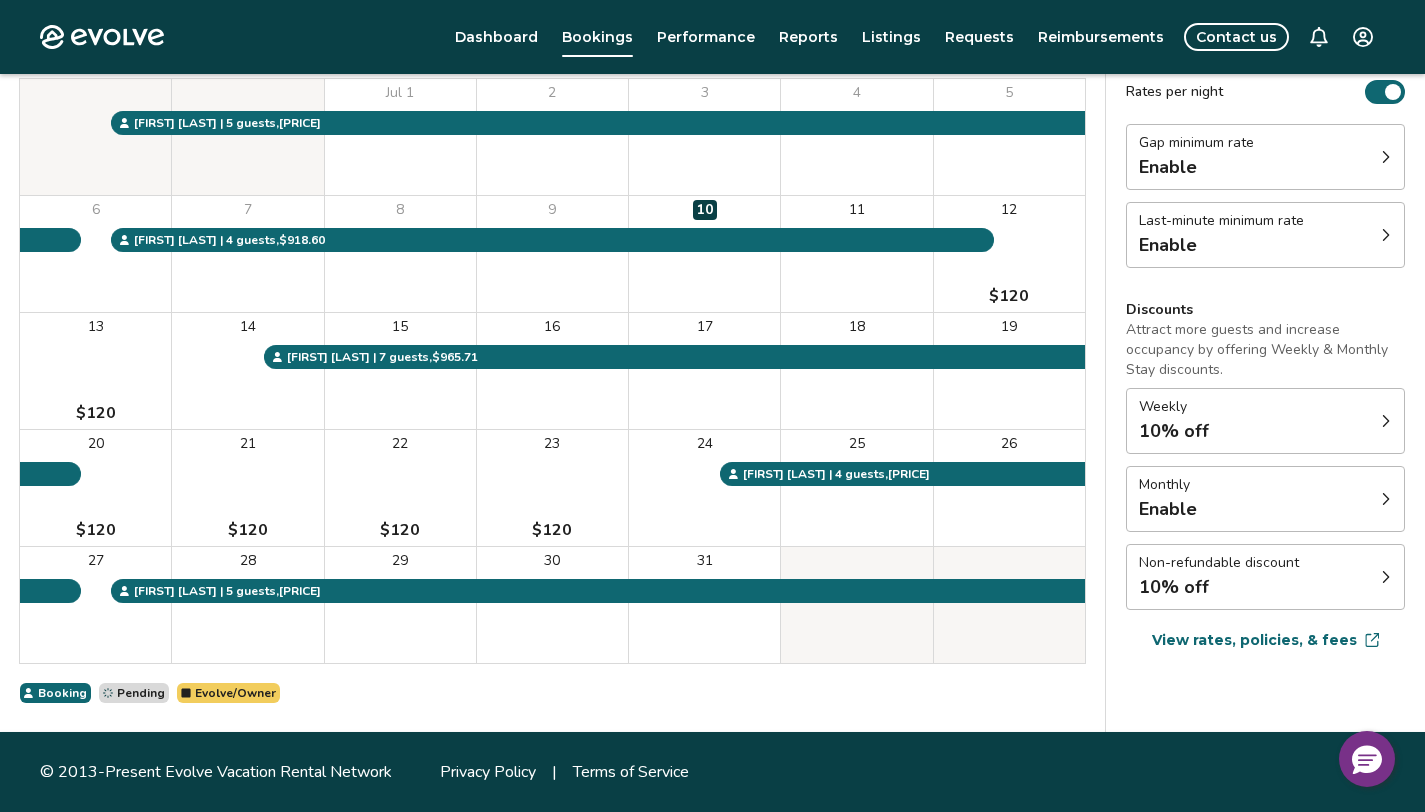 click 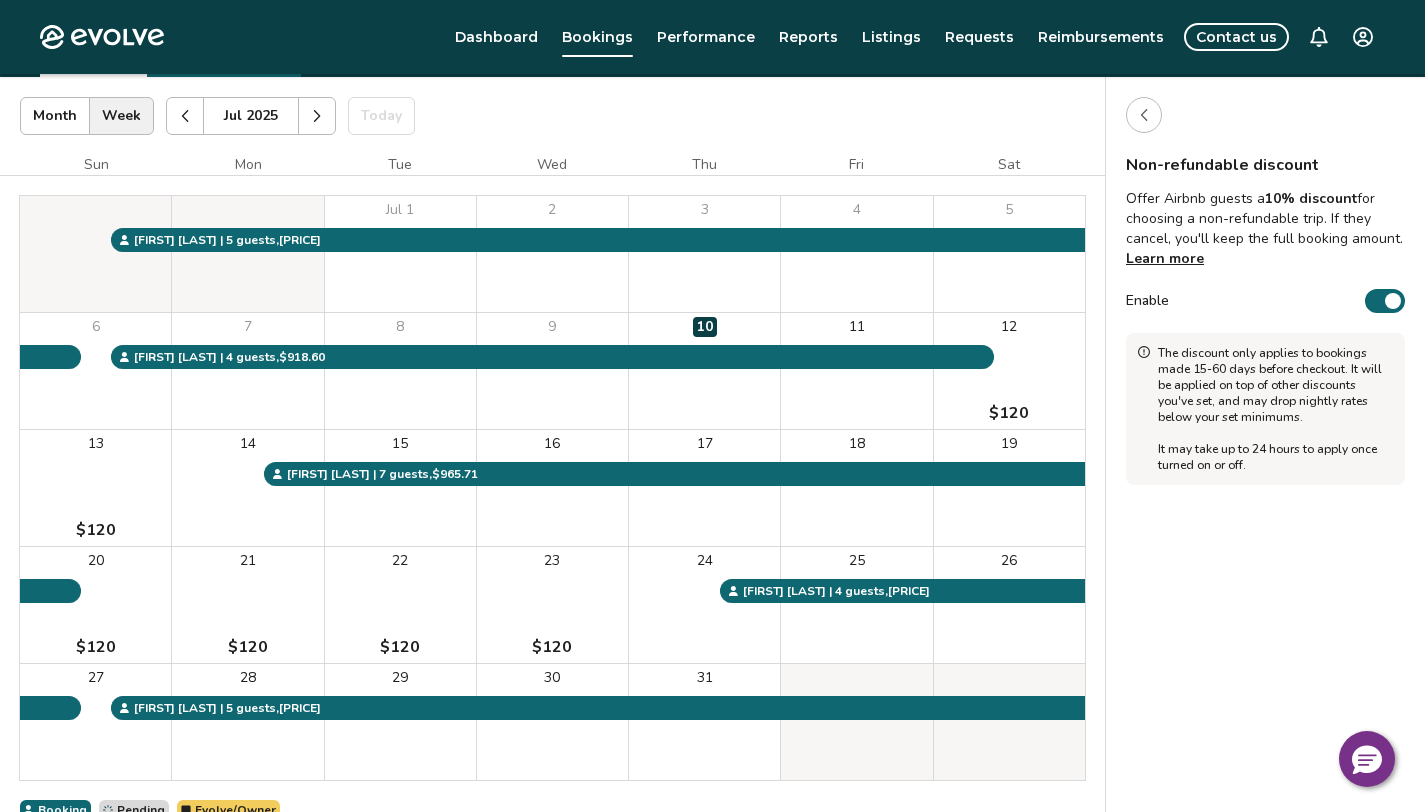 scroll, scrollTop: 103, scrollLeft: 0, axis: vertical 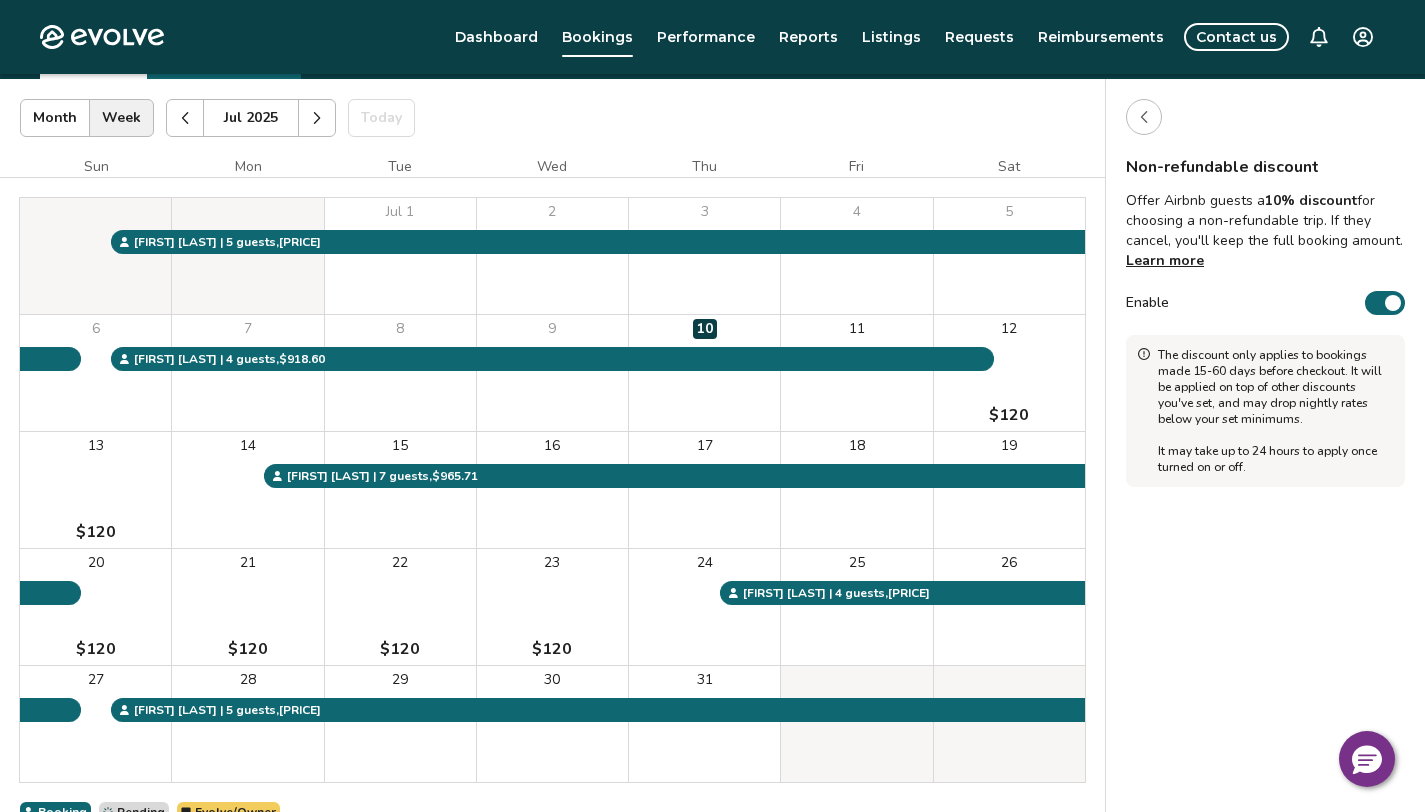 click at bounding box center (1393, 303) 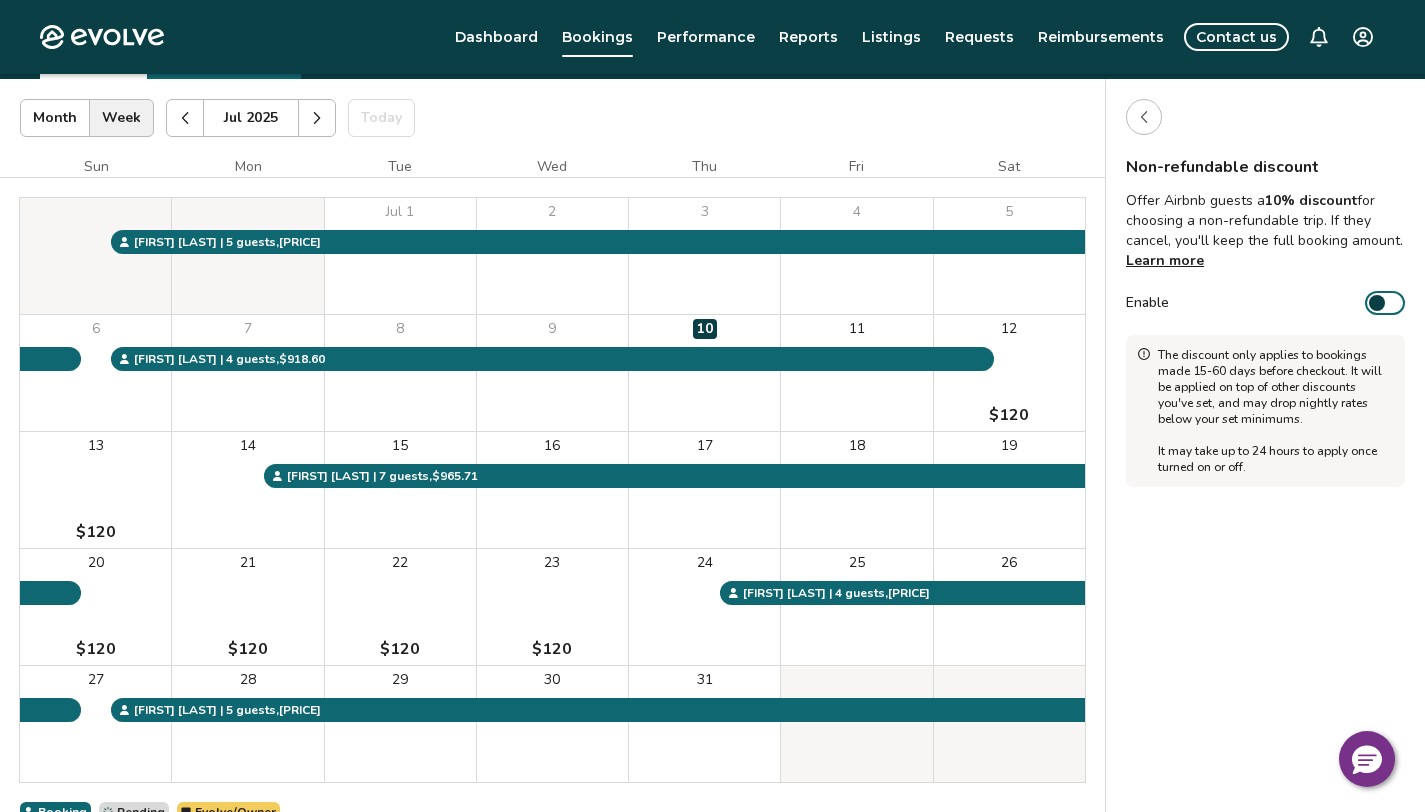 click at bounding box center (1265, 117) 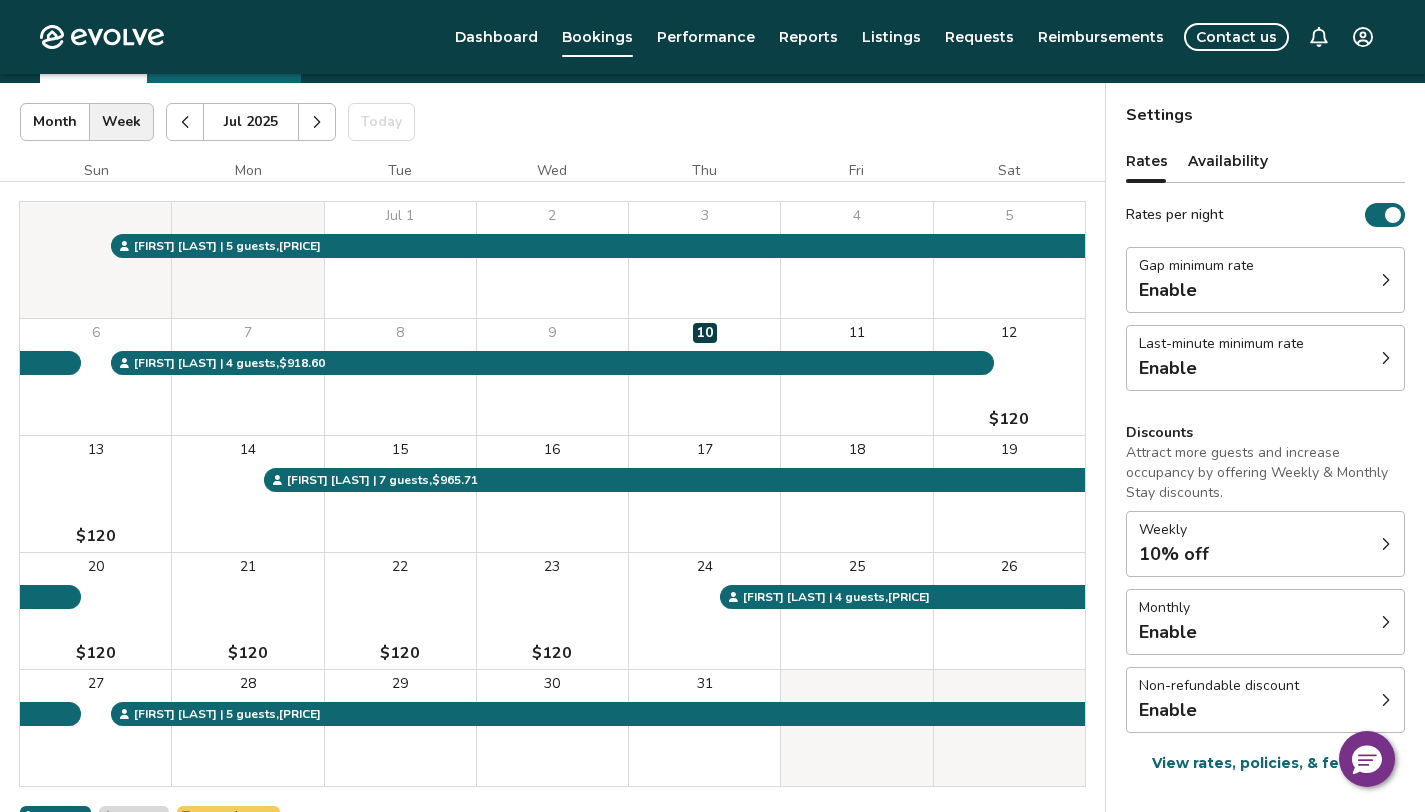 scroll, scrollTop: 100, scrollLeft: 0, axis: vertical 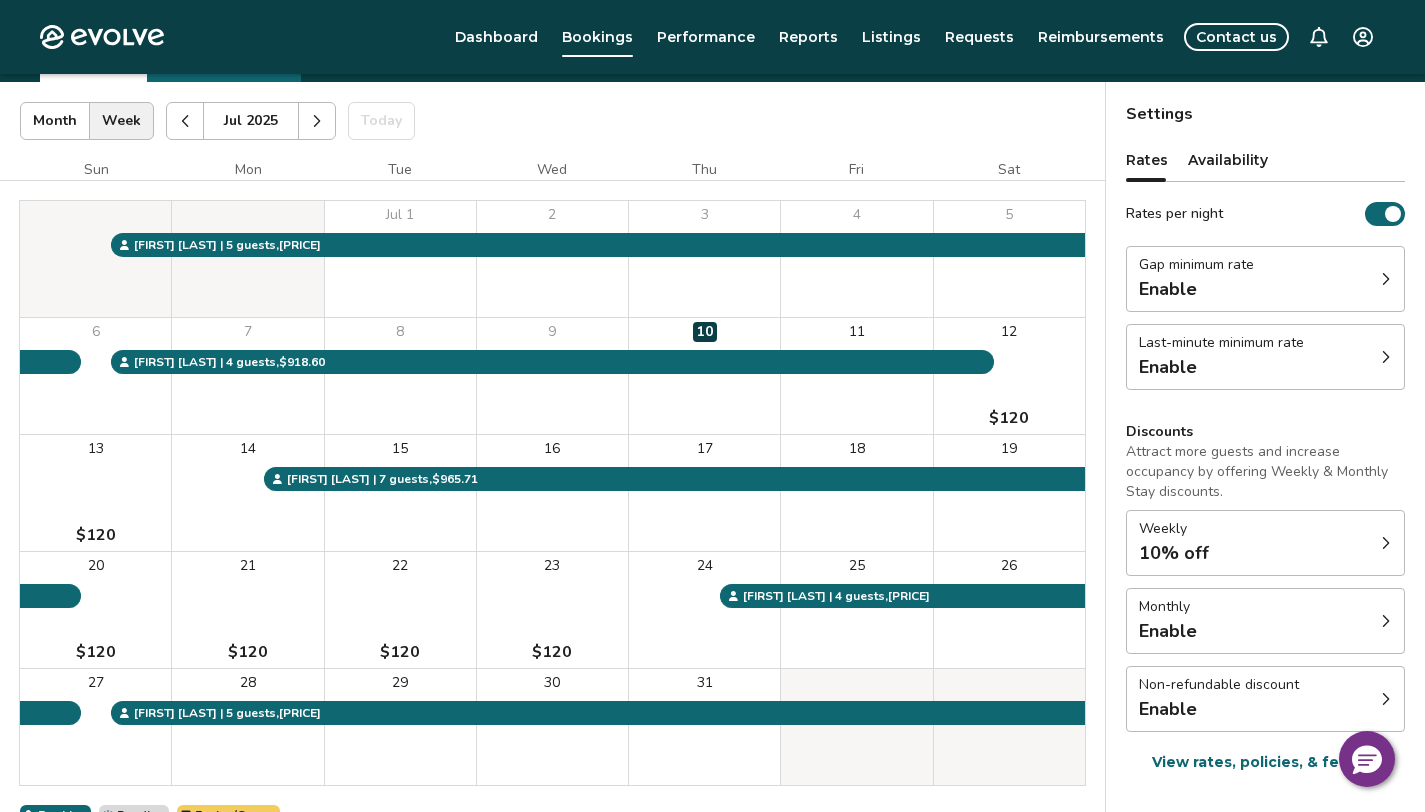 click on "Availability" at bounding box center (1228, 160) 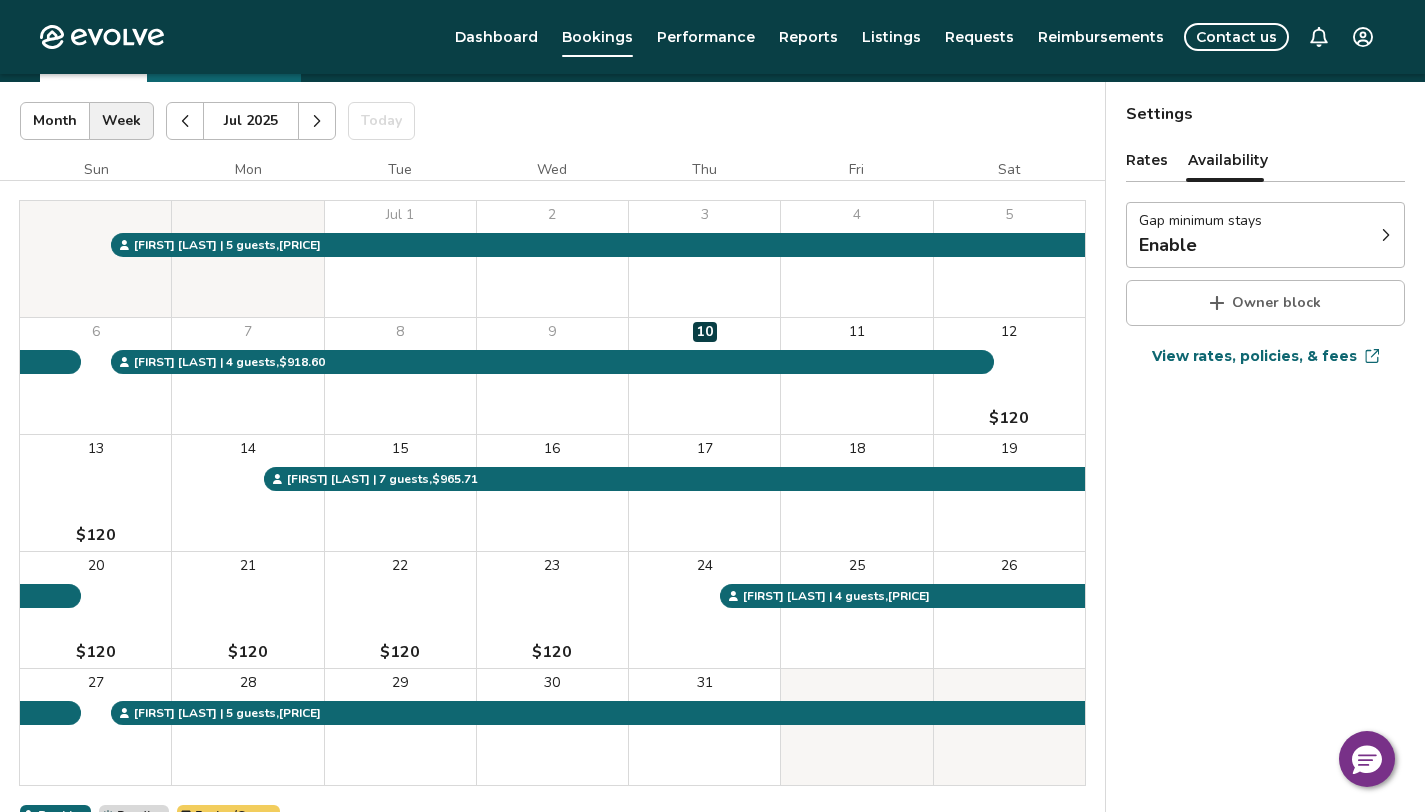 click at bounding box center [1386, 235] 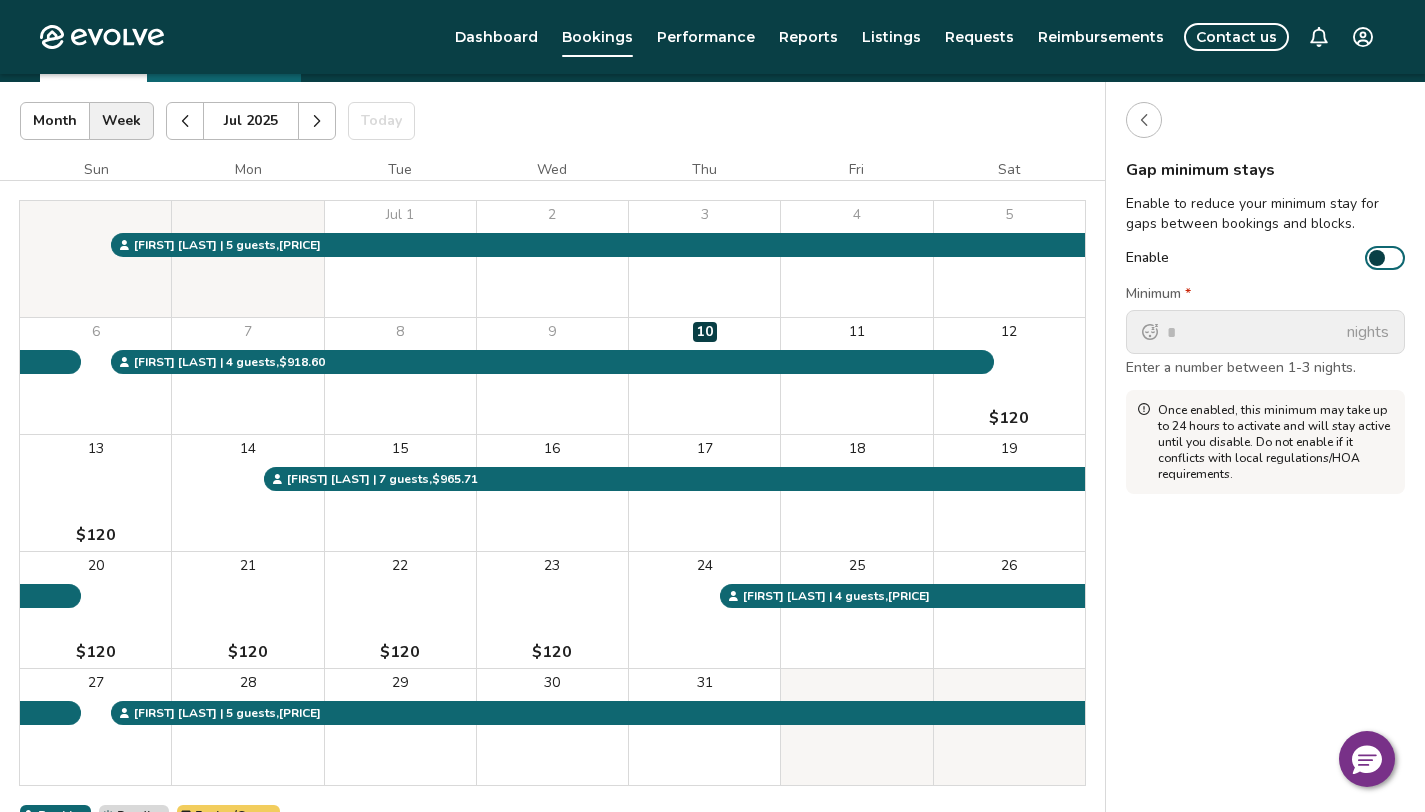 click on "Enable" at bounding box center (1385, 258) 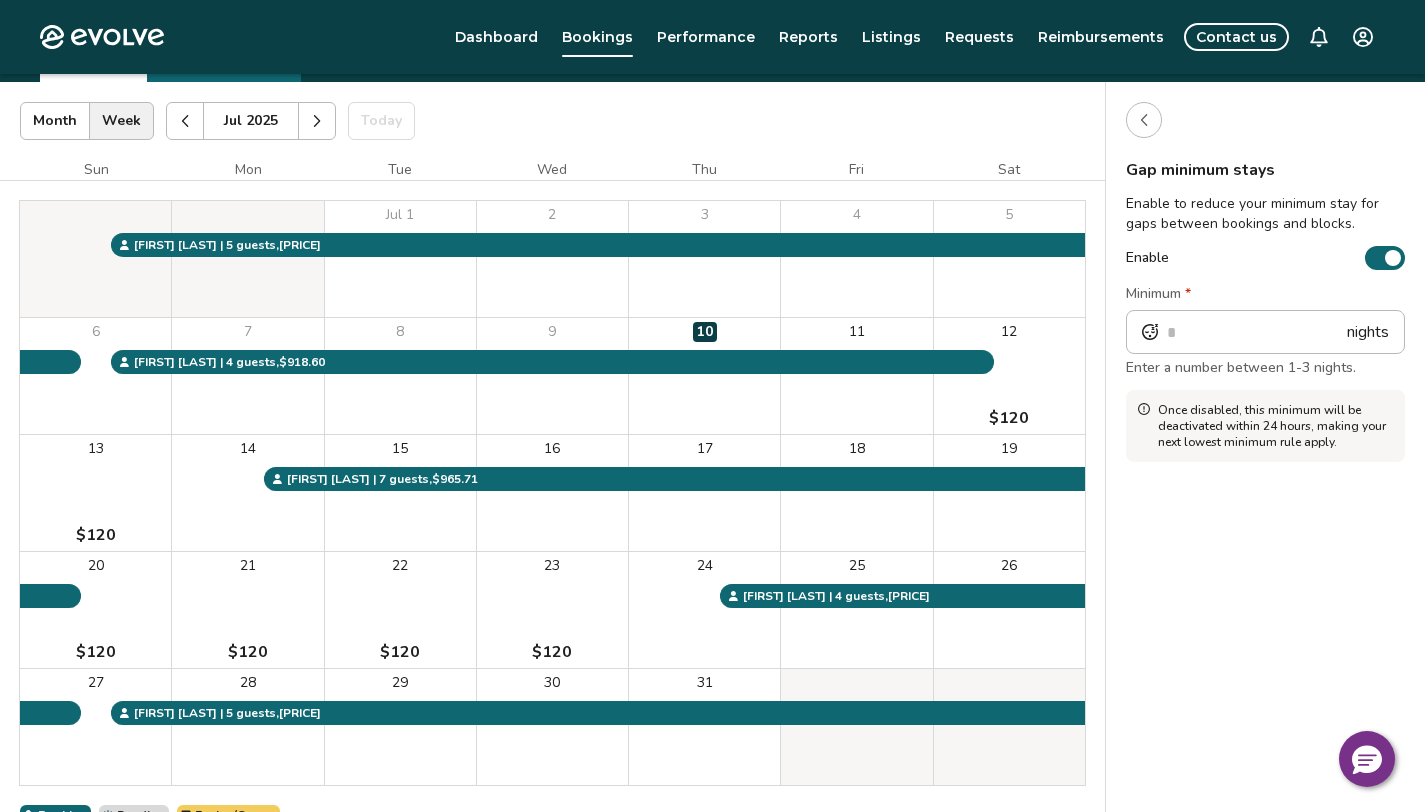 click on "Enable" at bounding box center [1385, 258] 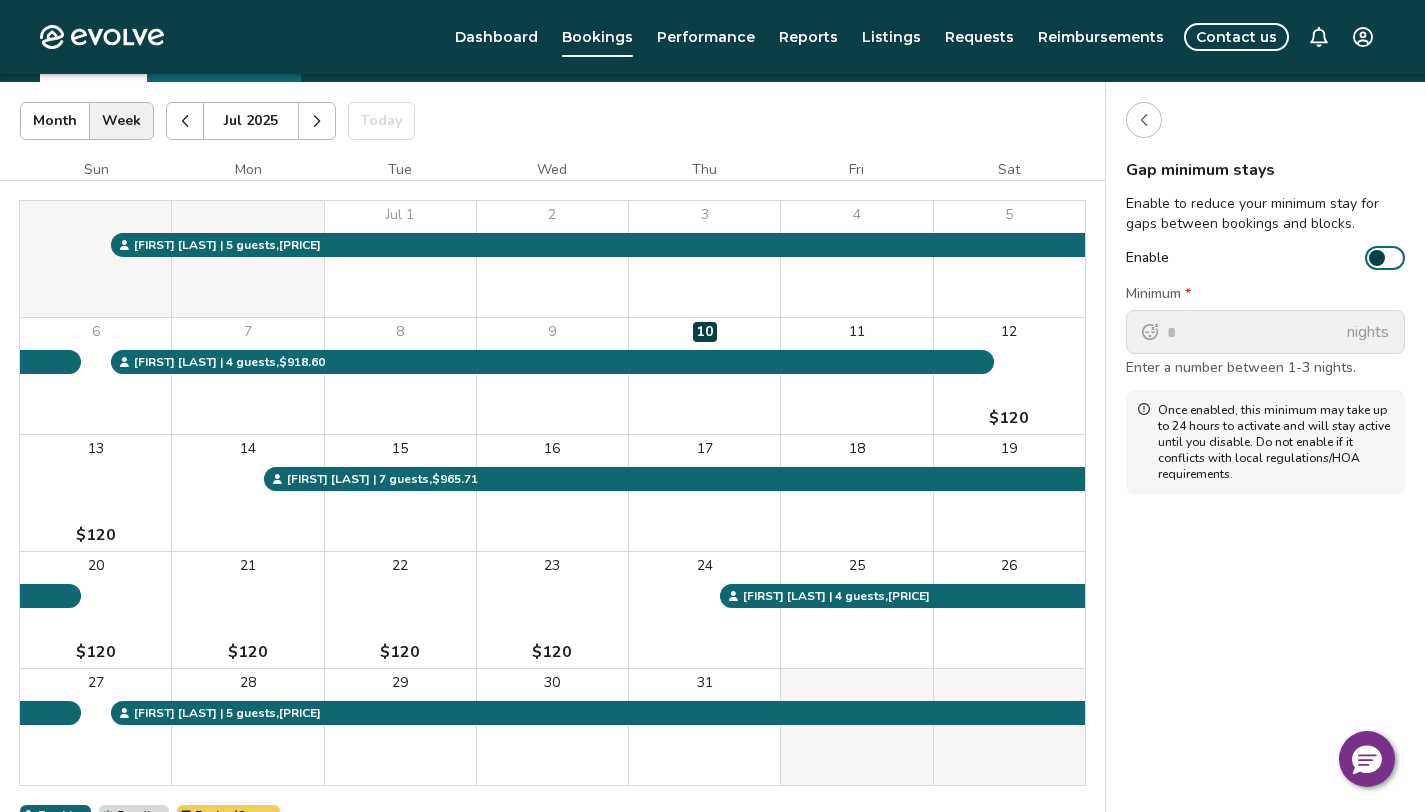 click 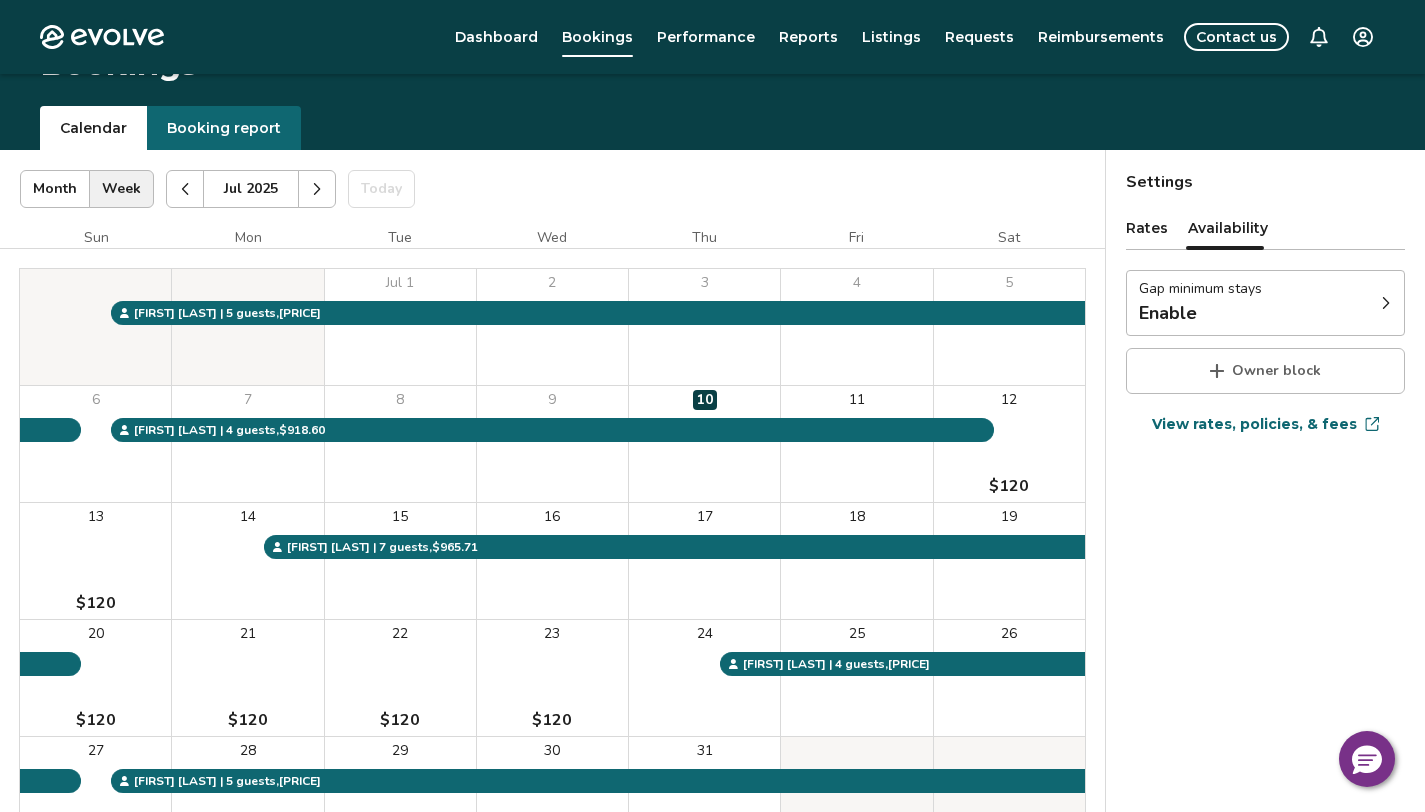 scroll, scrollTop: 28, scrollLeft: 0, axis: vertical 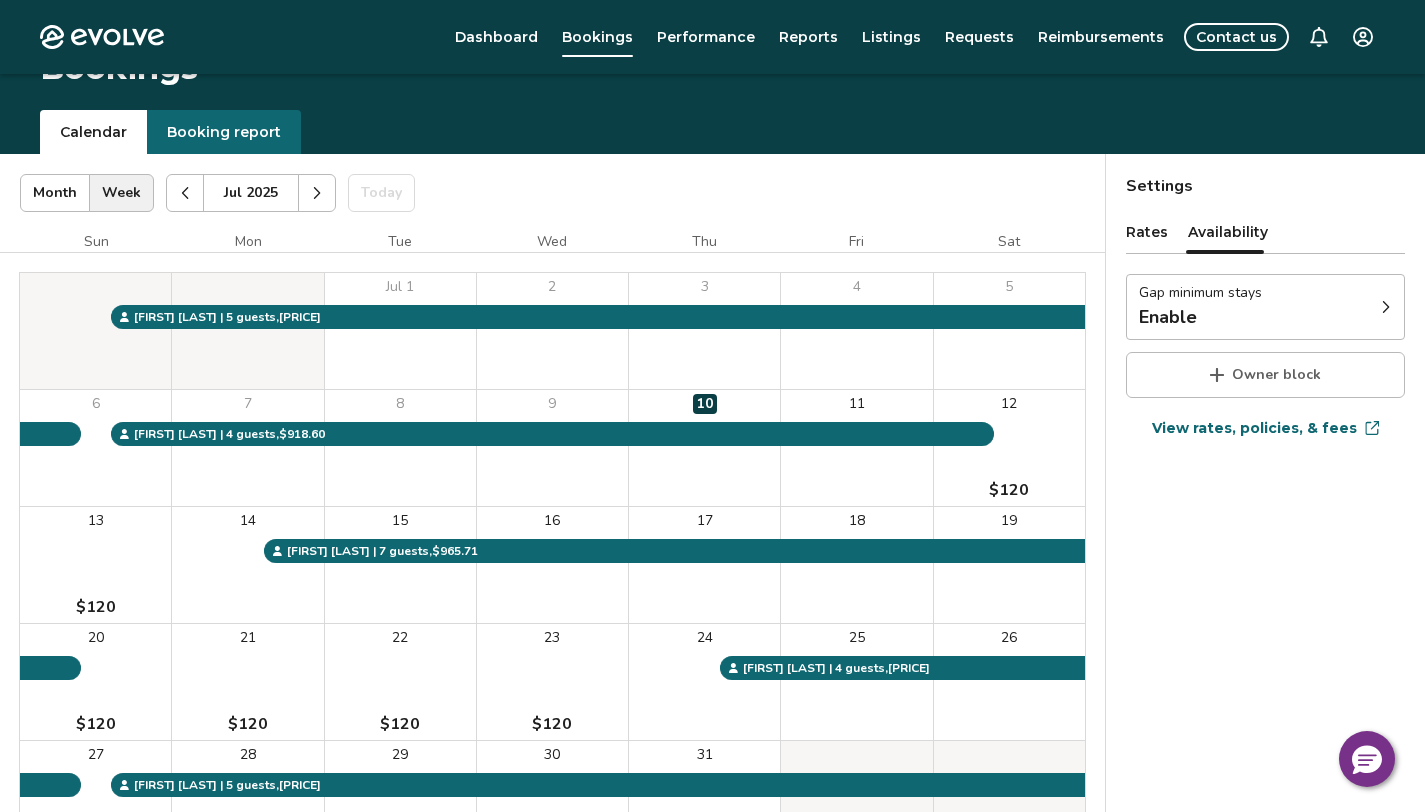 click at bounding box center (317, 193) 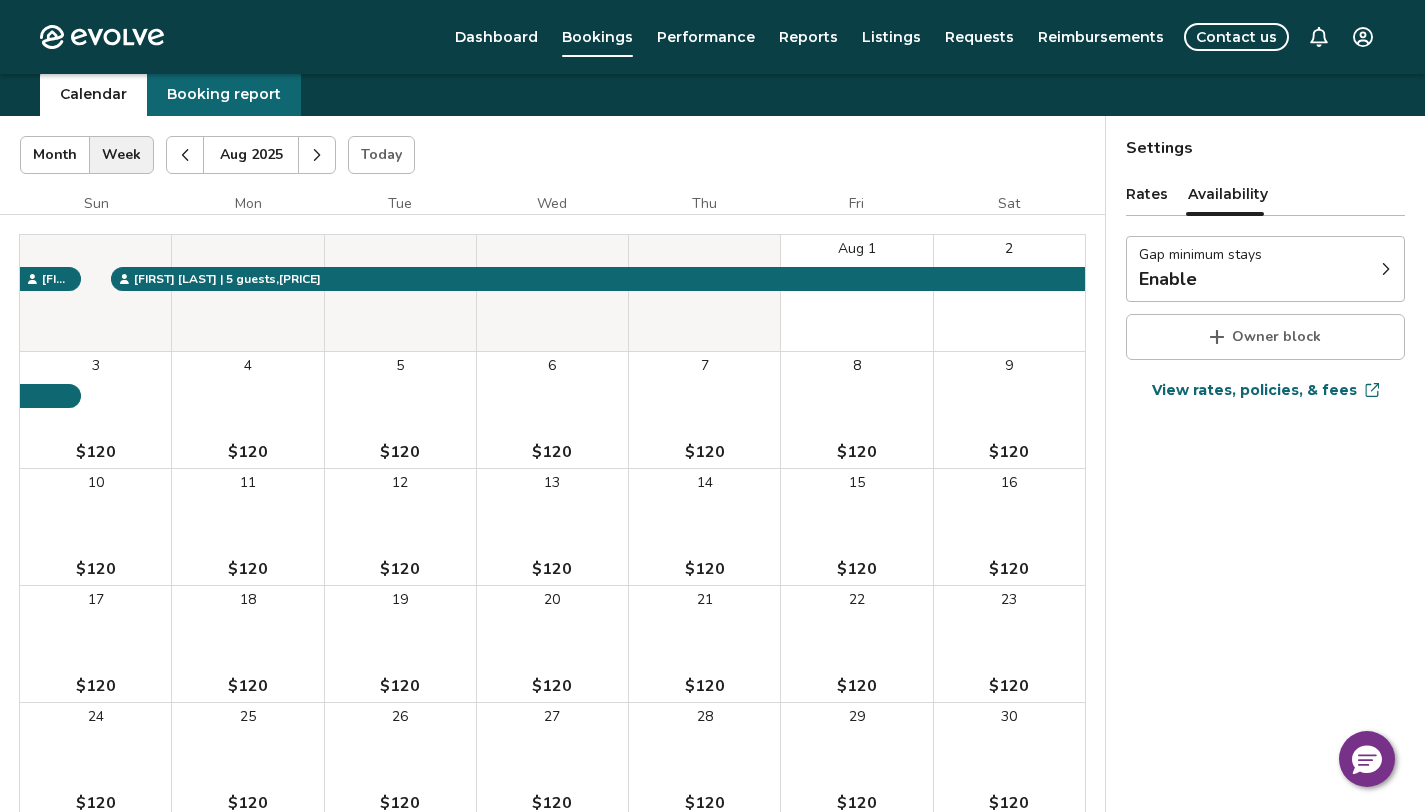 scroll, scrollTop: 67, scrollLeft: 0, axis: vertical 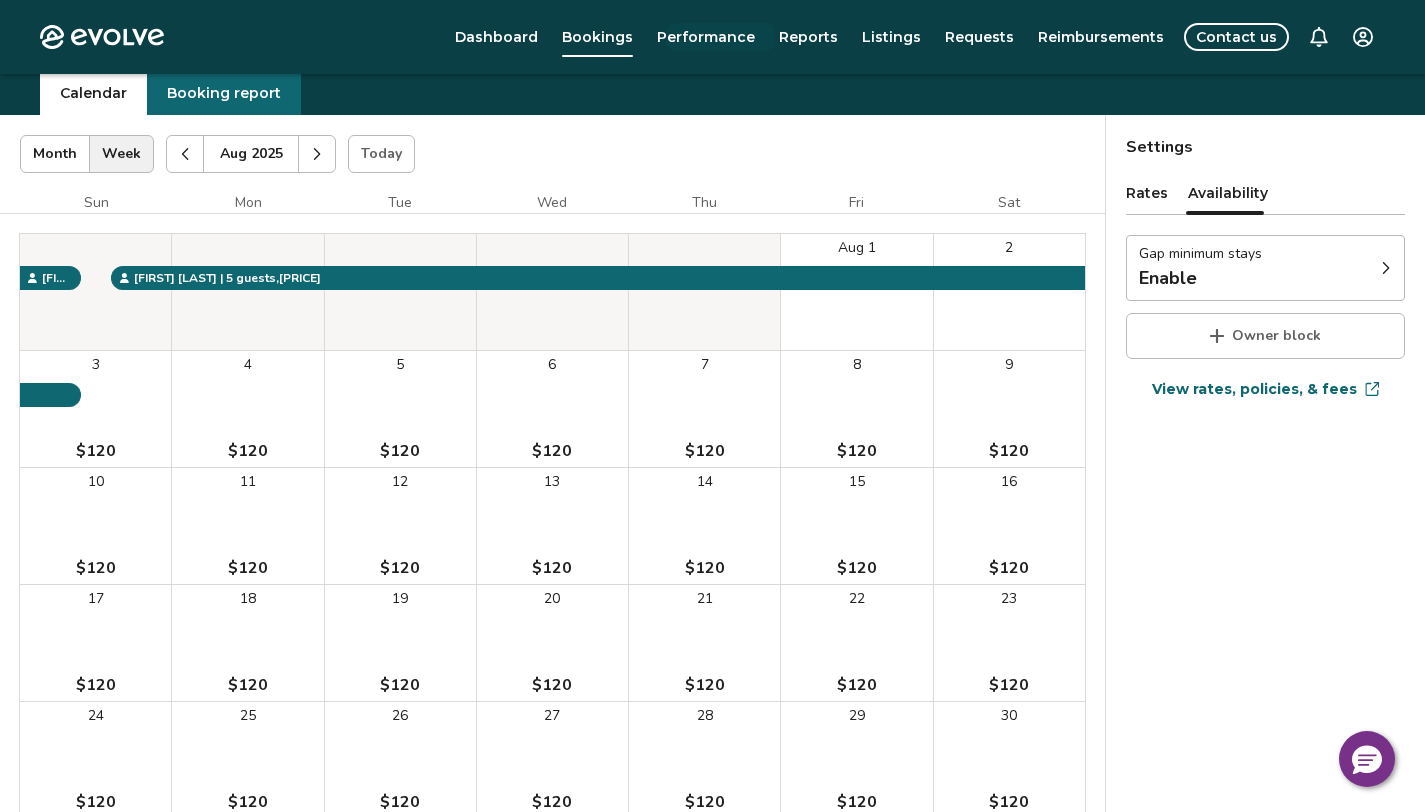 click on "Performance" at bounding box center [706, 37] 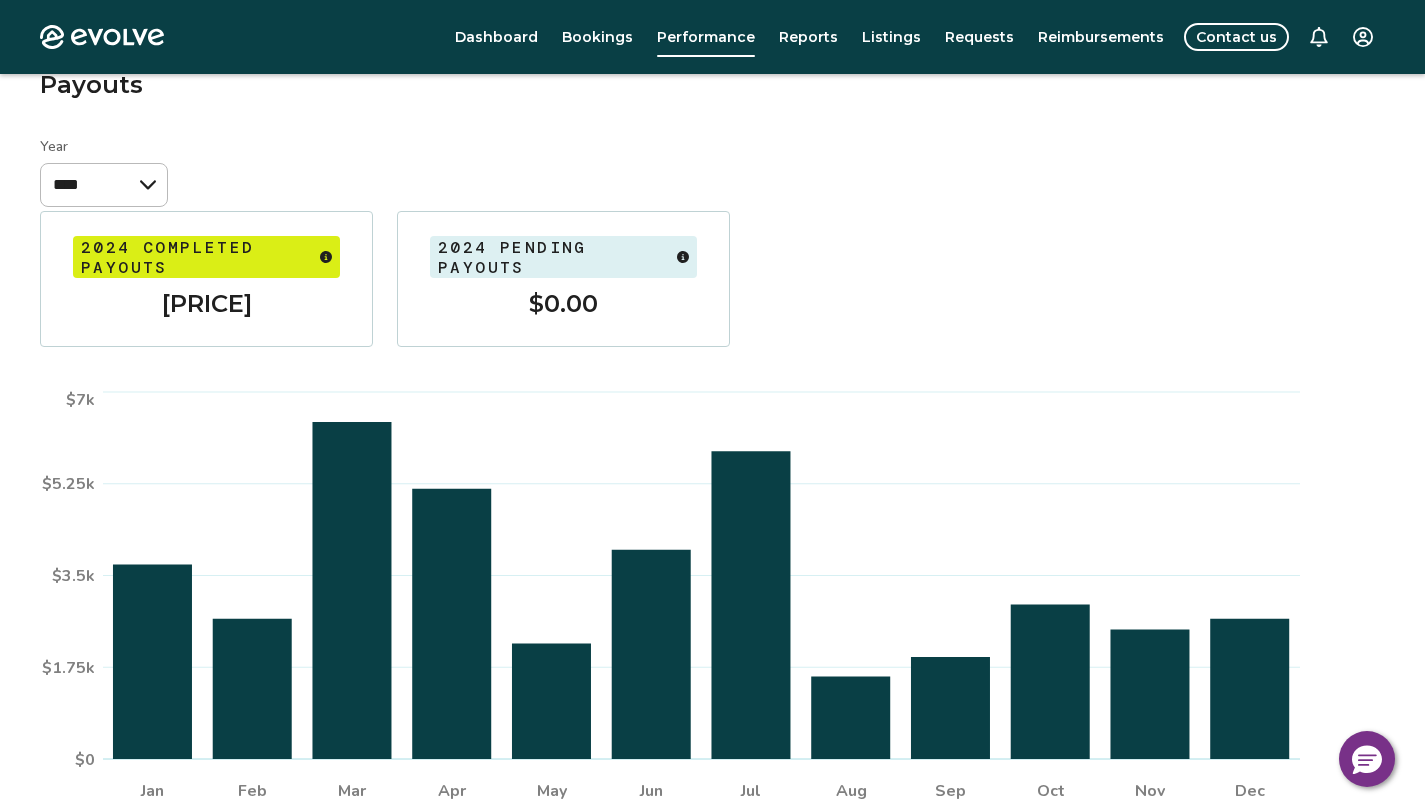 scroll, scrollTop: 129, scrollLeft: 0, axis: vertical 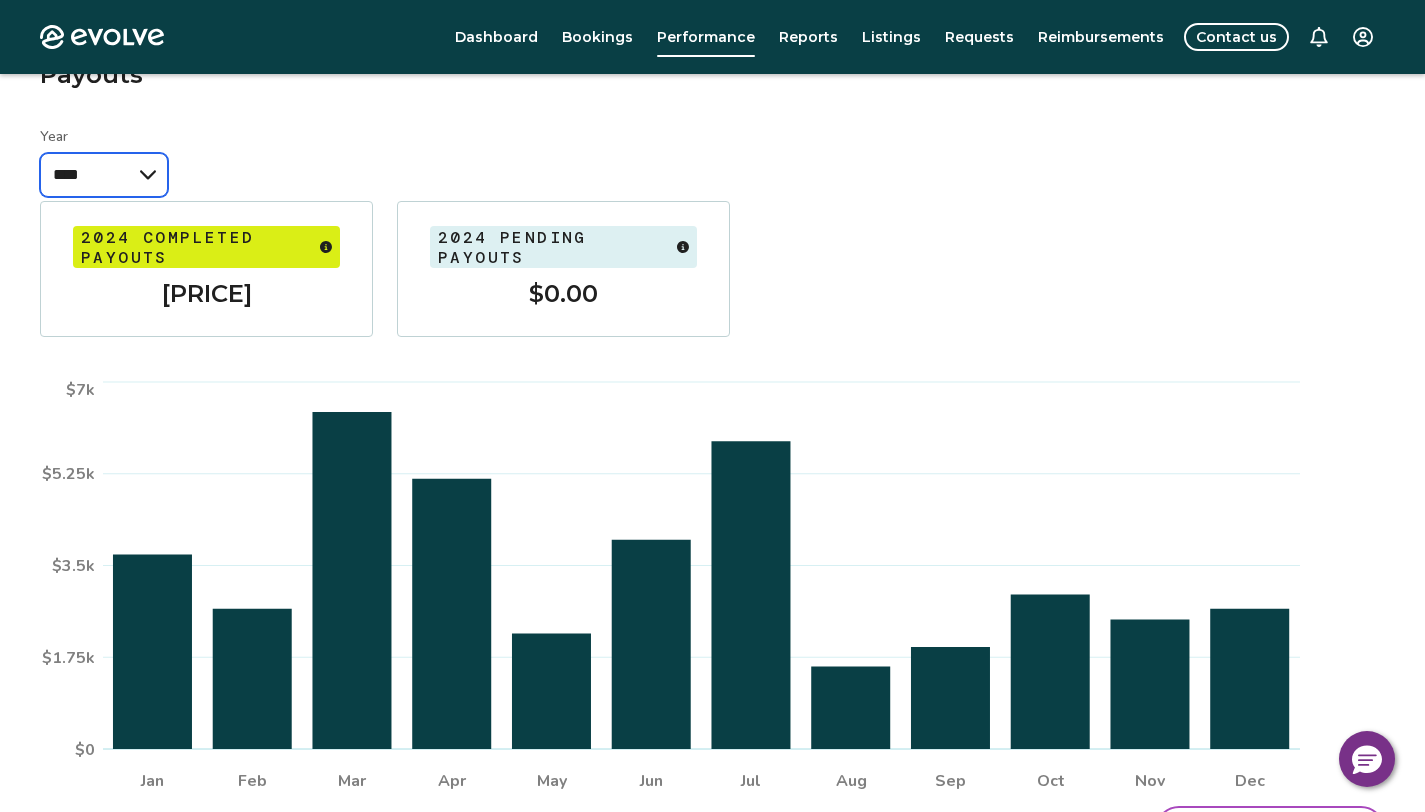 click on "**** **** **** ****" at bounding box center (104, 175) 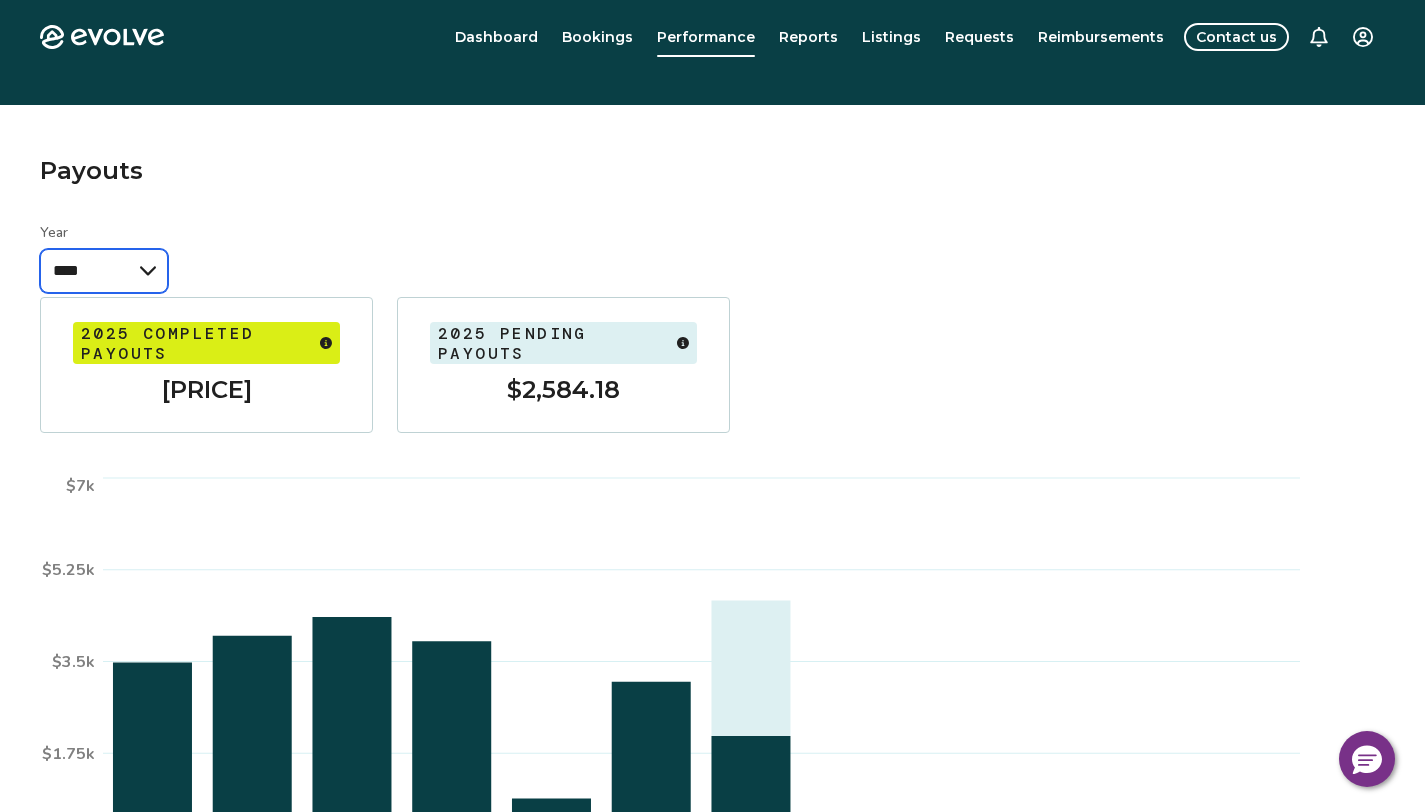scroll, scrollTop: 0, scrollLeft: 0, axis: both 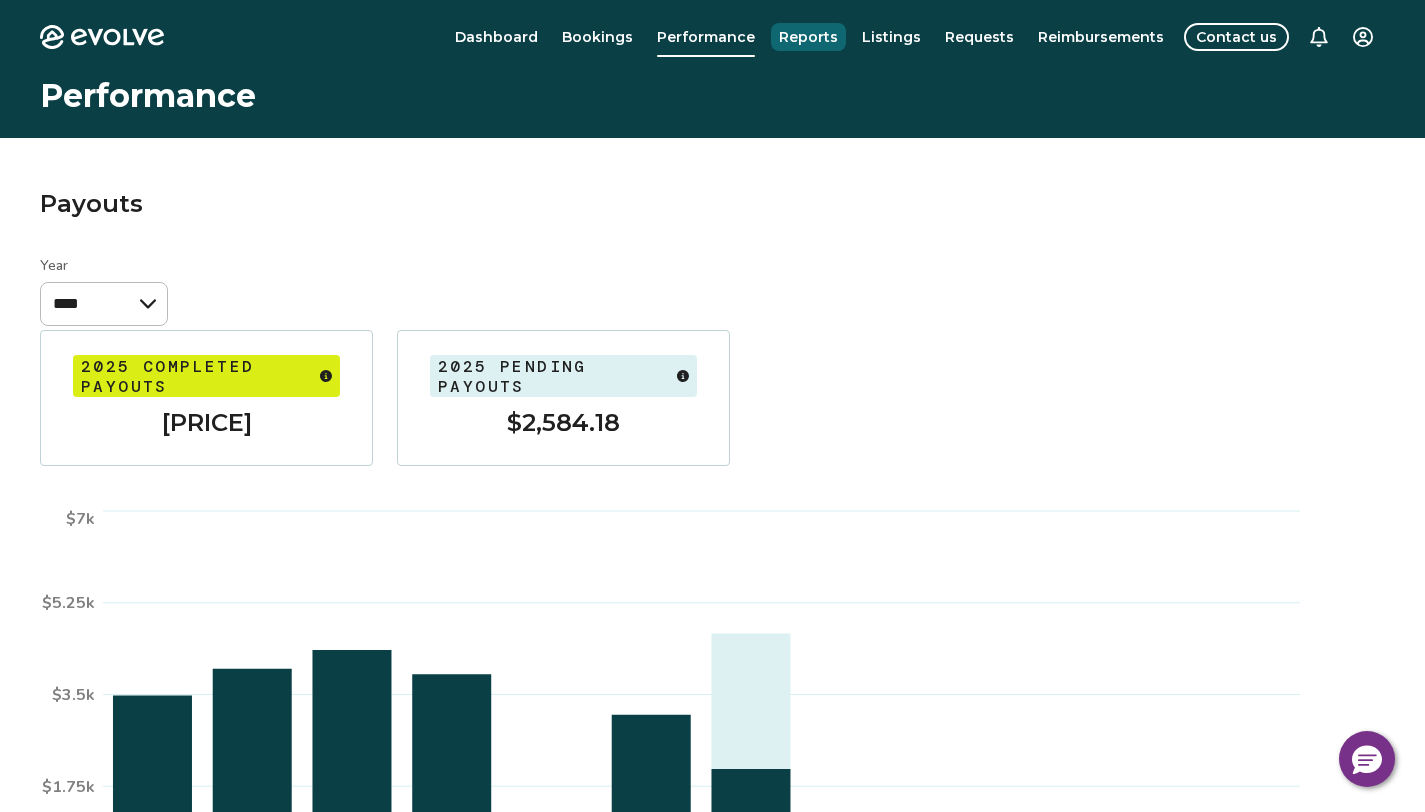 click on "Reports" at bounding box center (808, 37) 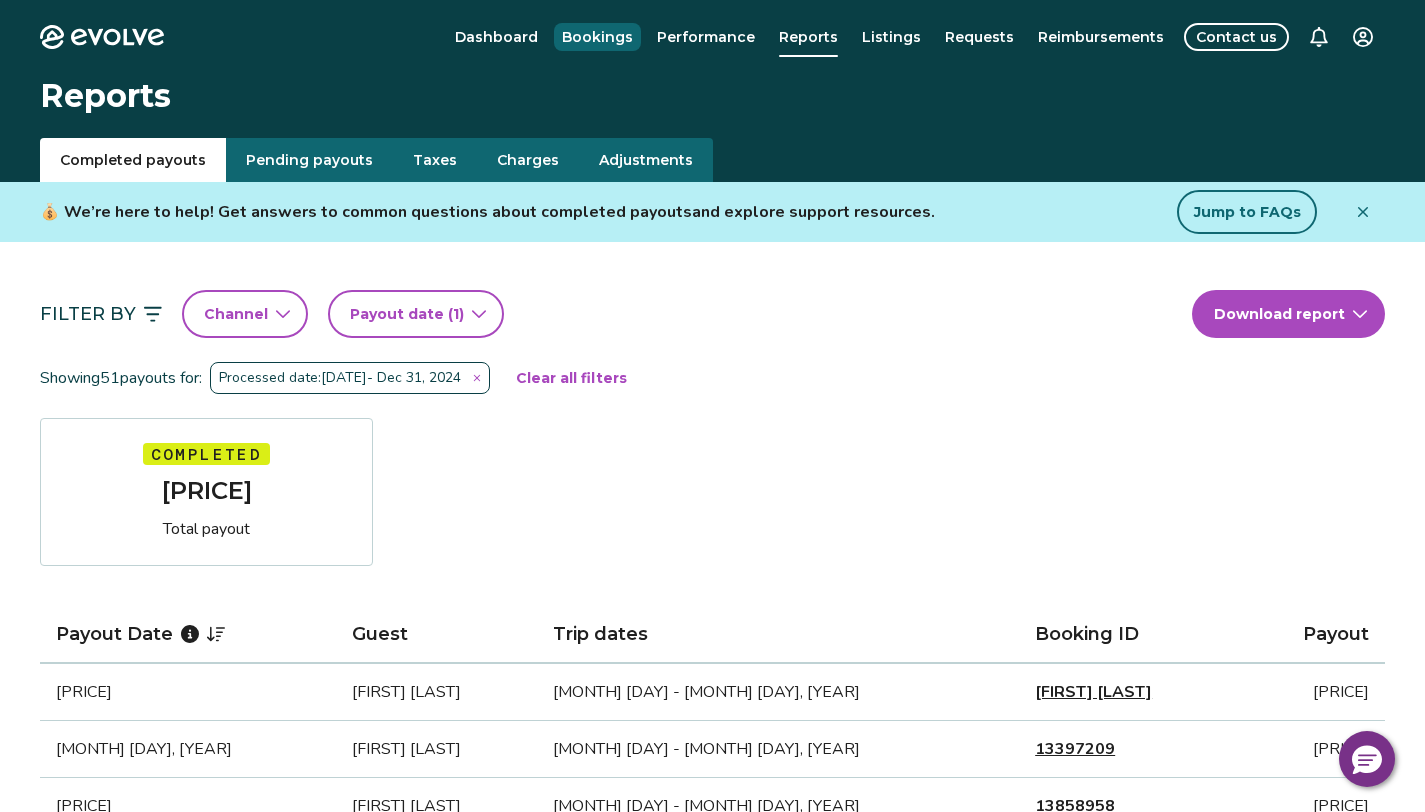 click on "Bookings" at bounding box center (597, 37) 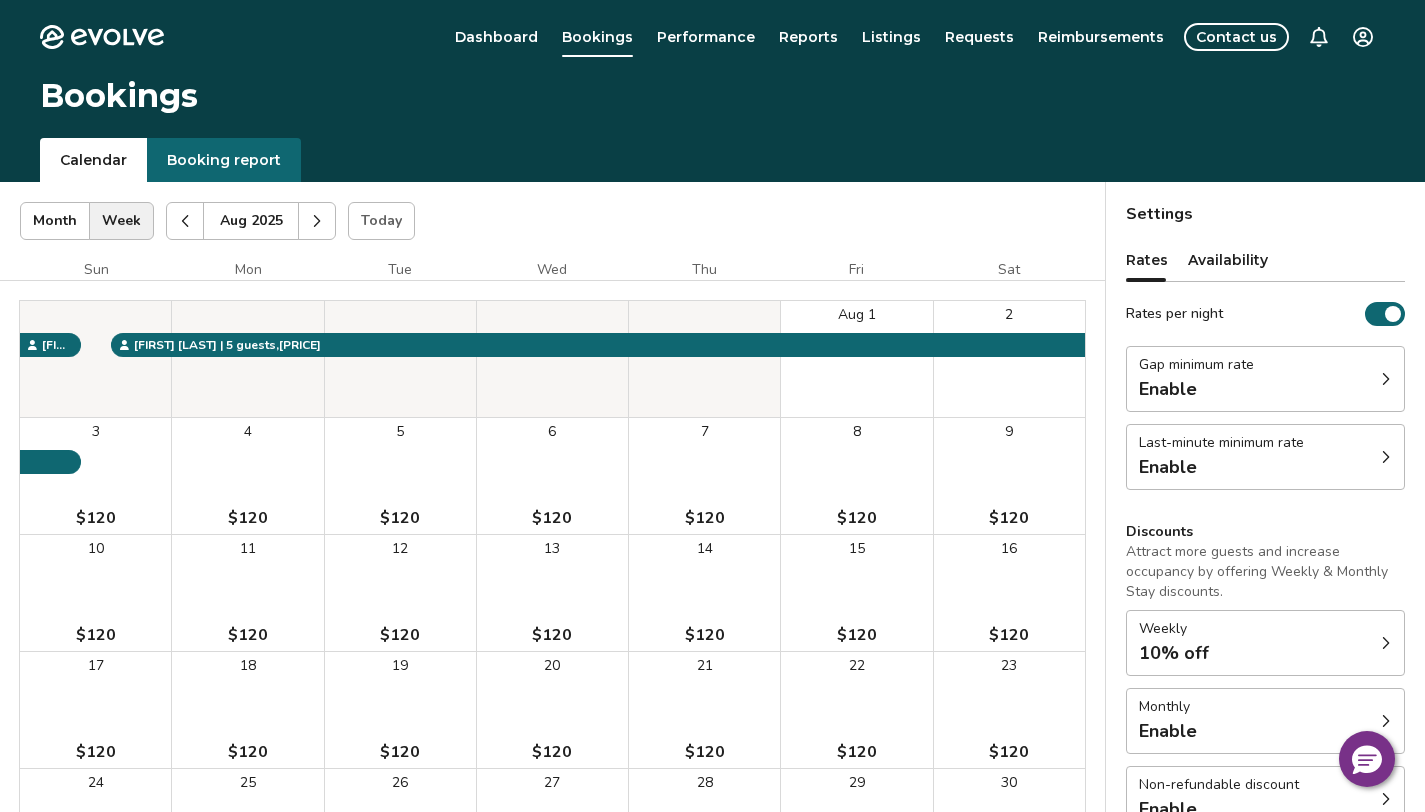 click on "Booking report" at bounding box center [224, 160] 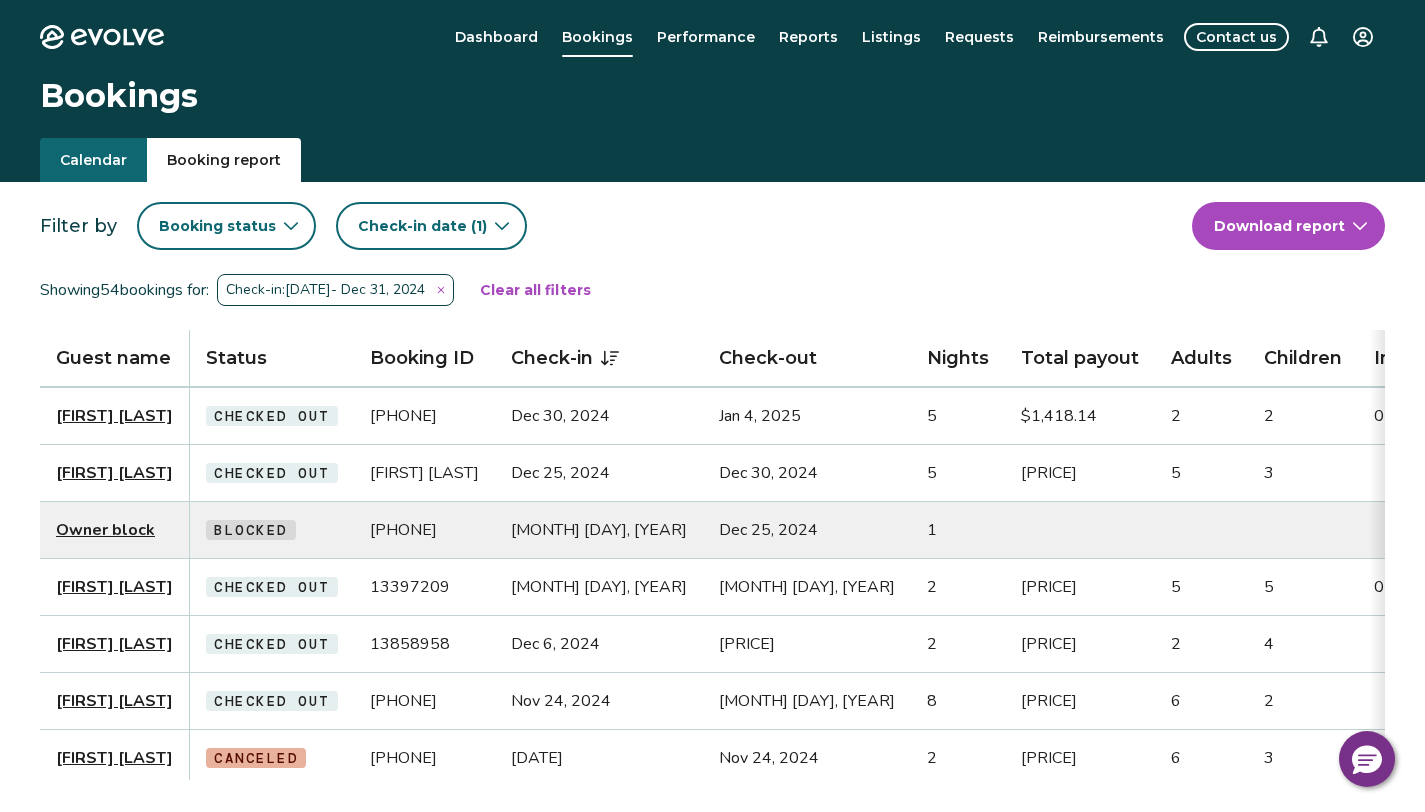 click on "Listings" at bounding box center [891, 37] 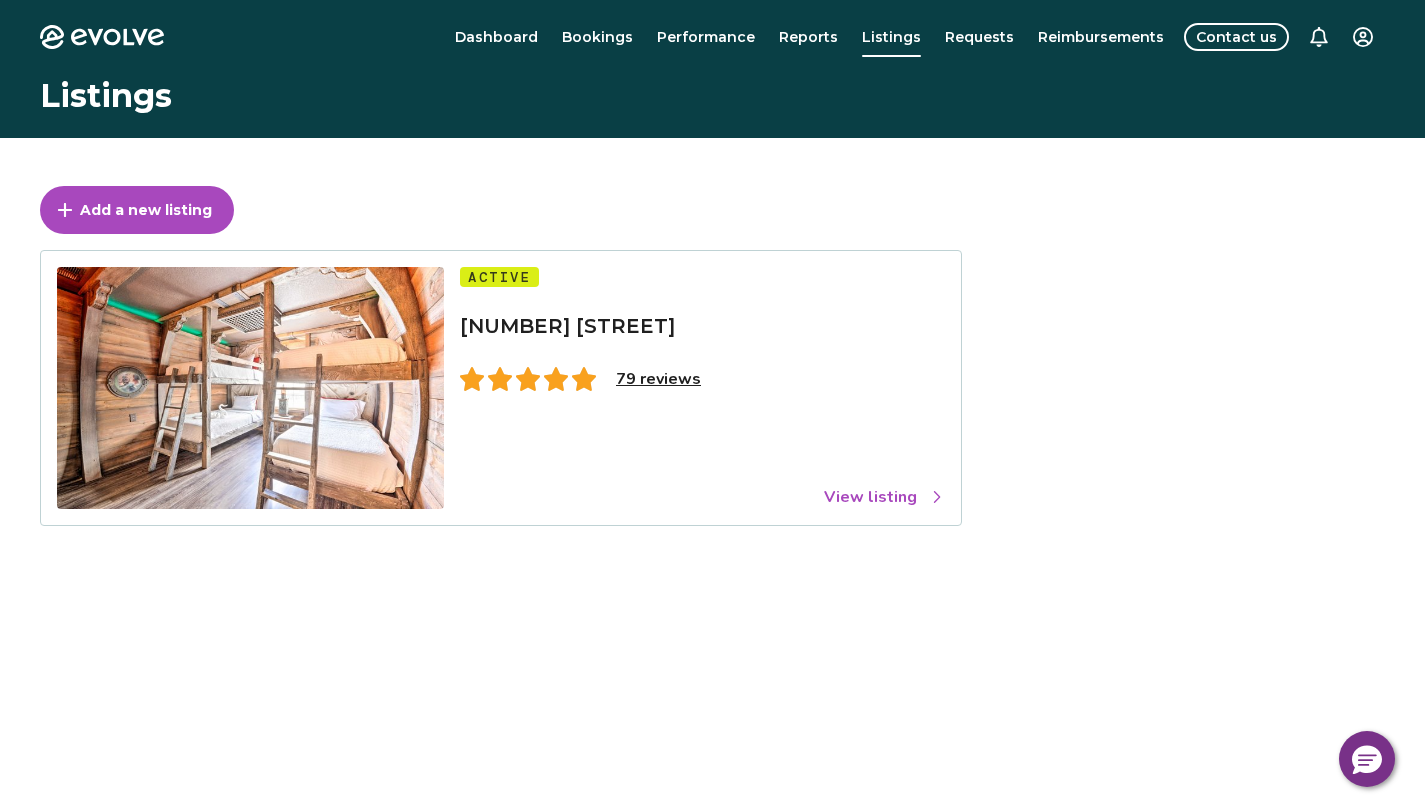 click on "View listing" at bounding box center (884, 497) 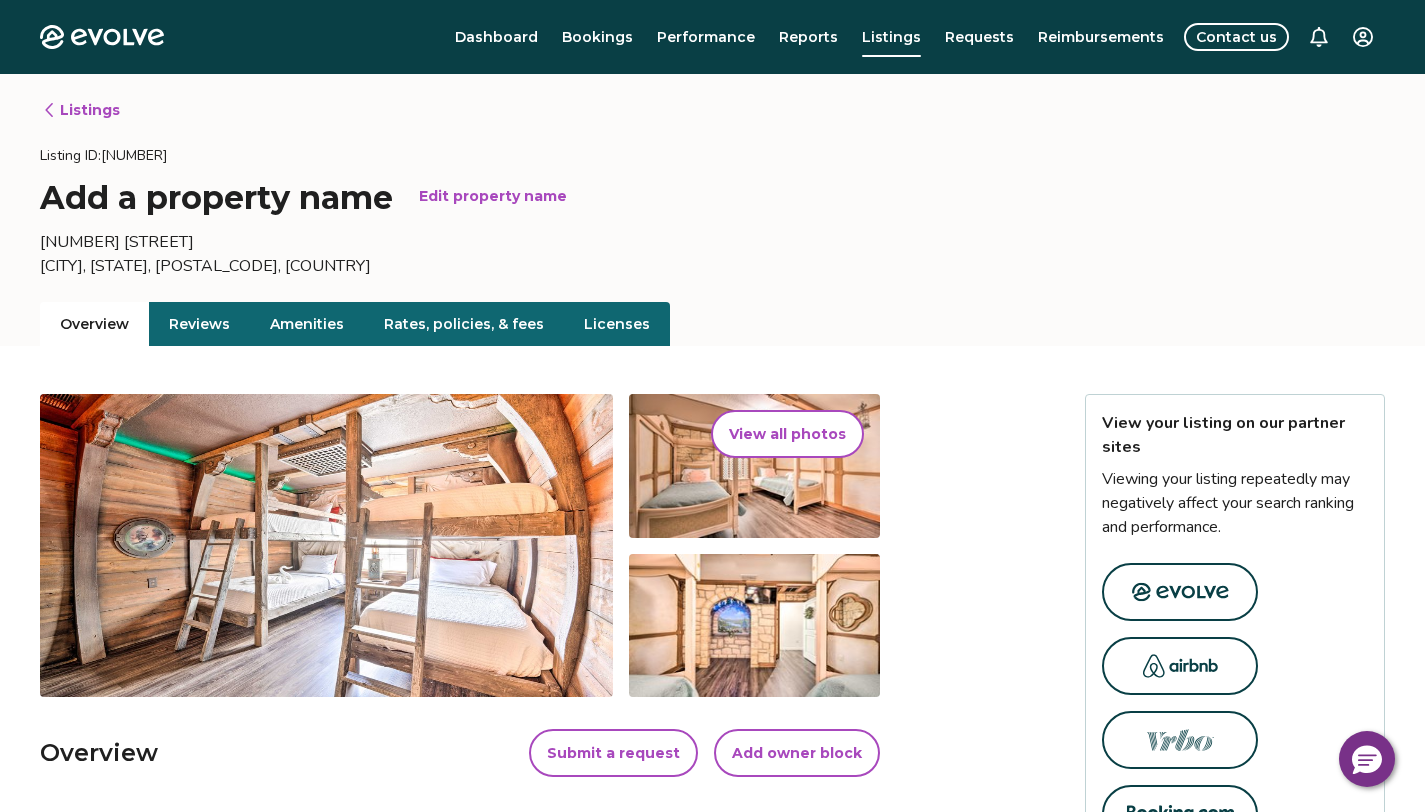 click on "Rates, policies, & fees" at bounding box center (464, 324) 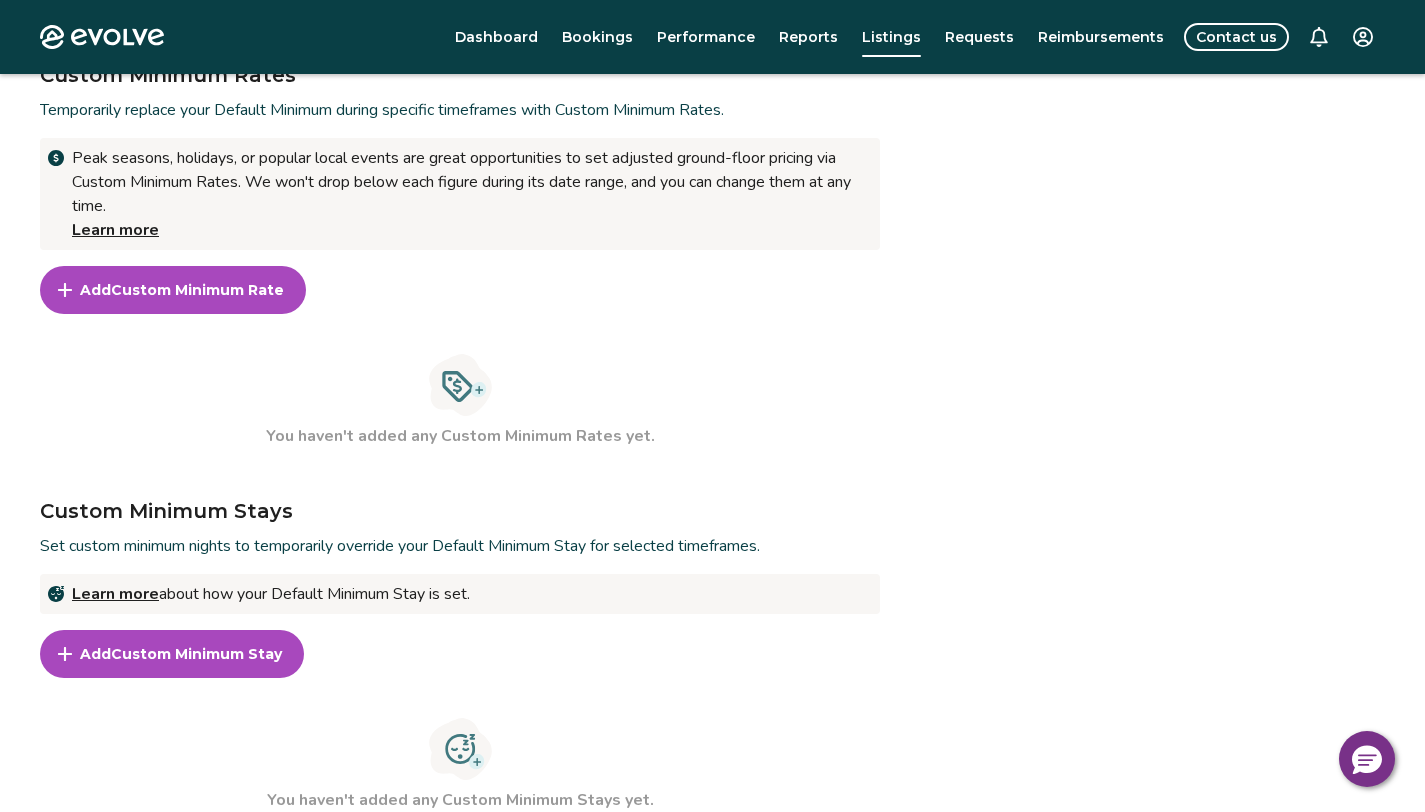 scroll, scrollTop: 739, scrollLeft: 0, axis: vertical 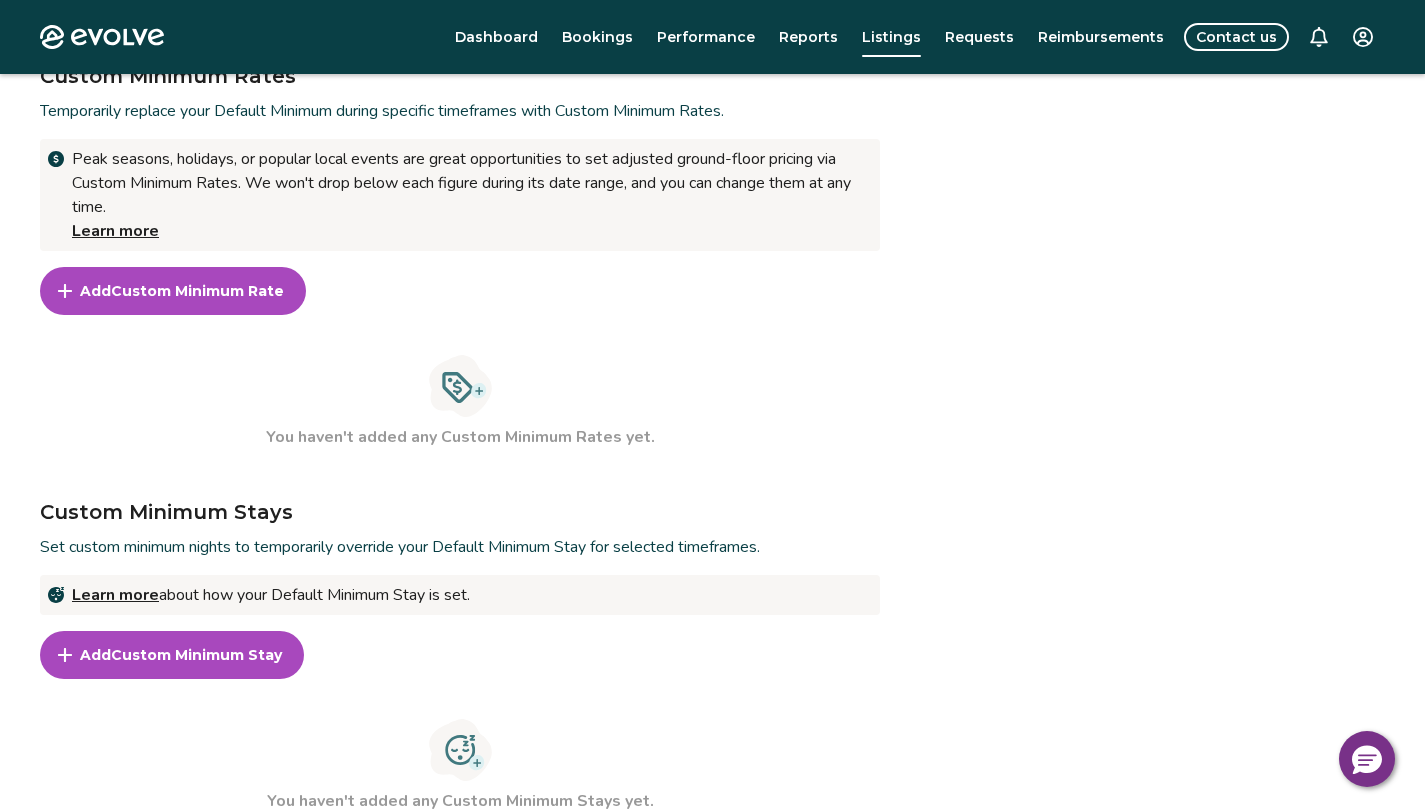 click on "Add" at bounding box center [95, 655] 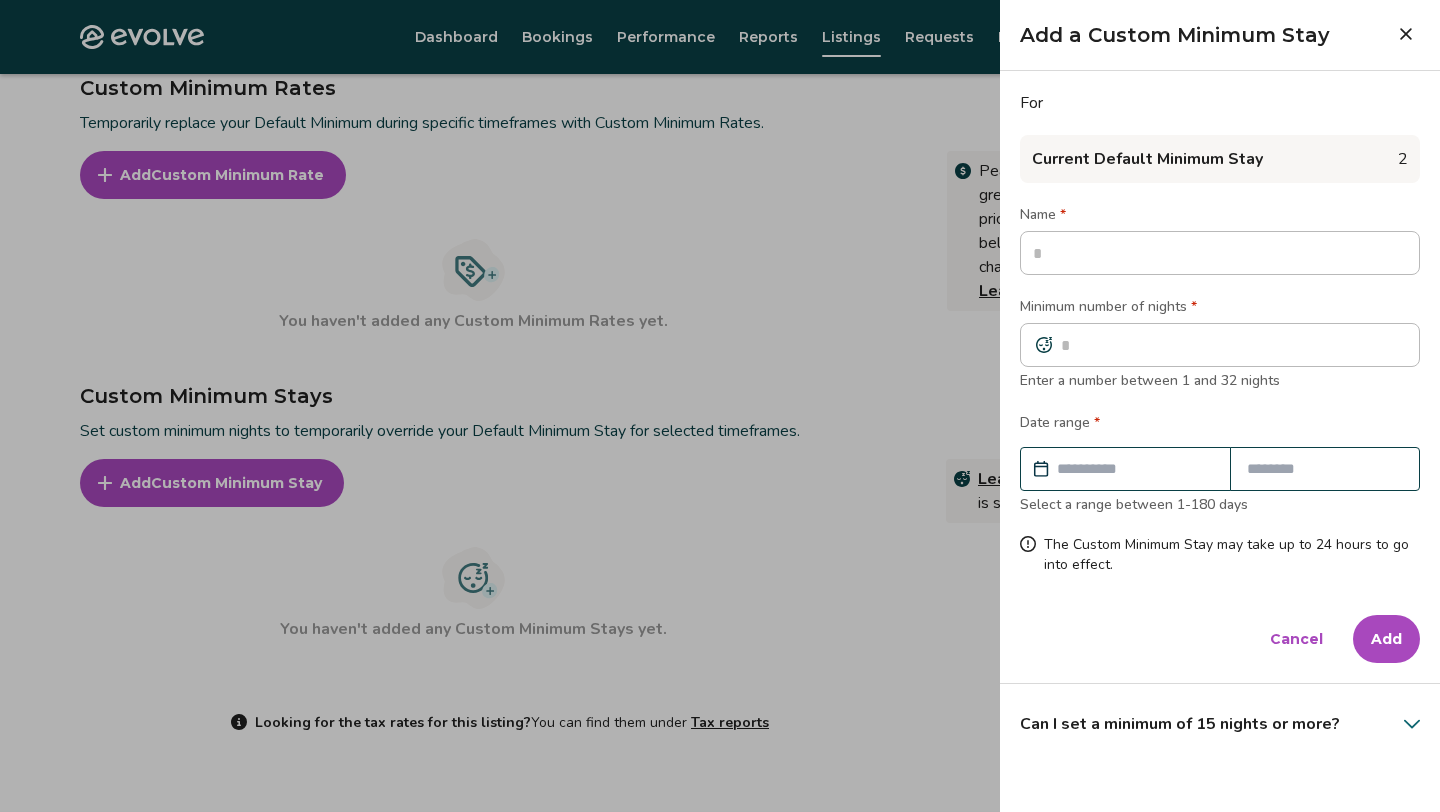 click 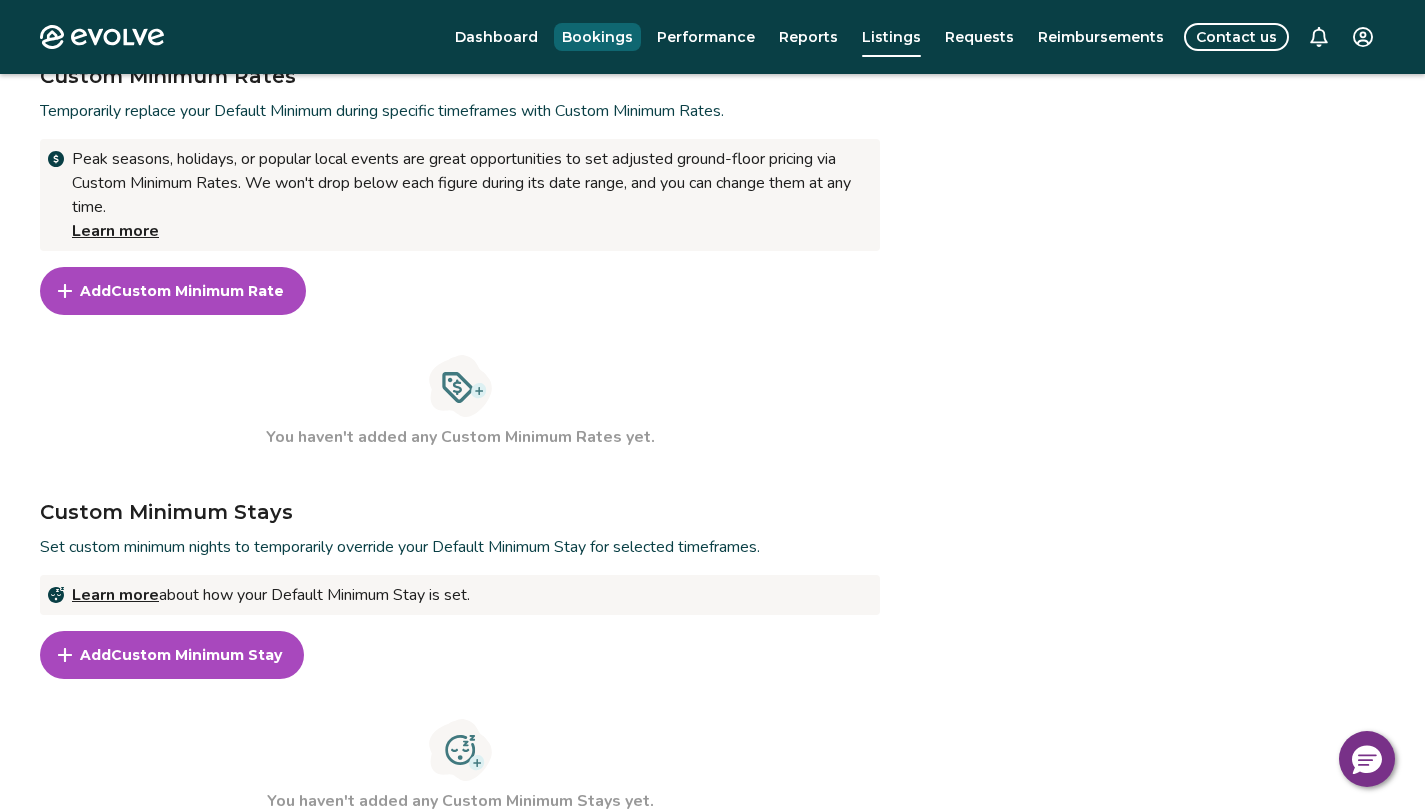 click on "Bookings" at bounding box center (597, 37) 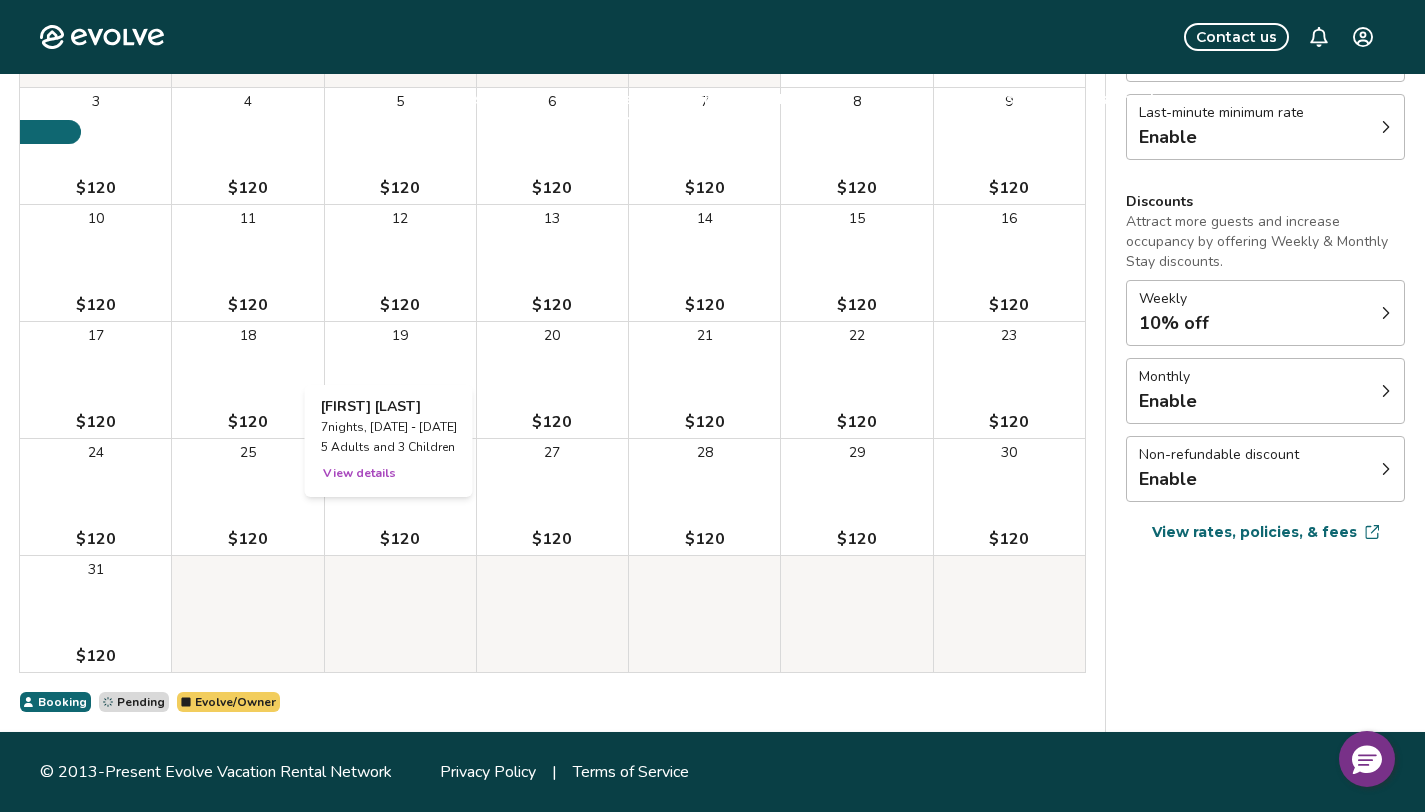 scroll, scrollTop: 0, scrollLeft: 0, axis: both 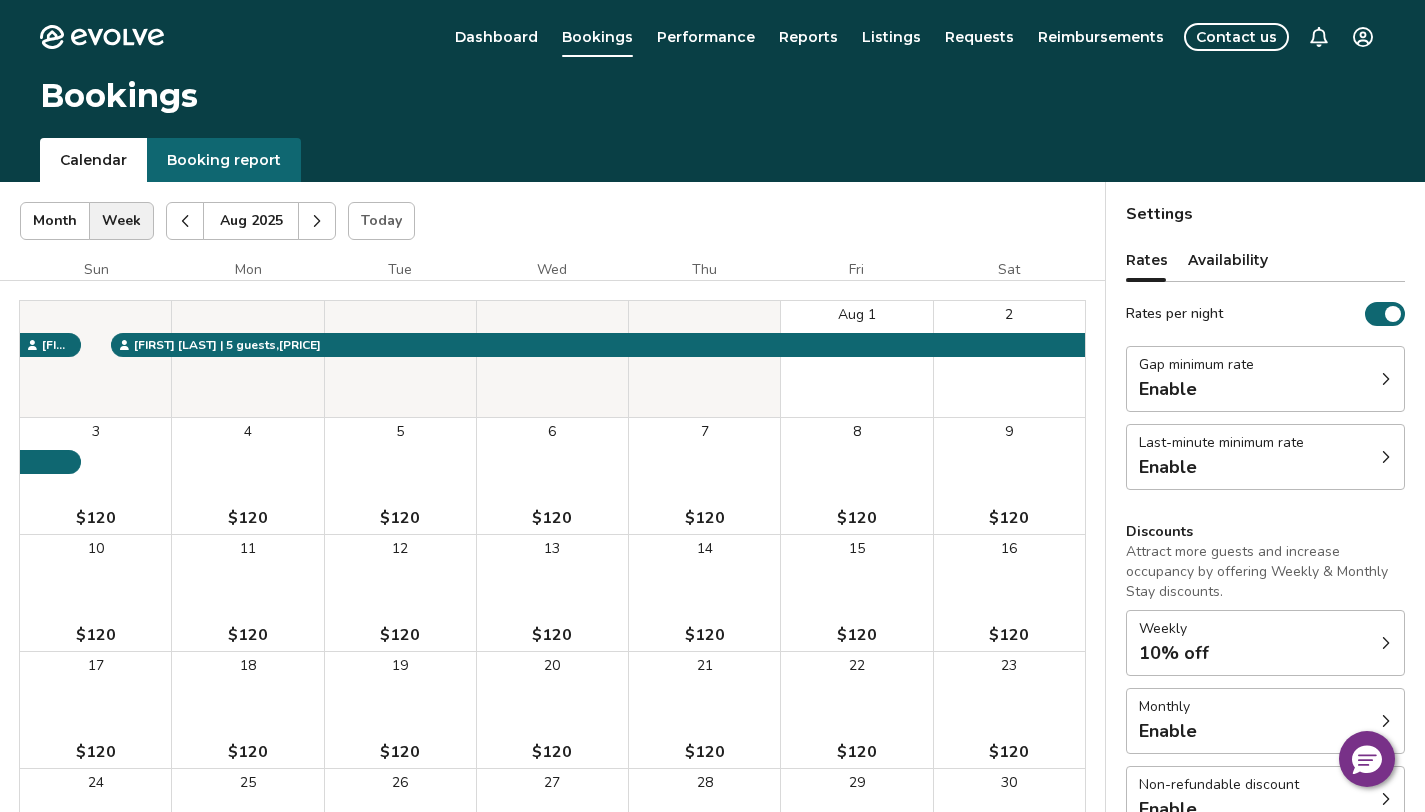 click at bounding box center (185, 221) 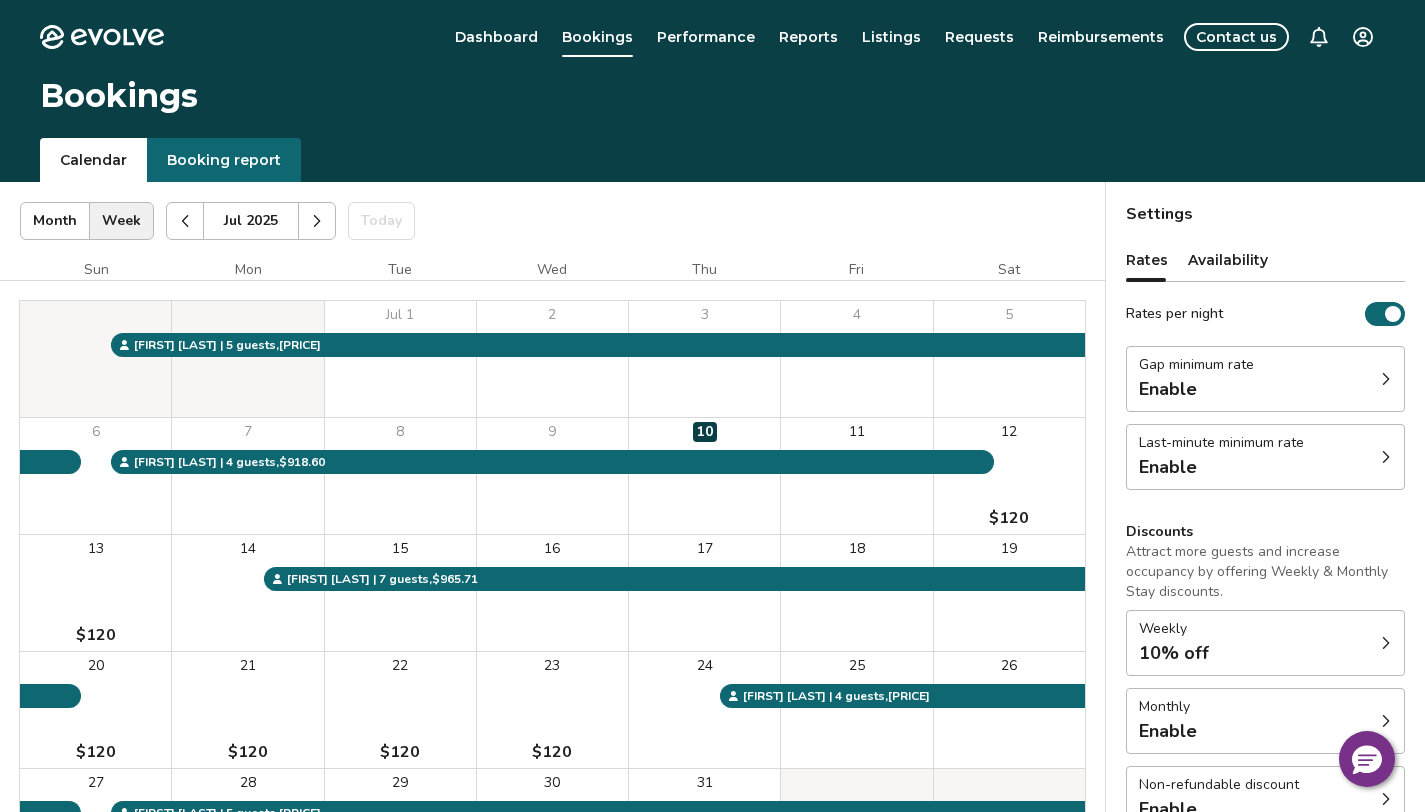 click at bounding box center [185, 221] 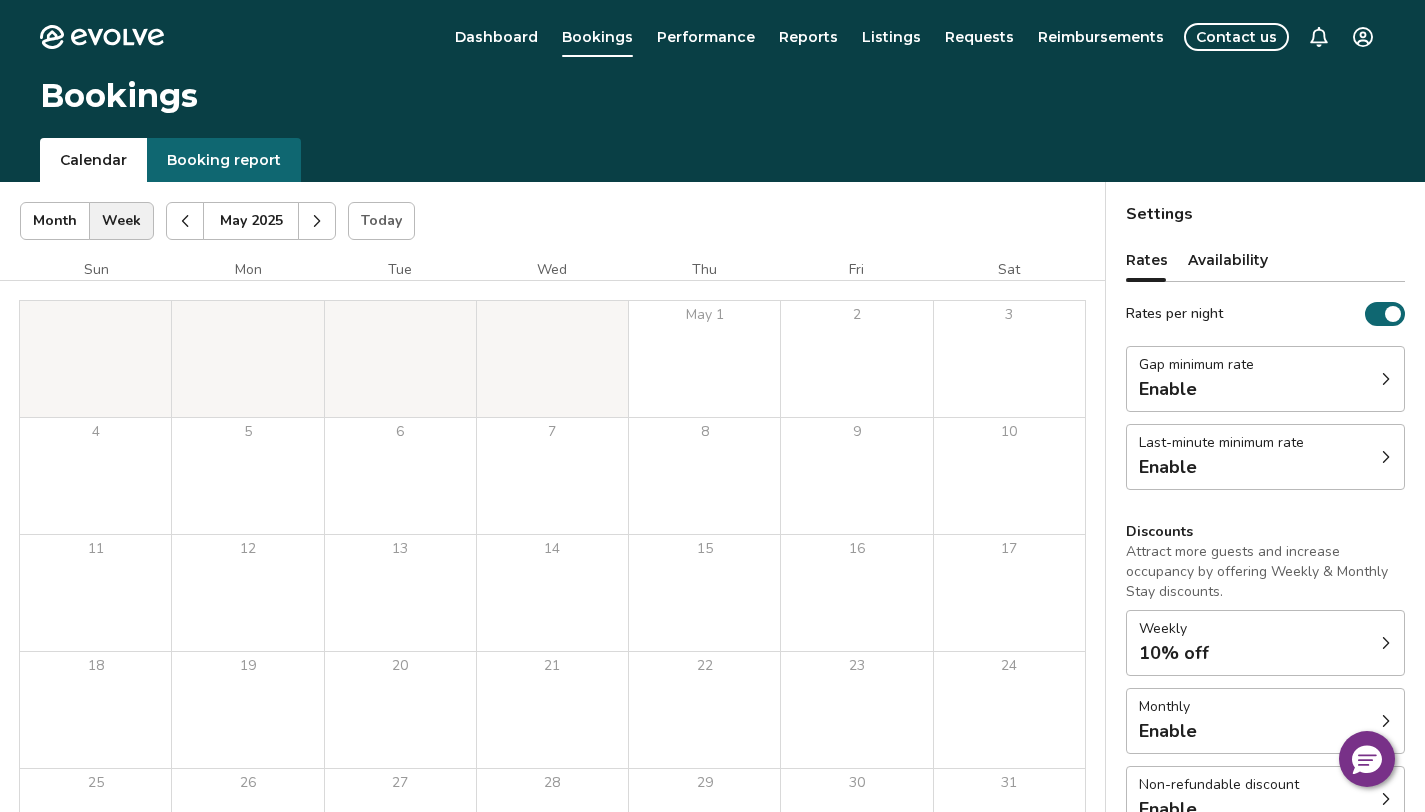 click at bounding box center [185, 221] 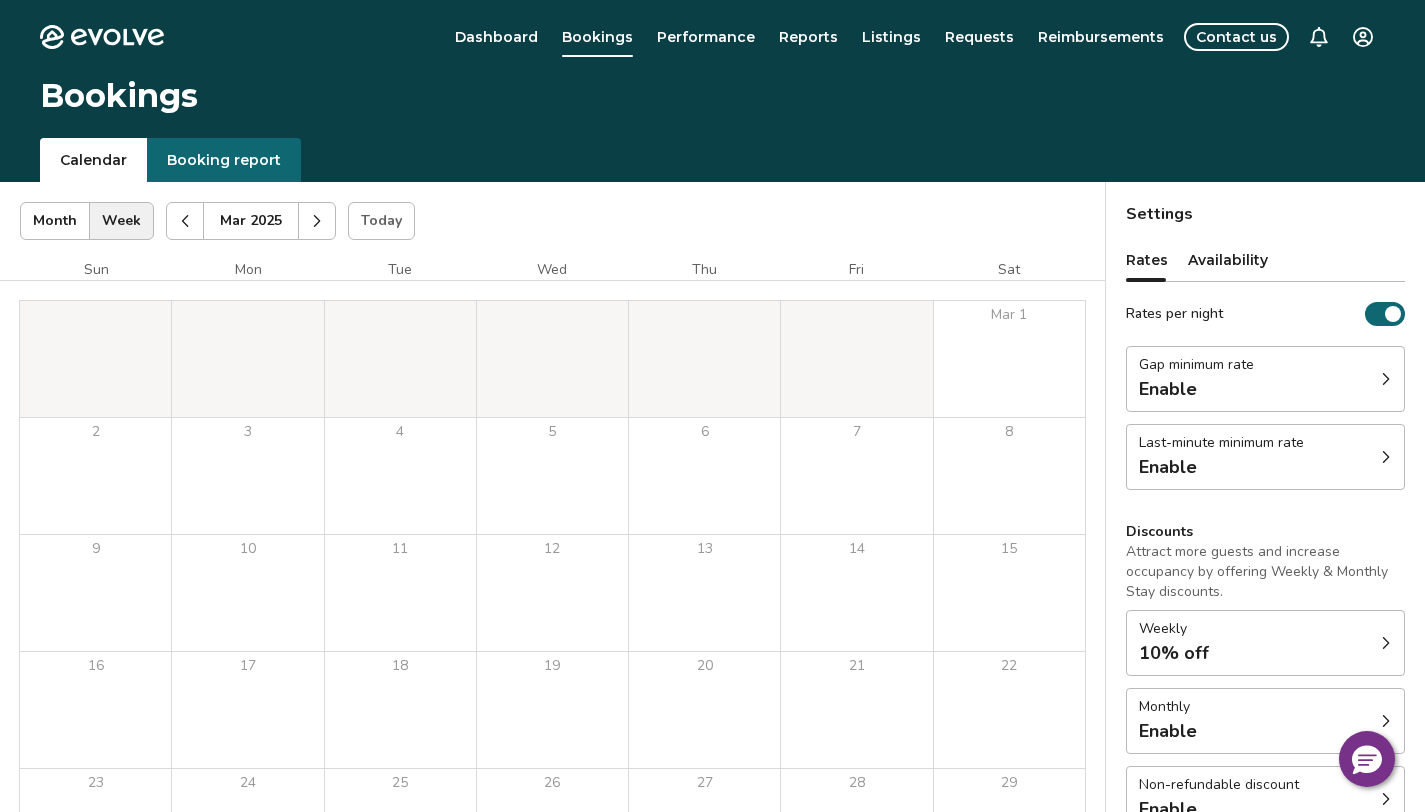 click at bounding box center (185, 221) 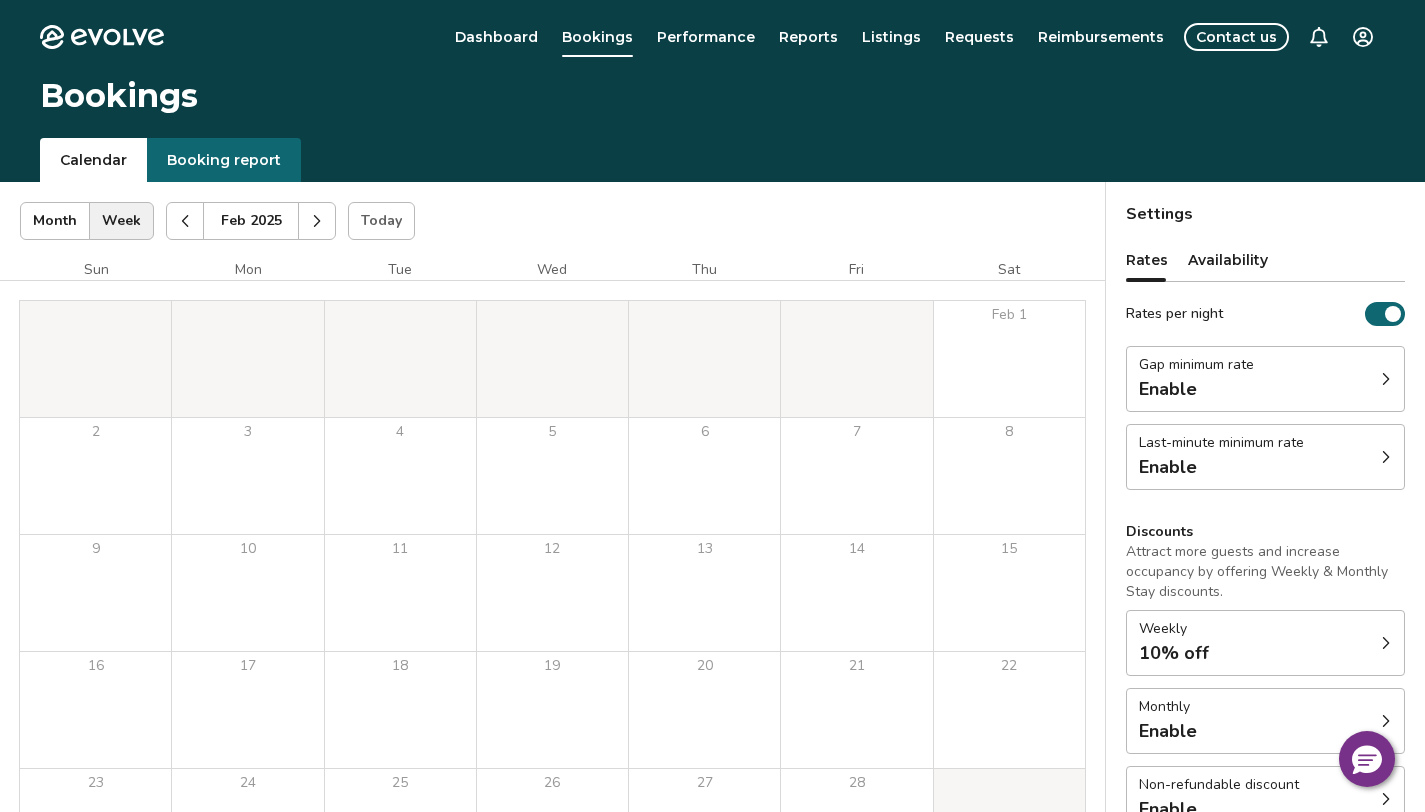 click at bounding box center (185, 221) 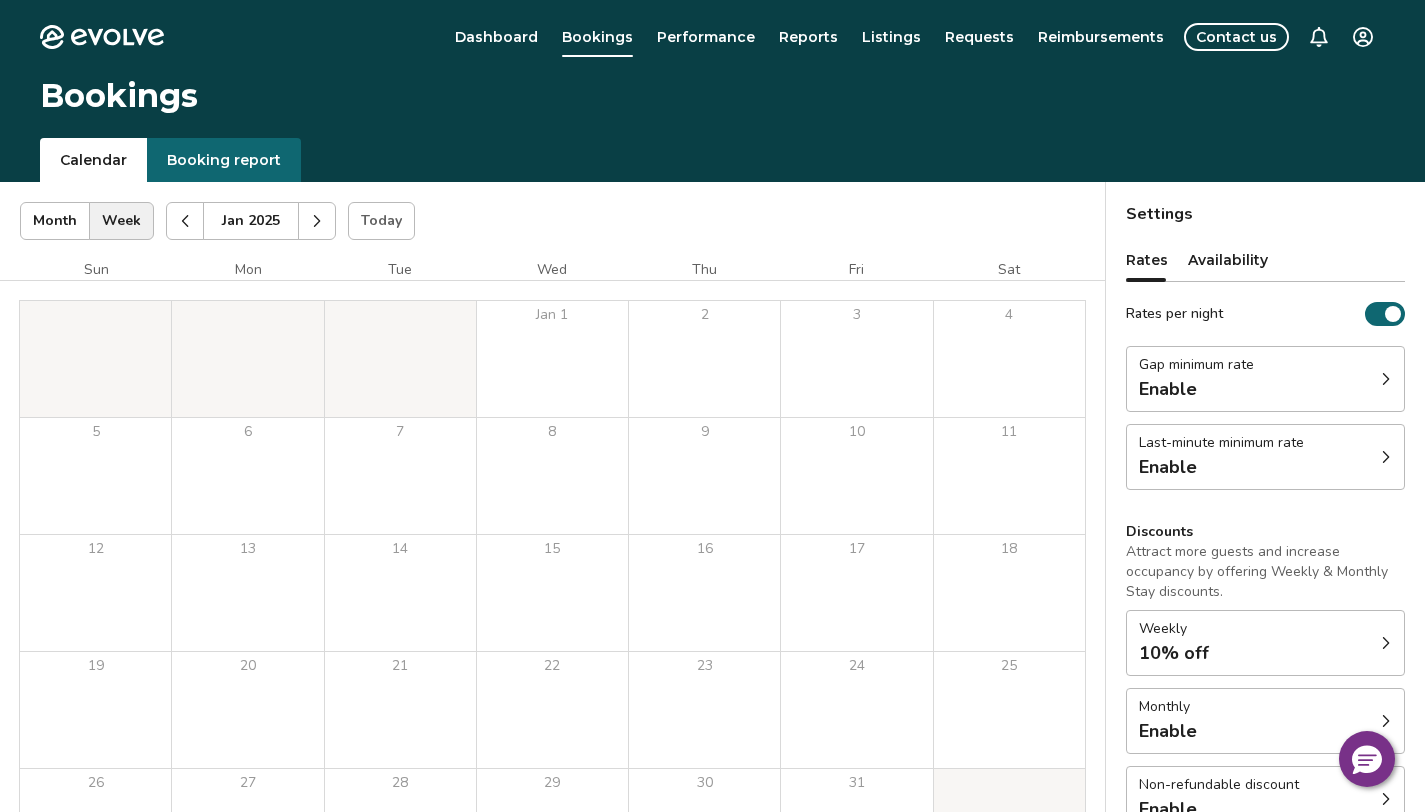 click at bounding box center (185, 221) 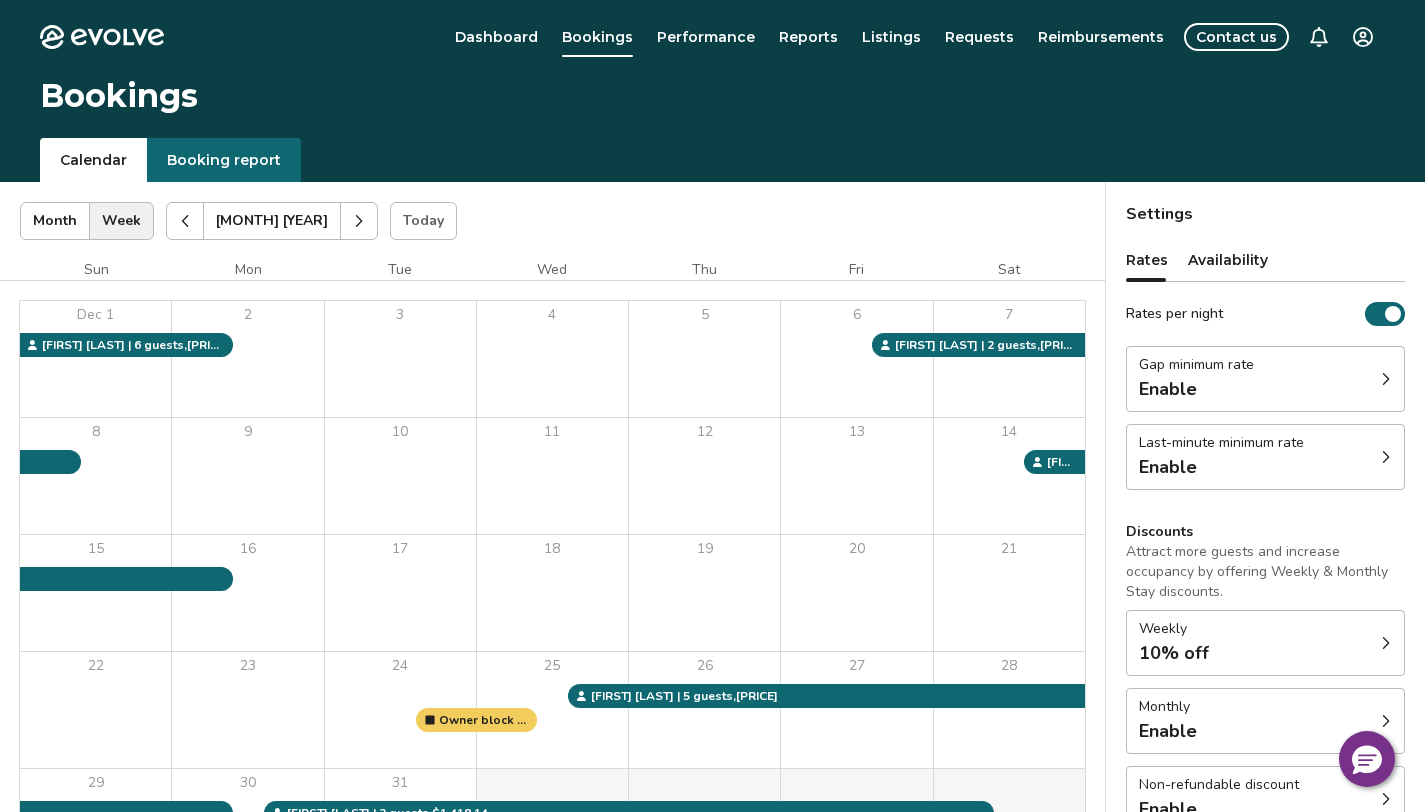 click at bounding box center (185, 221) 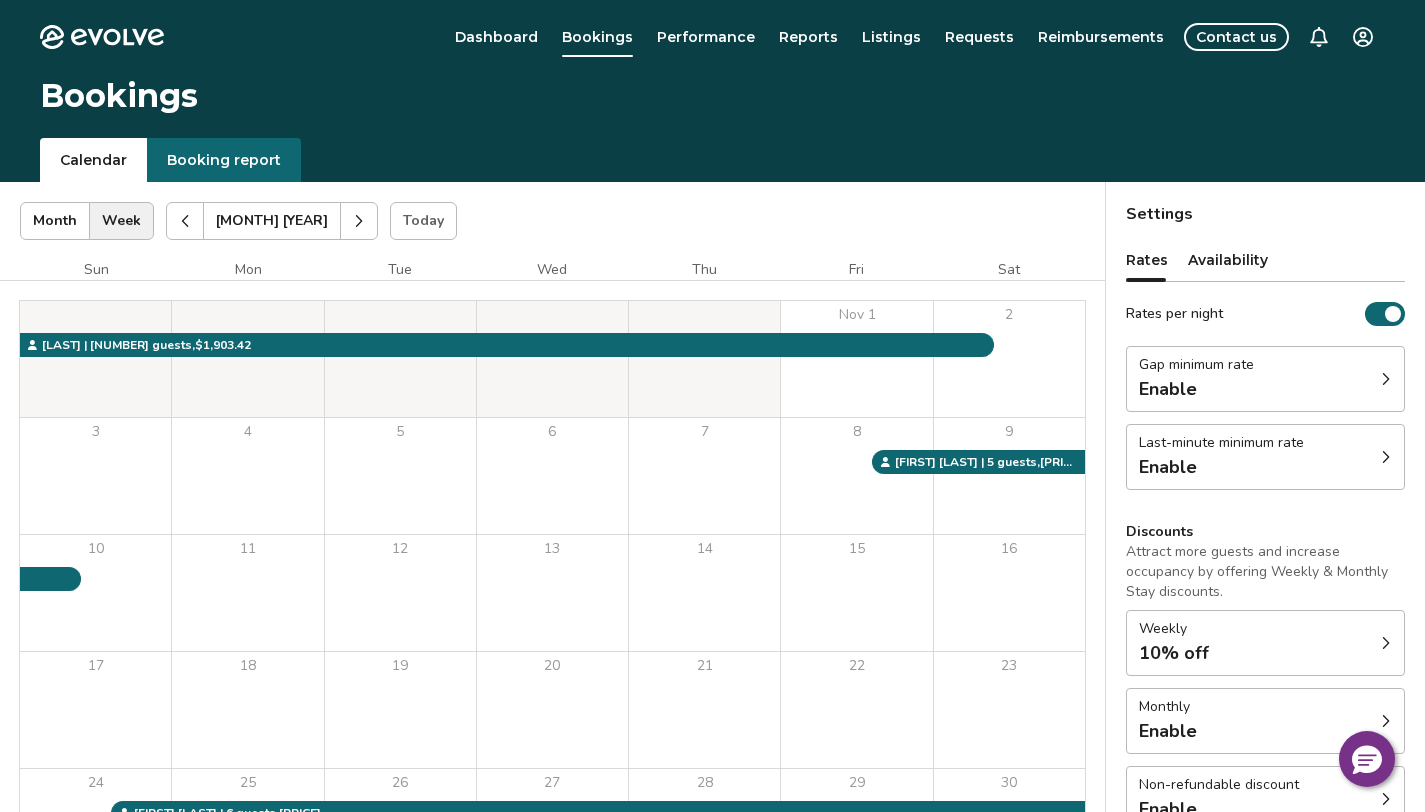 click at bounding box center [185, 221] 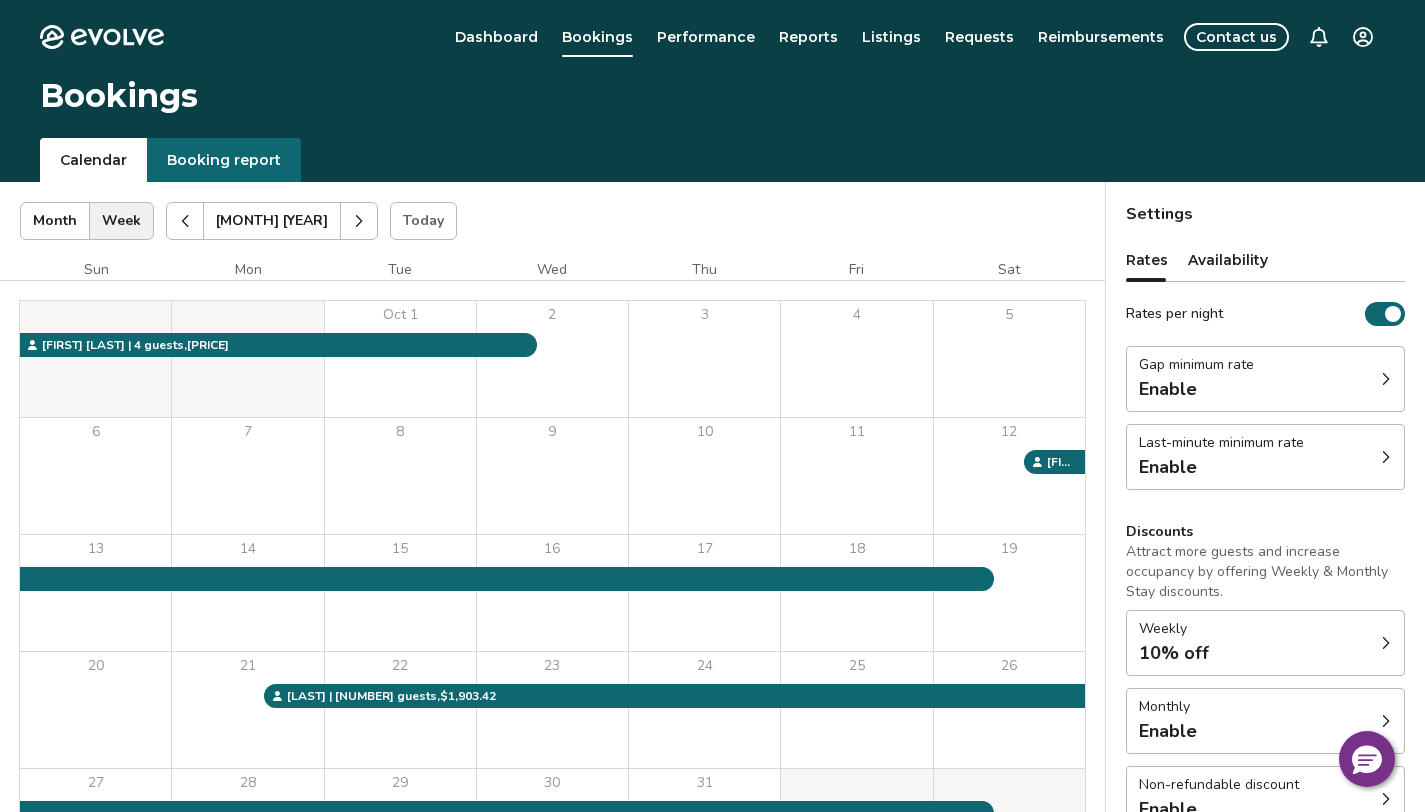 click at bounding box center (185, 221) 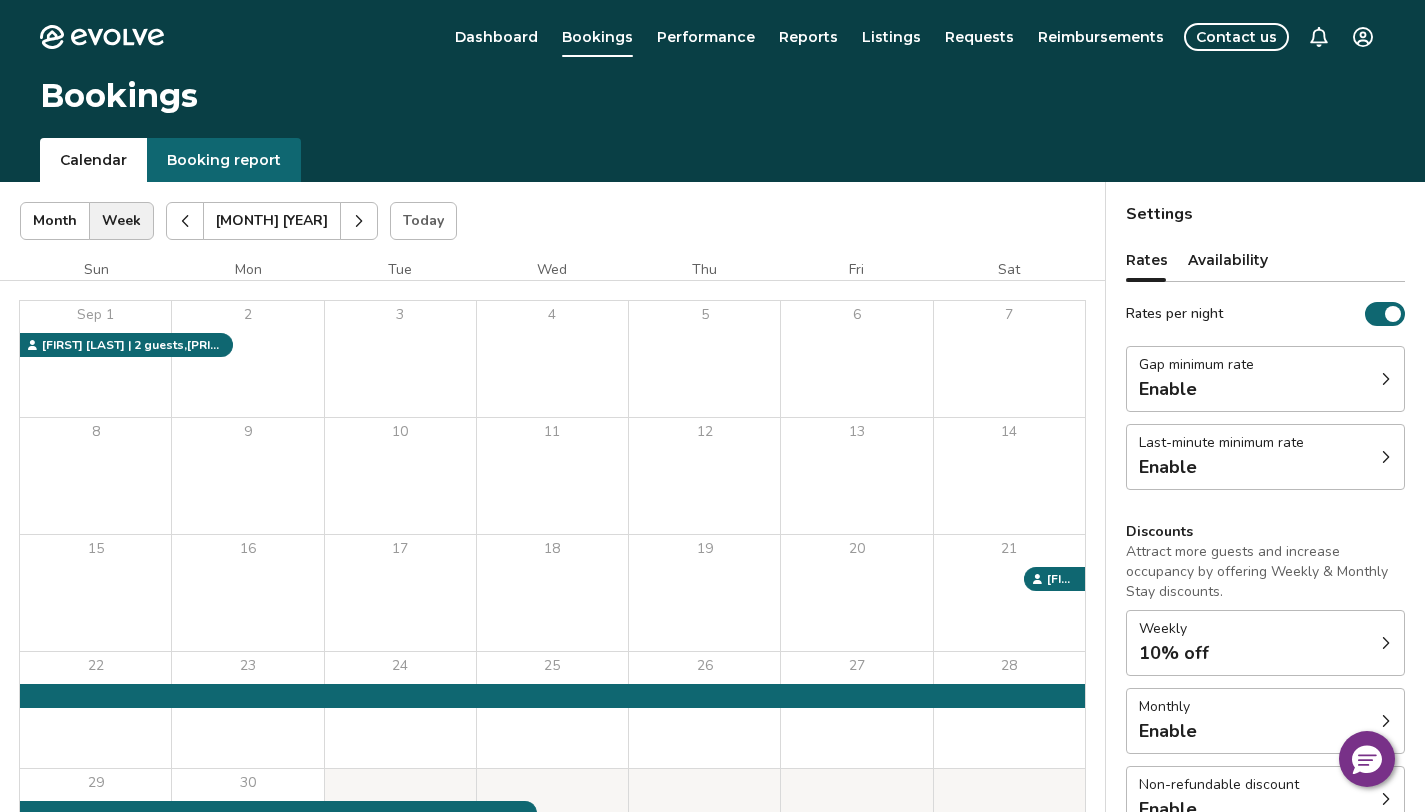 click at bounding box center (185, 221) 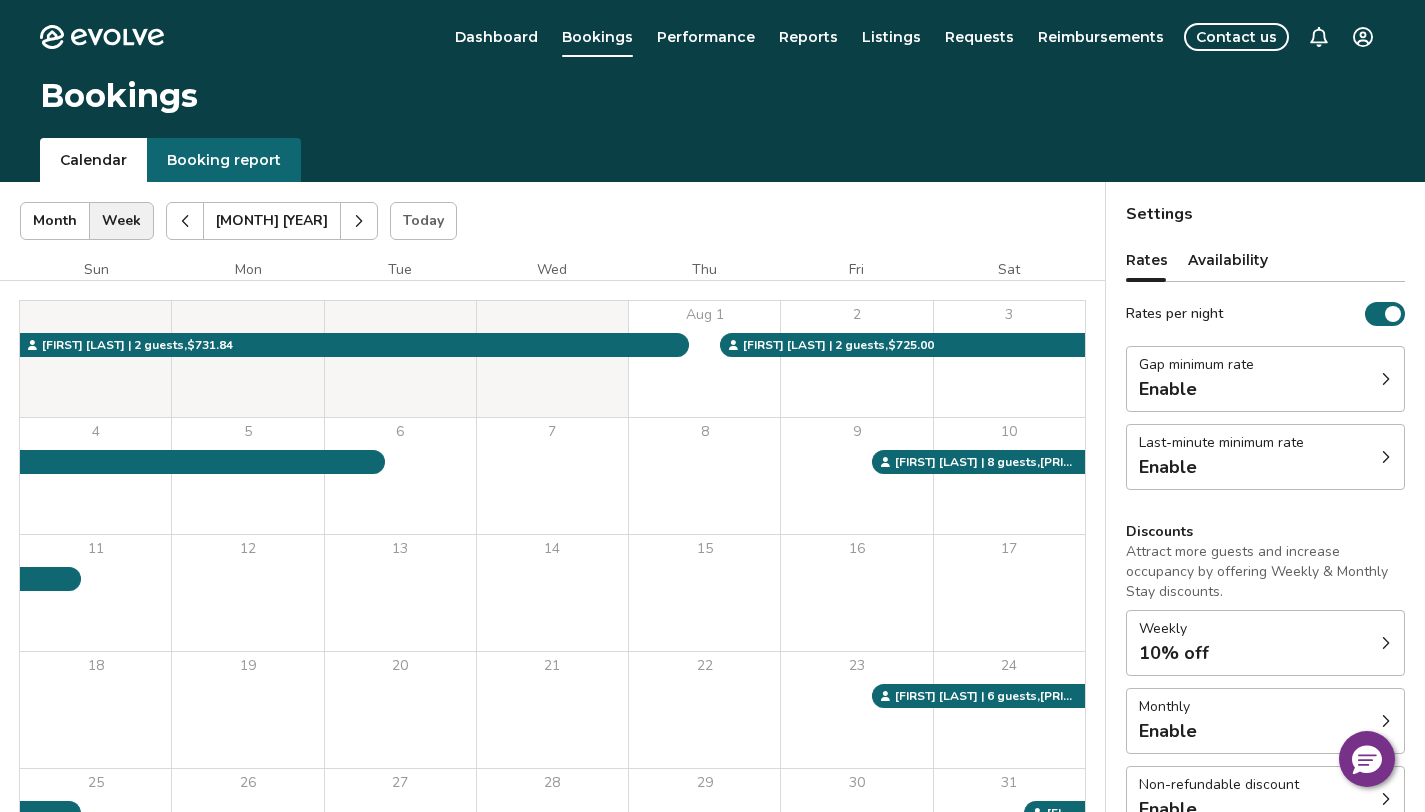 click at bounding box center (185, 221) 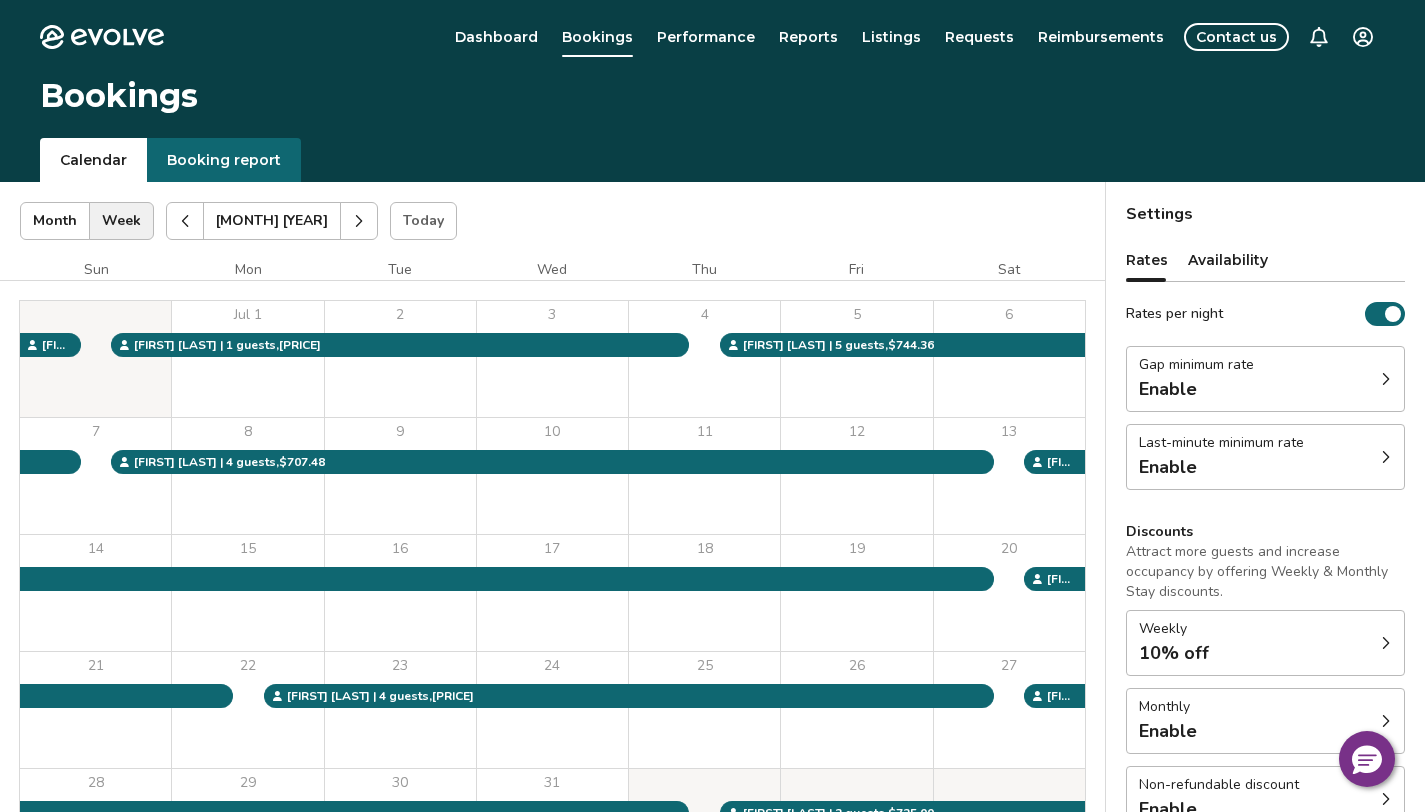 click 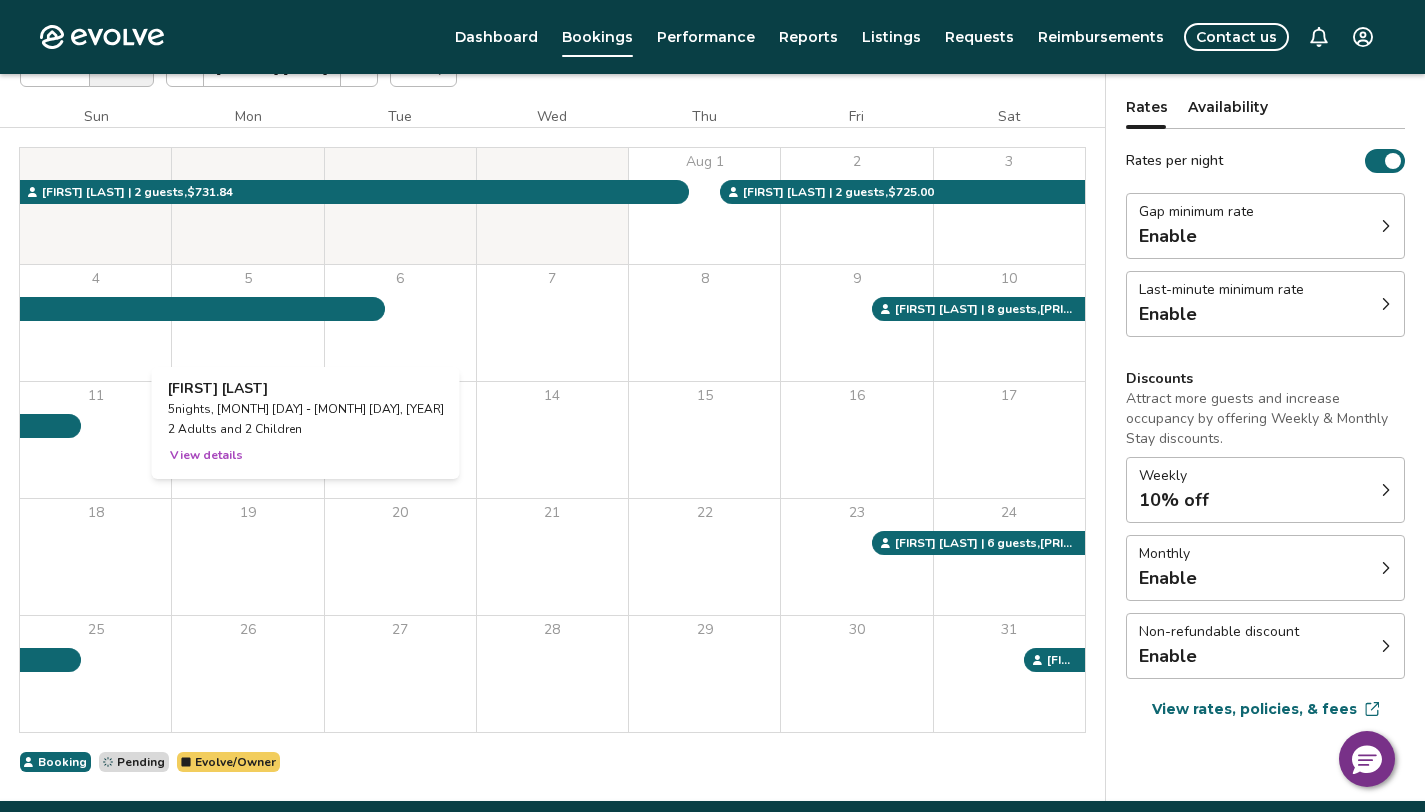 scroll, scrollTop: 128, scrollLeft: 0, axis: vertical 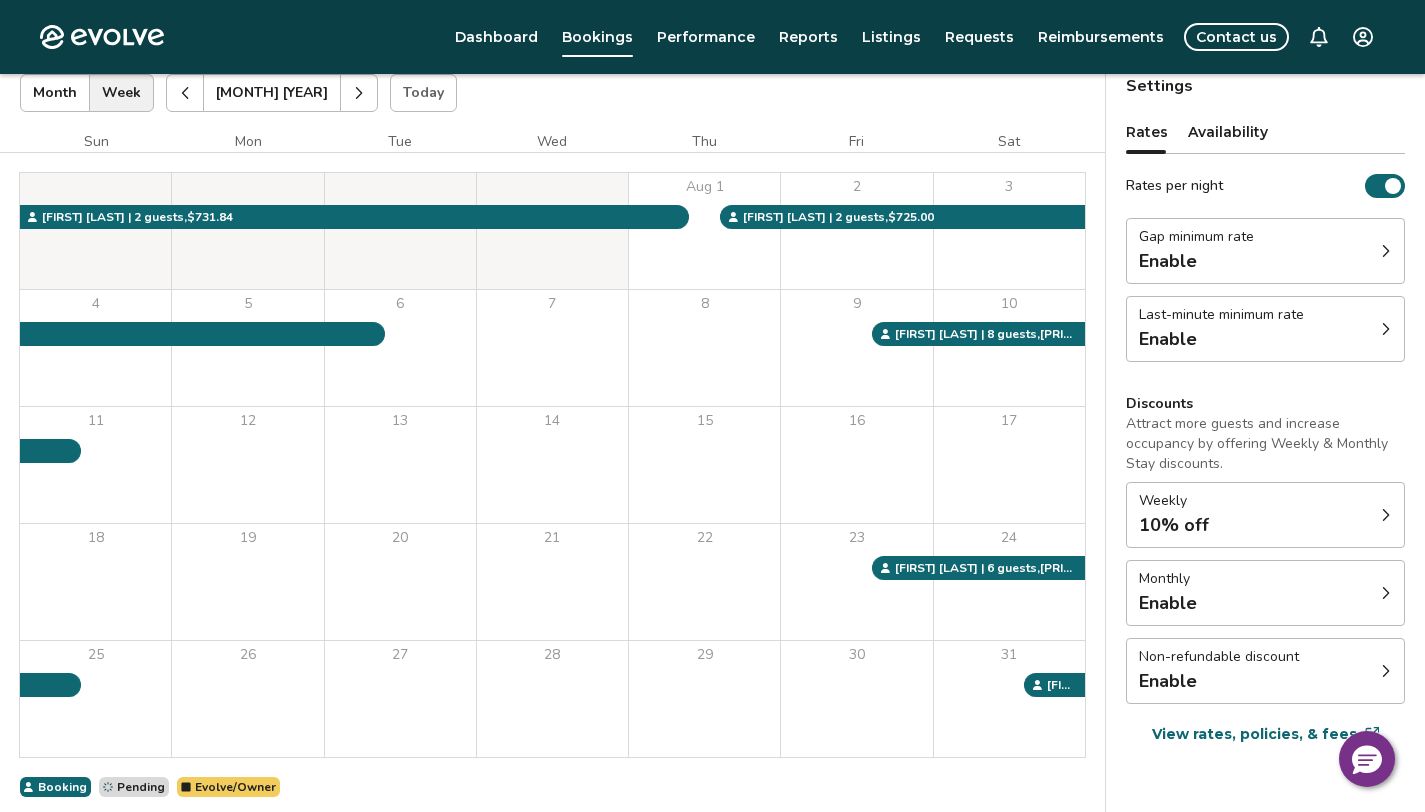 click 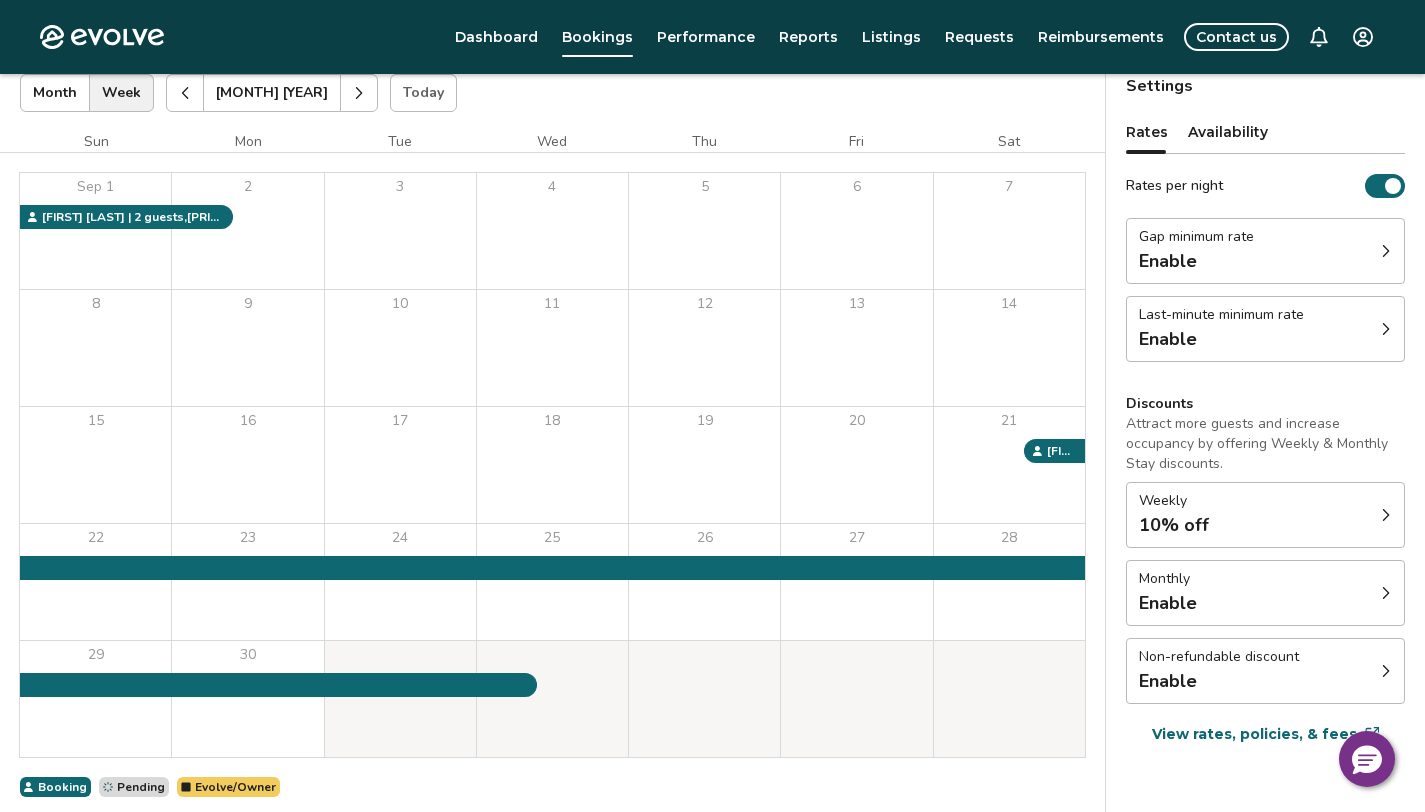 click at bounding box center [185, 93] 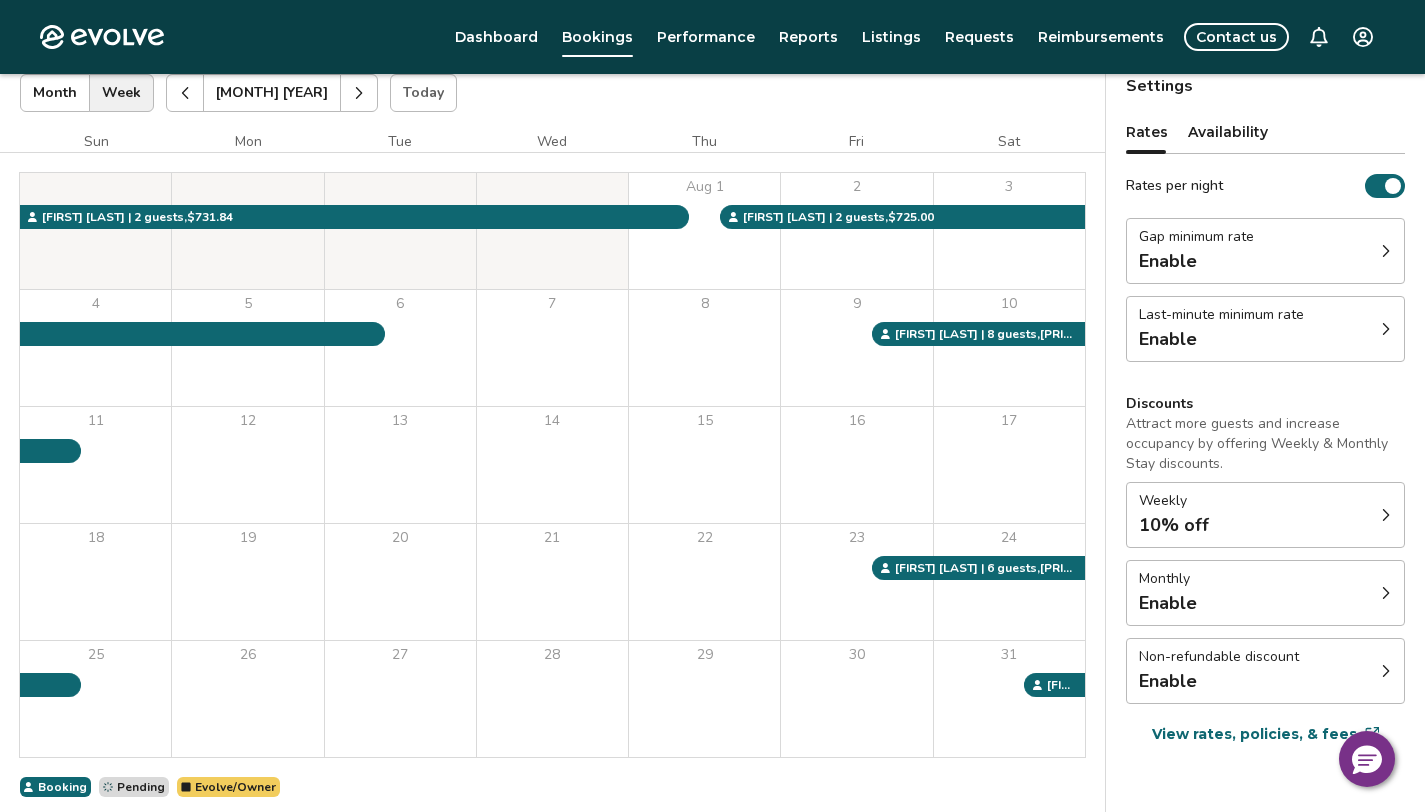 click 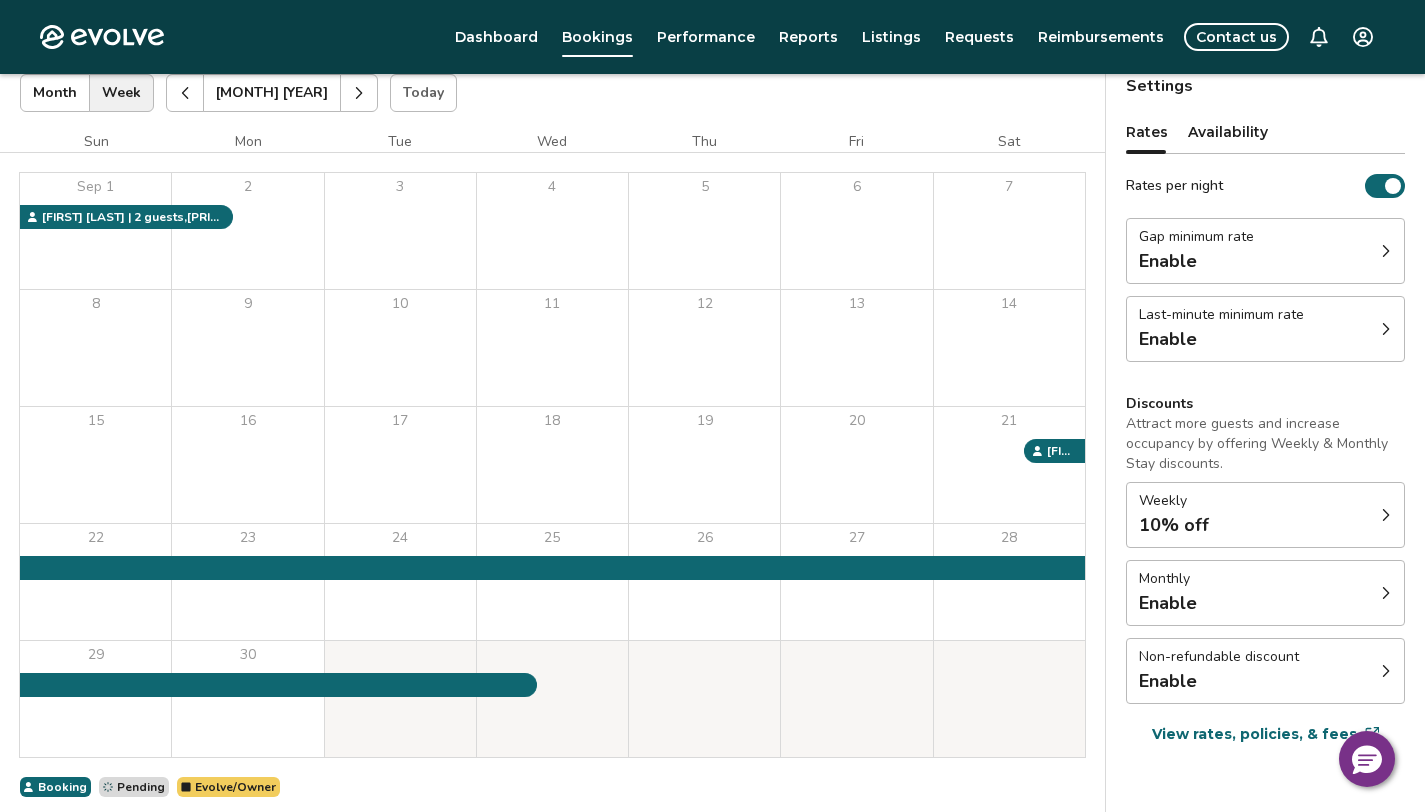 click at bounding box center [185, 93] 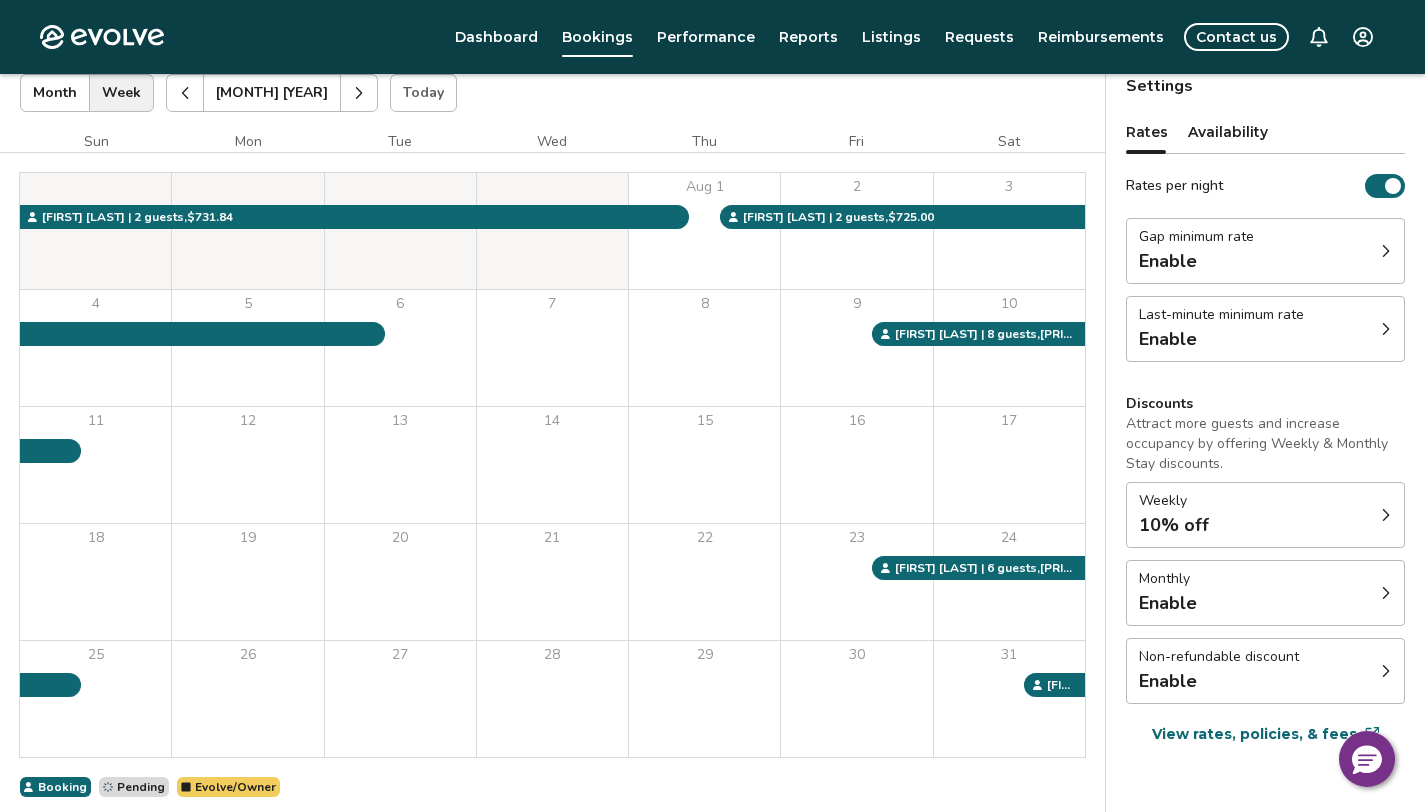 click at bounding box center (359, 93) 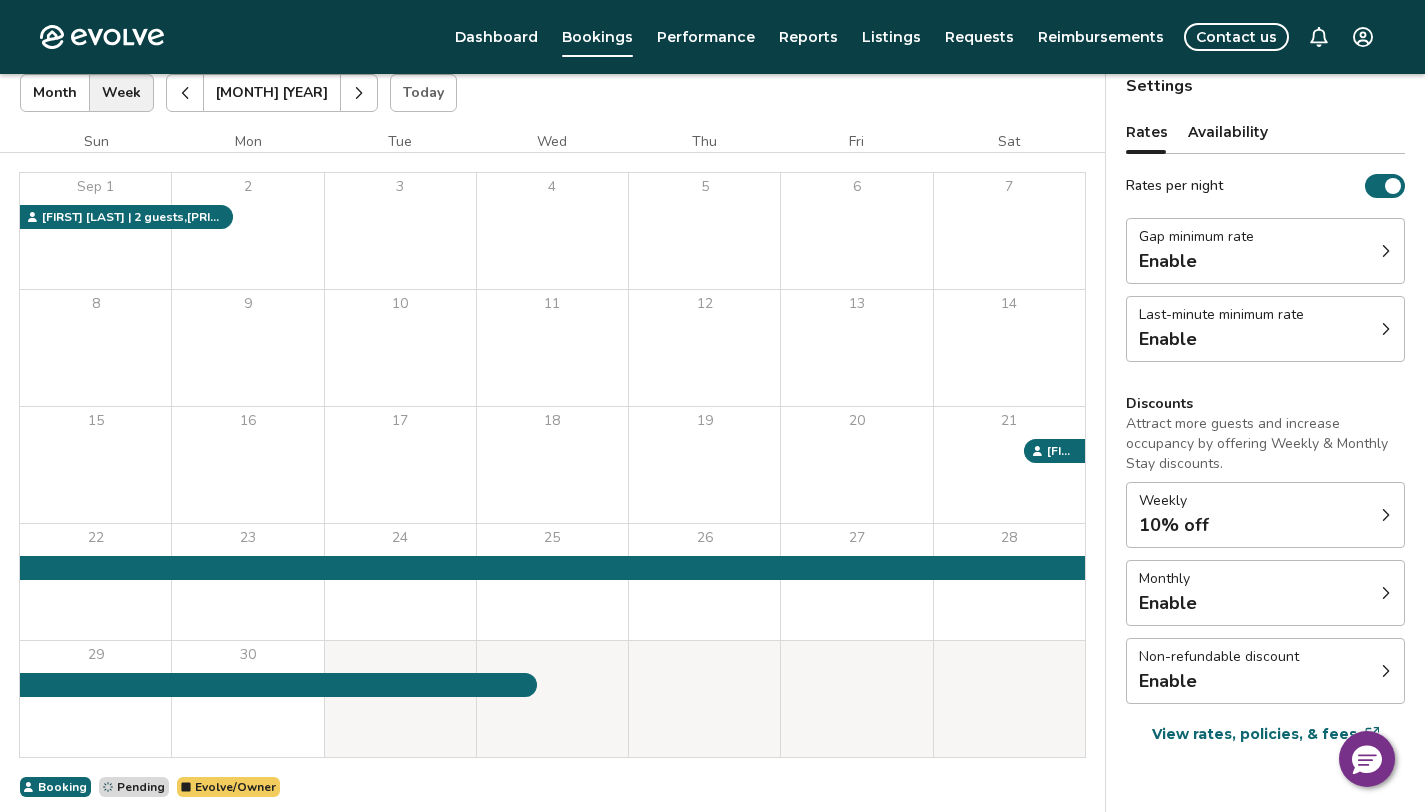 click 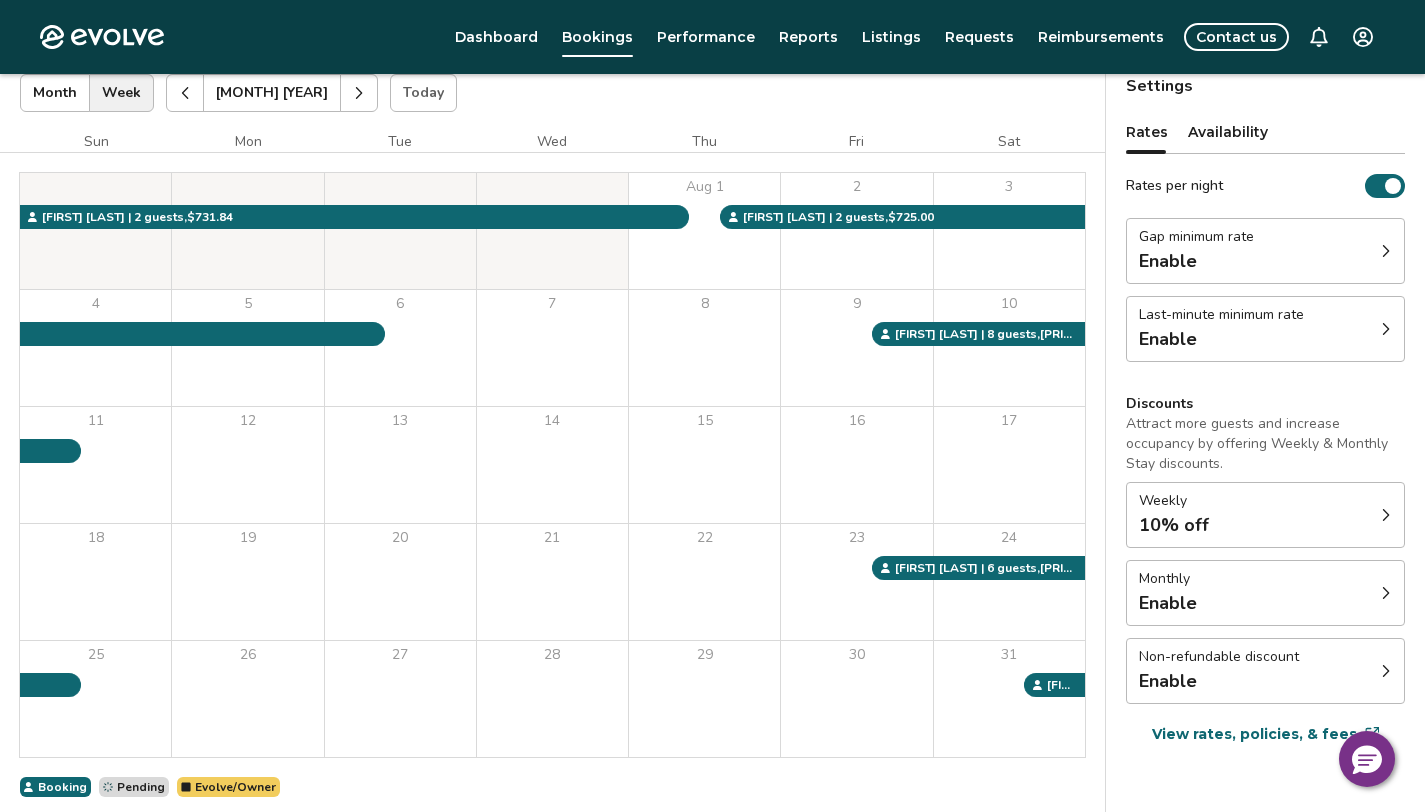 click at bounding box center (359, 93) 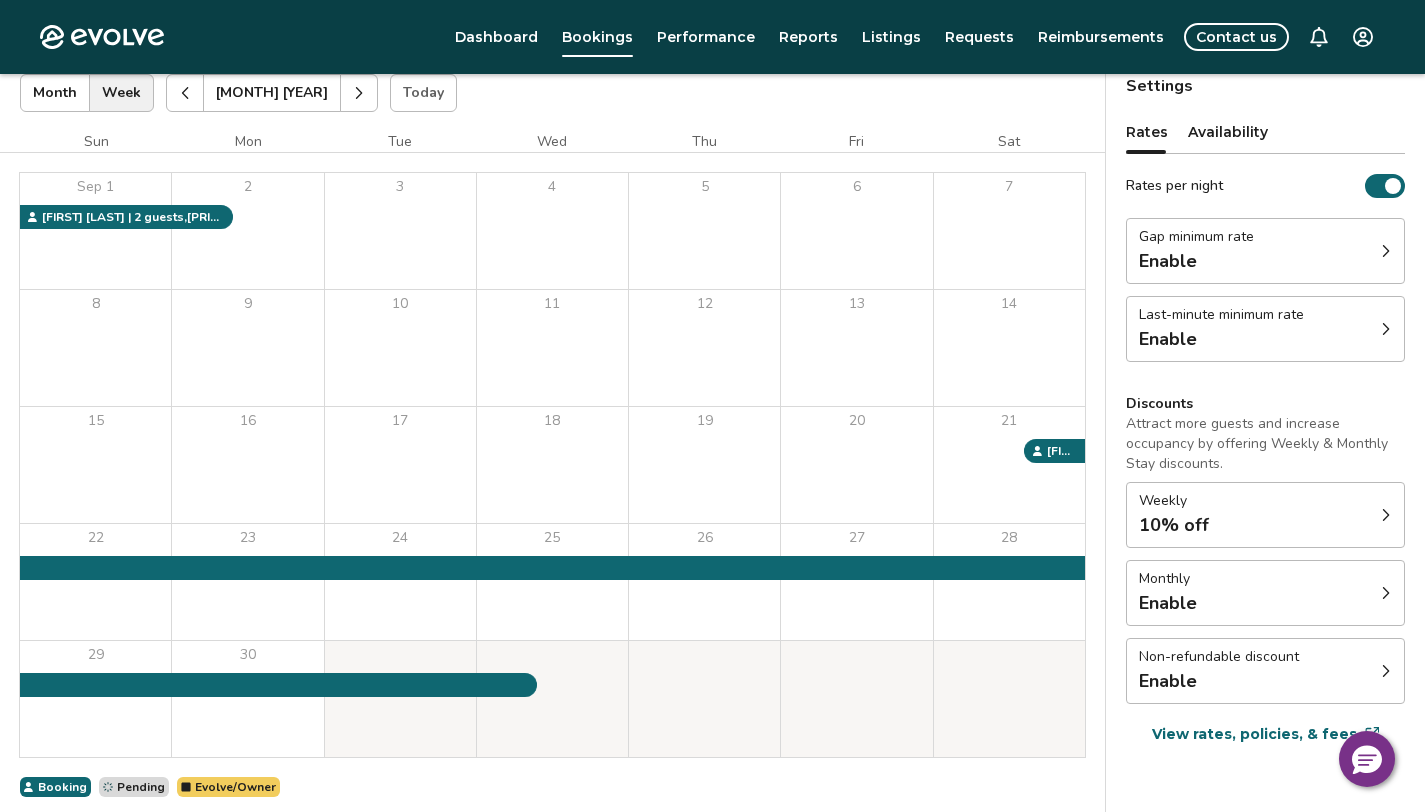 click at bounding box center [359, 93] 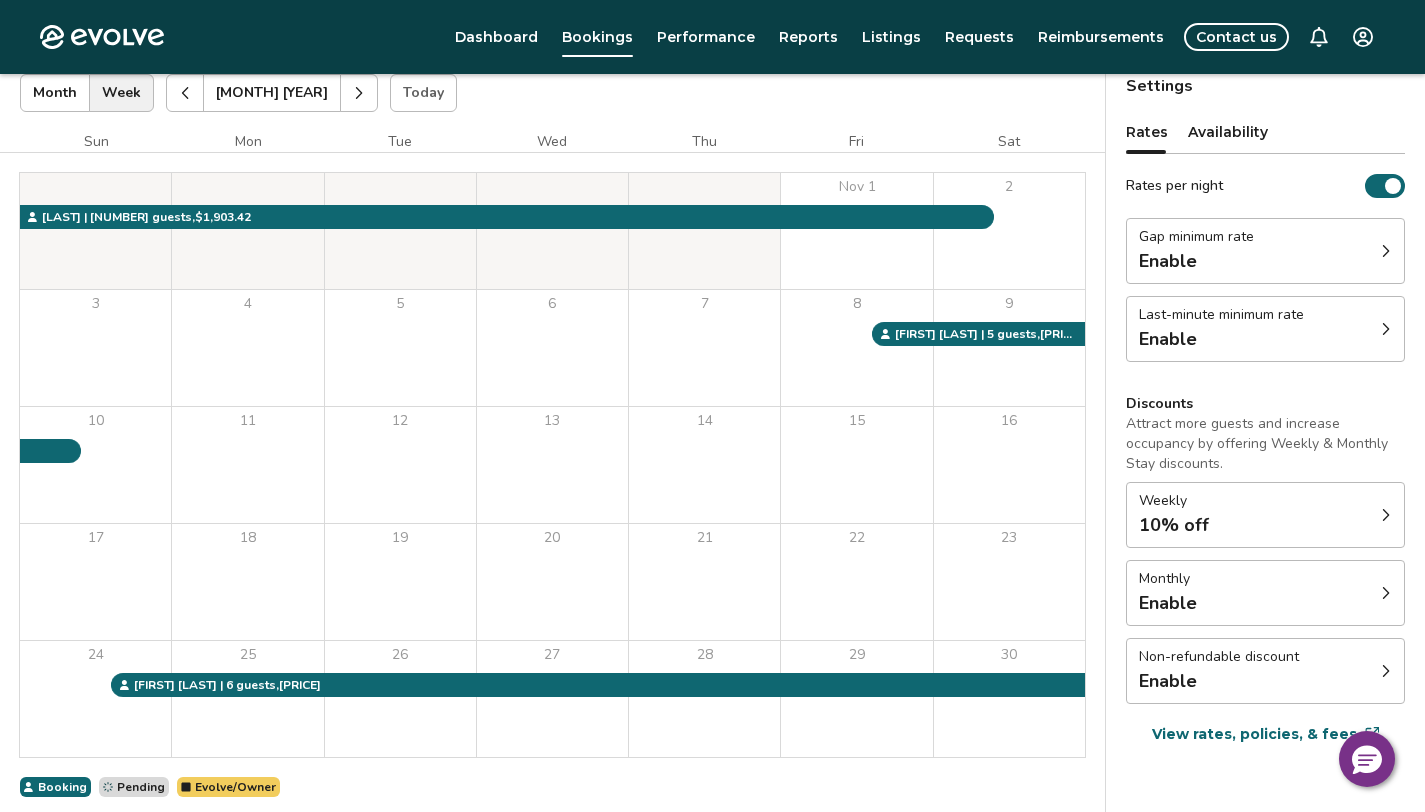 click at bounding box center [359, 93] 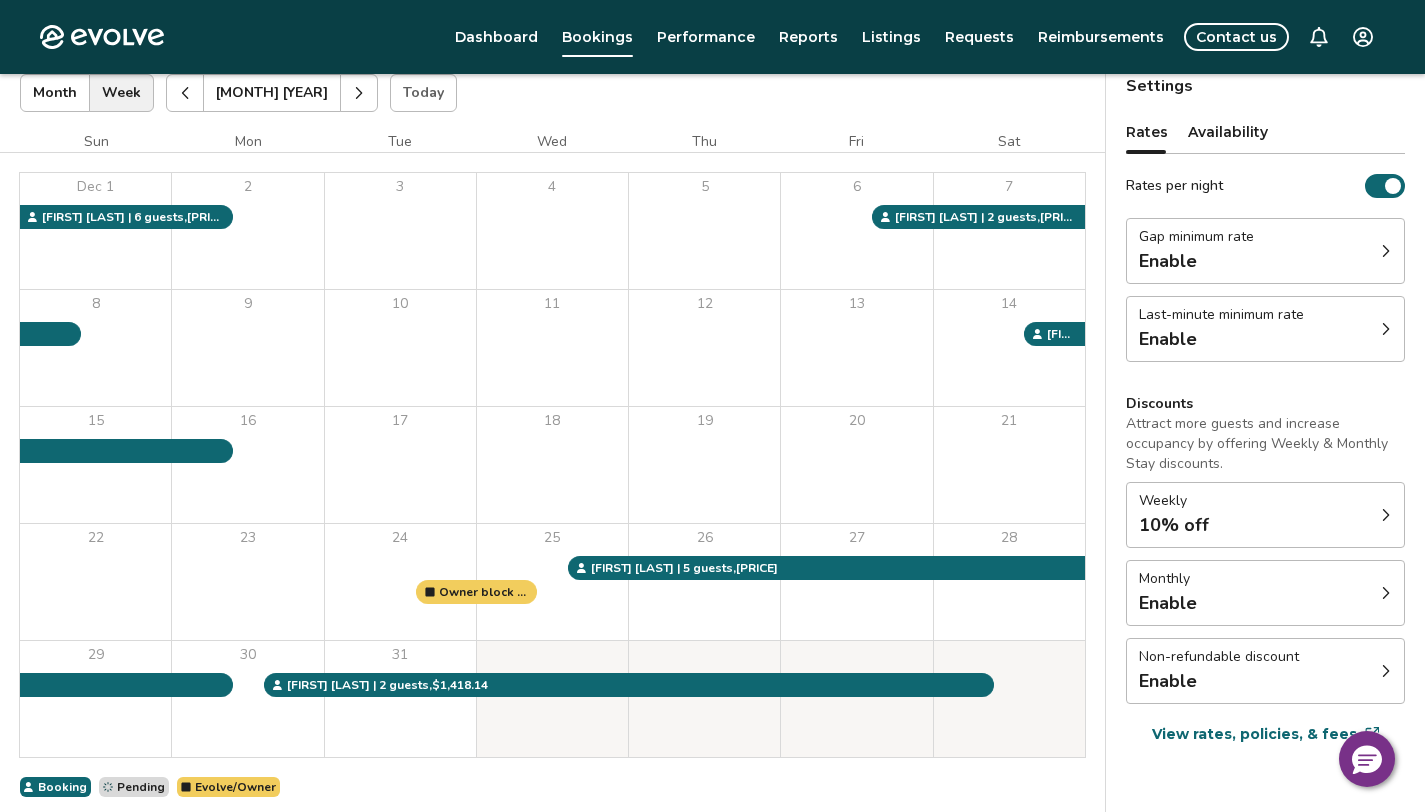 click at bounding box center (359, 93) 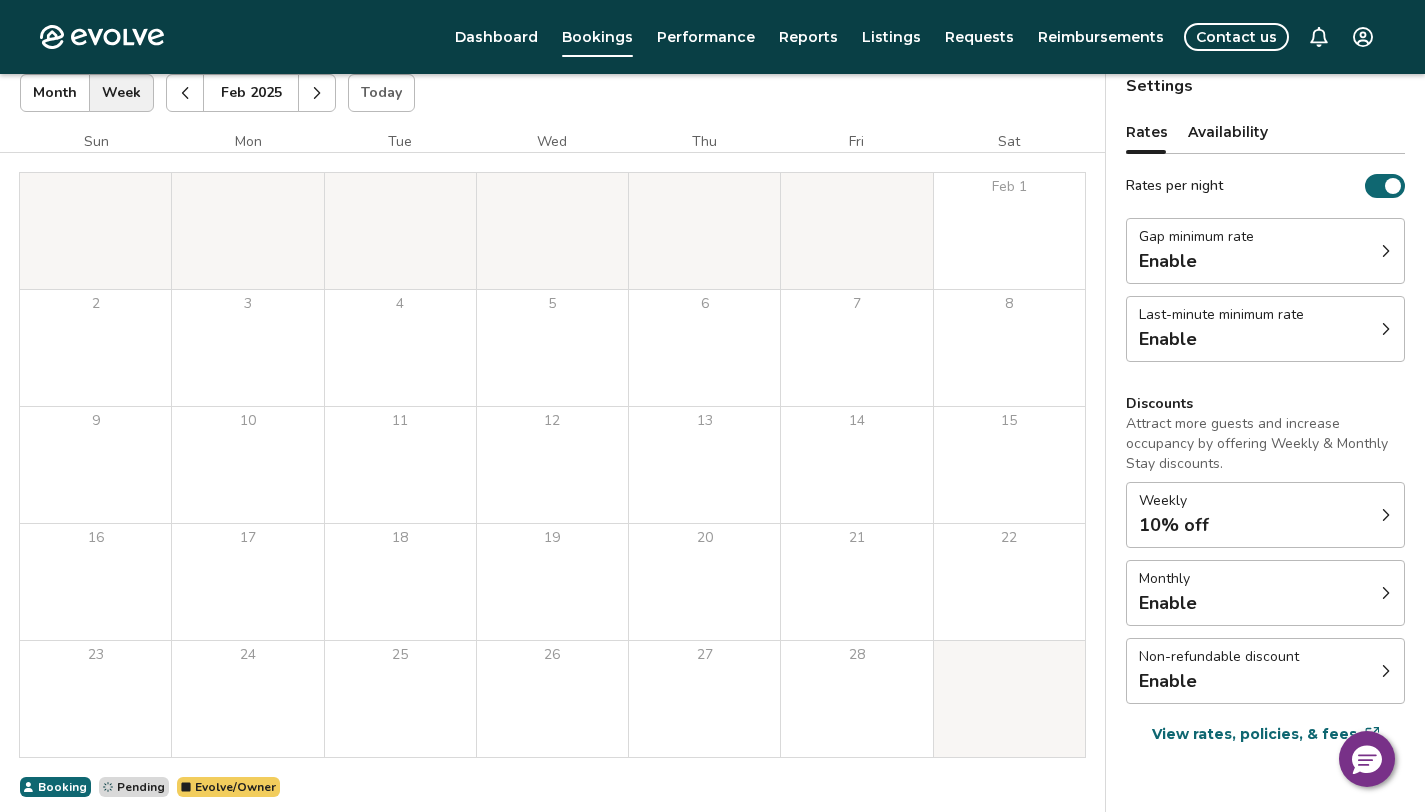 click at bounding box center [317, 93] 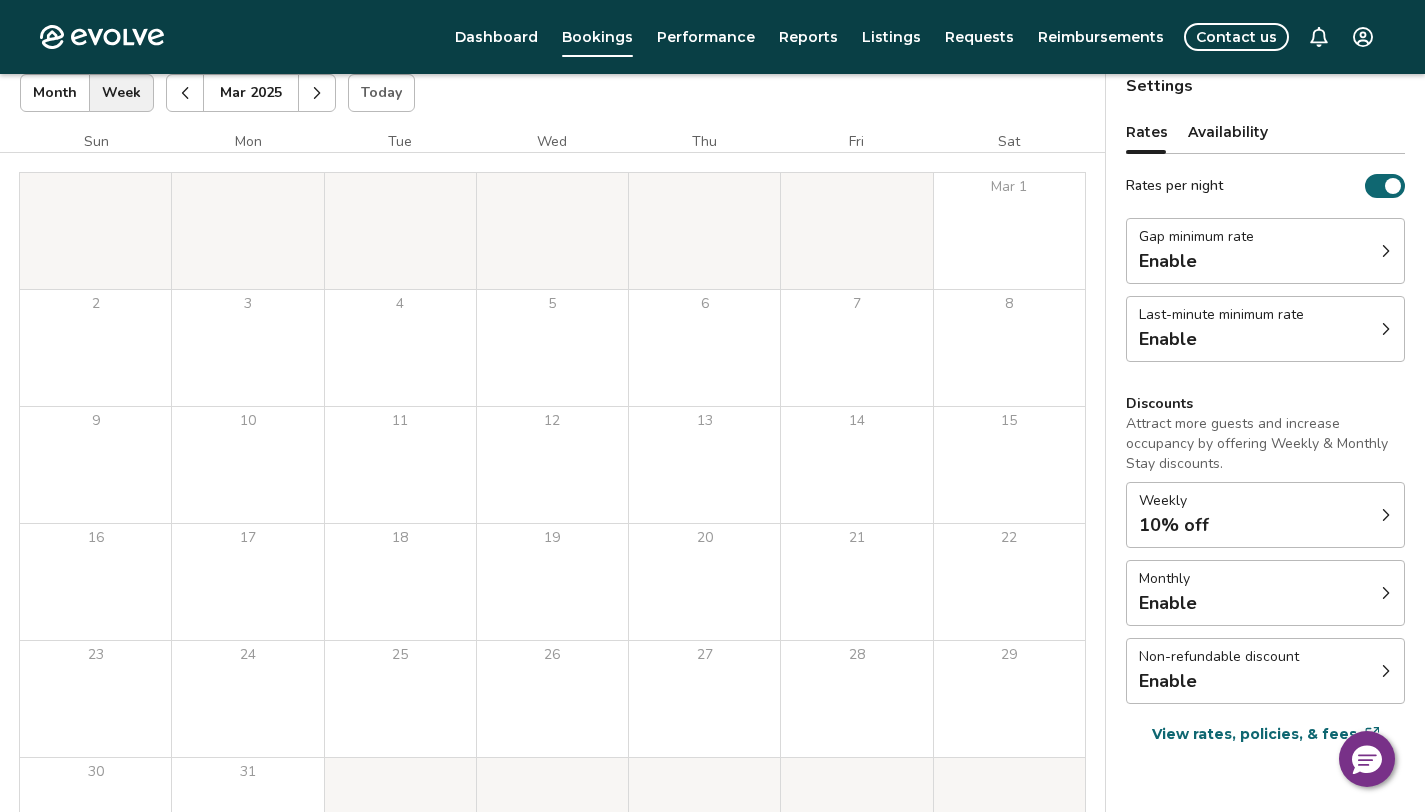 click at bounding box center [317, 93] 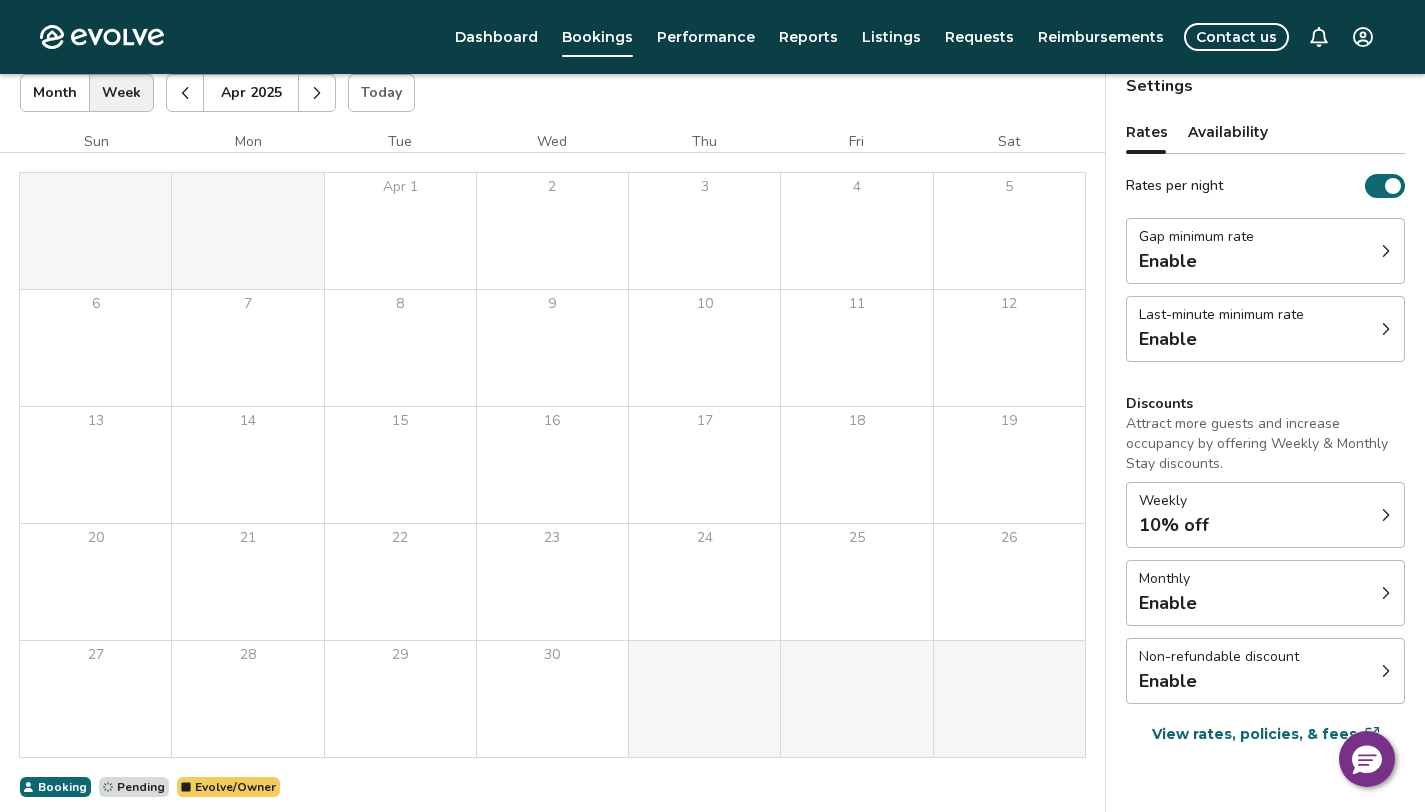 click at bounding box center (317, 93) 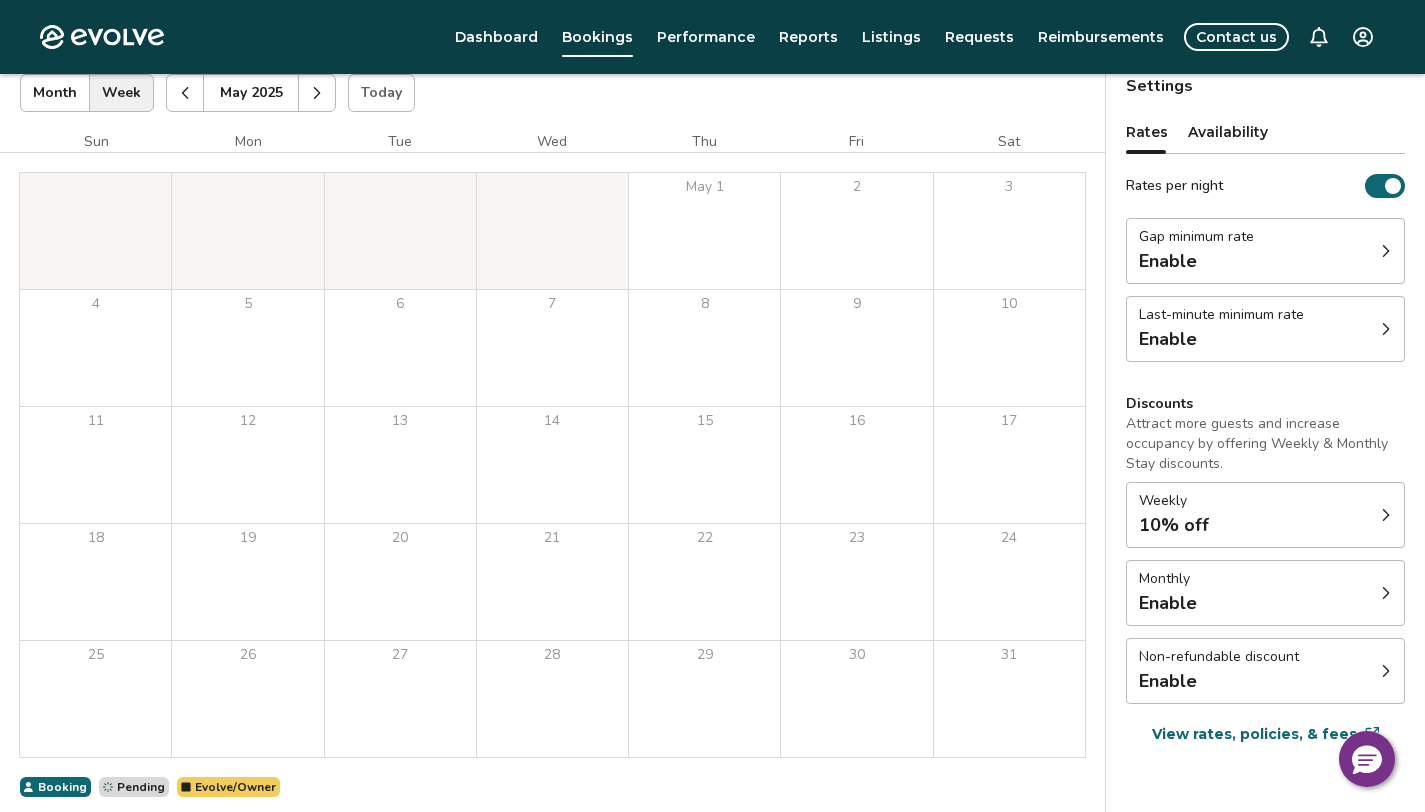 click at bounding box center [317, 93] 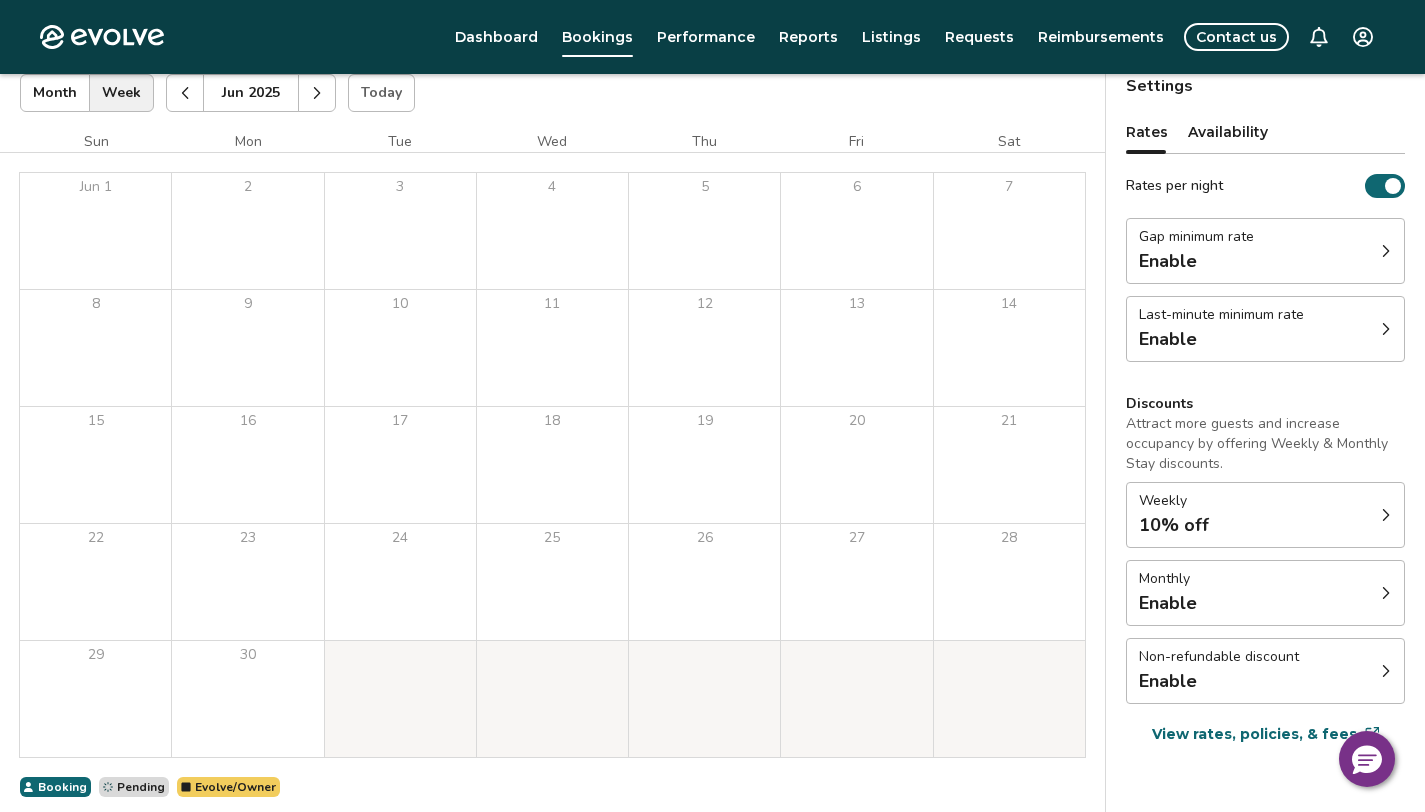 click at bounding box center (317, 93) 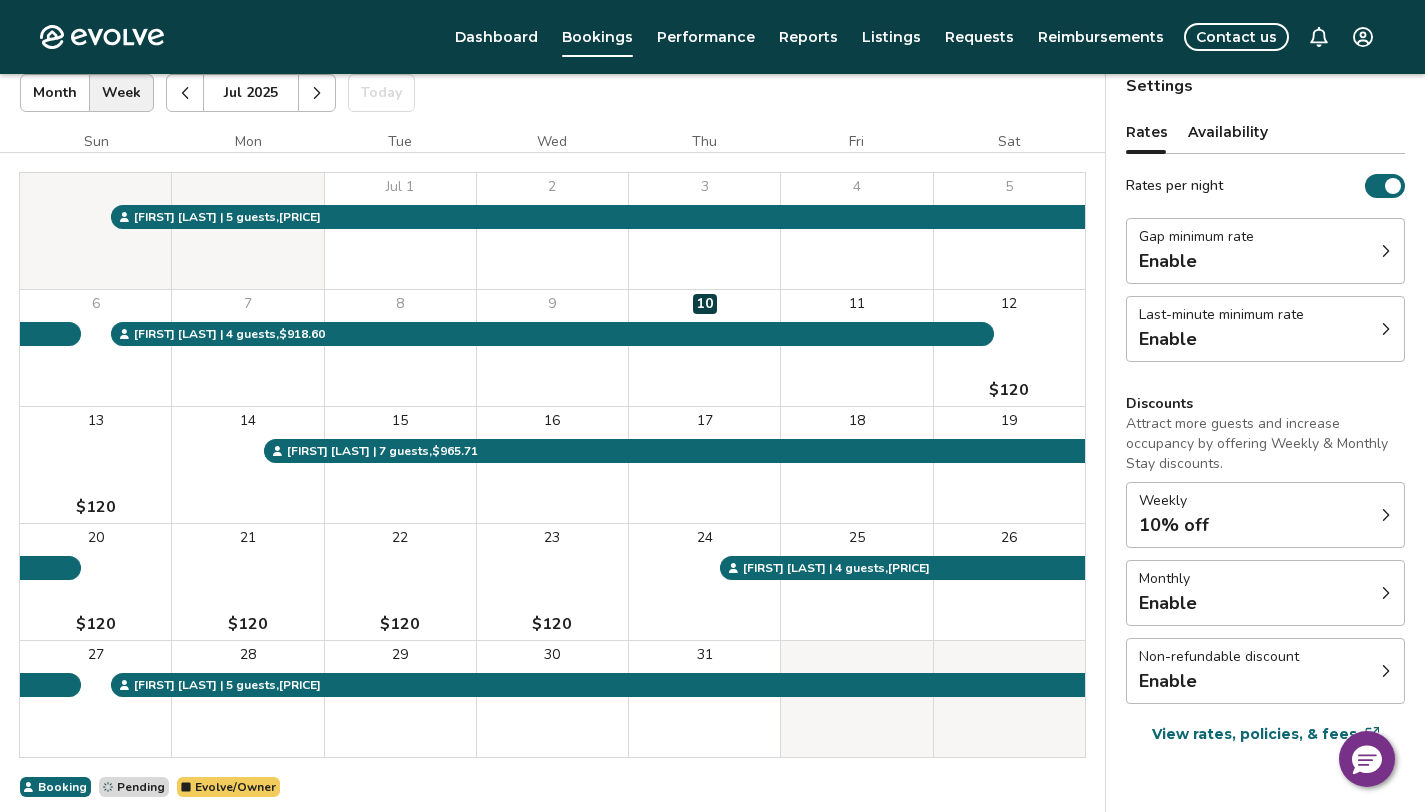 click at bounding box center [317, 93] 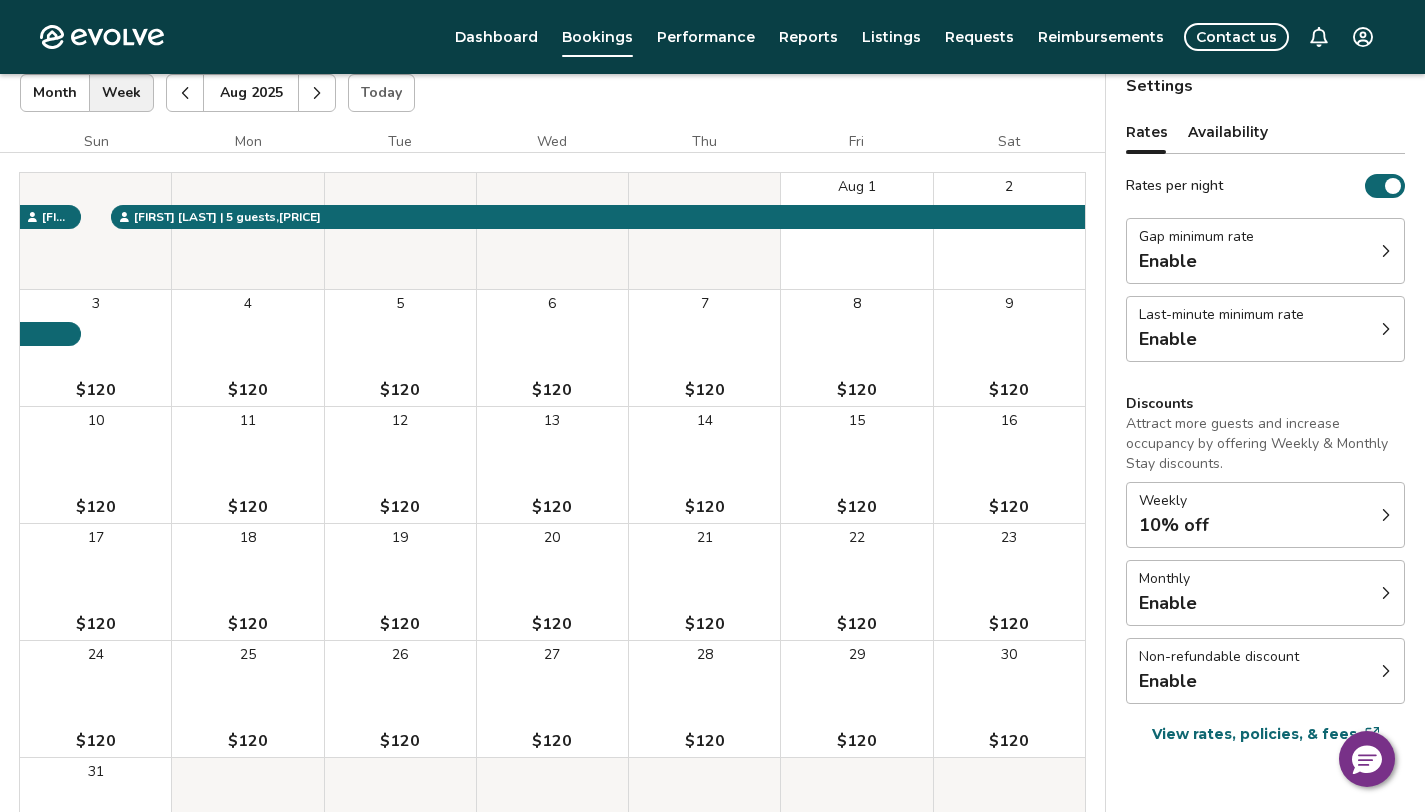click at bounding box center (317, 93) 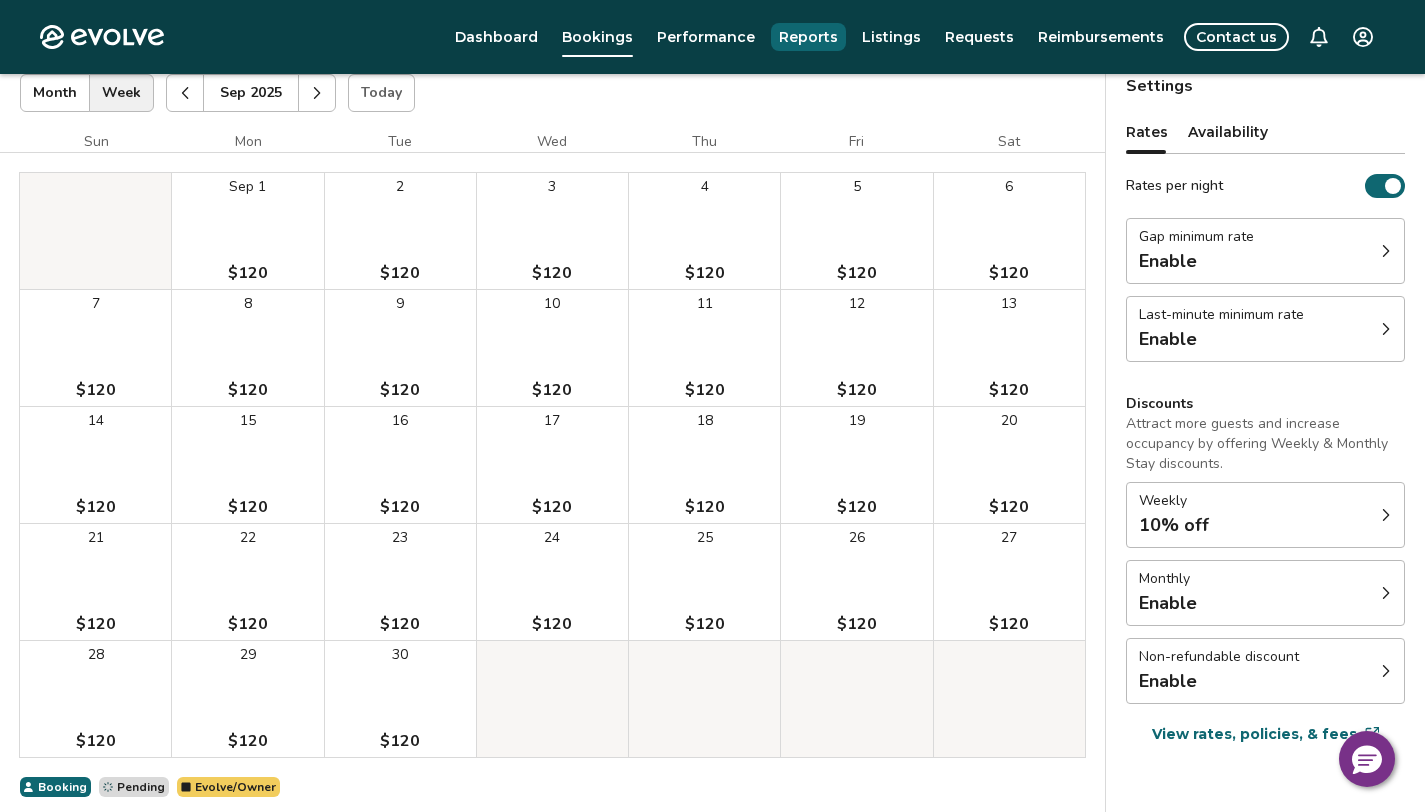 click on "Reports" at bounding box center [808, 37] 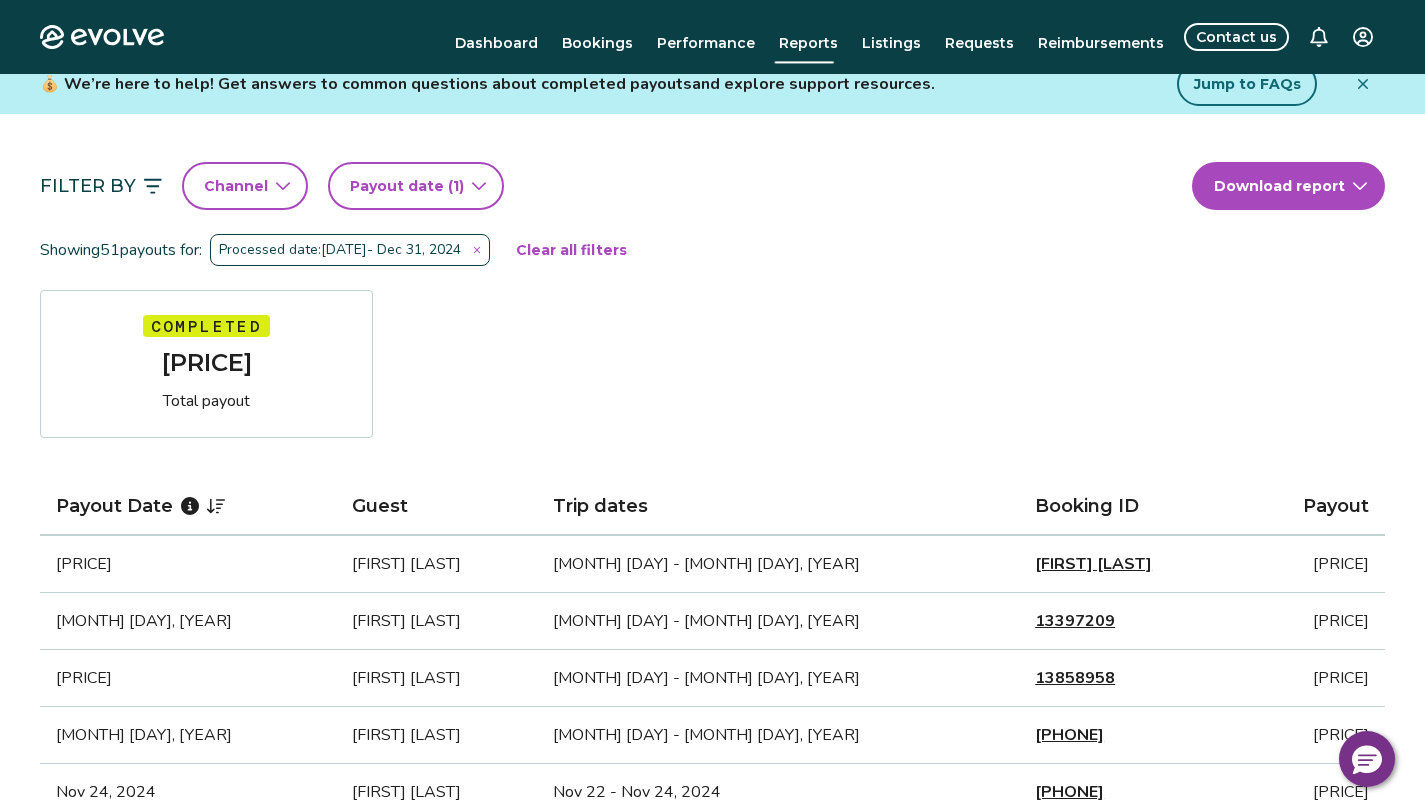 scroll, scrollTop: 0, scrollLeft: 0, axis: both 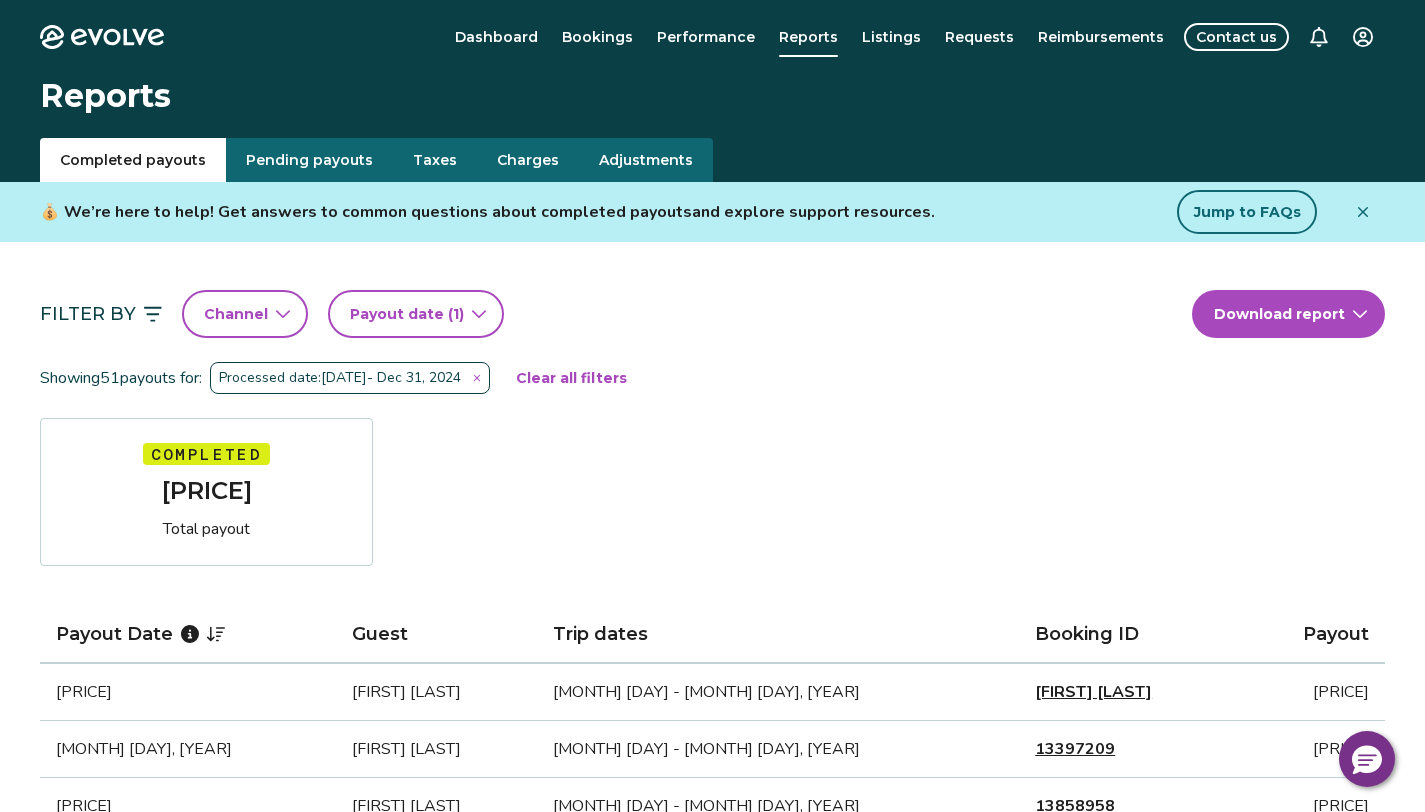 click on "Listings" at bounding box center [891, 37] 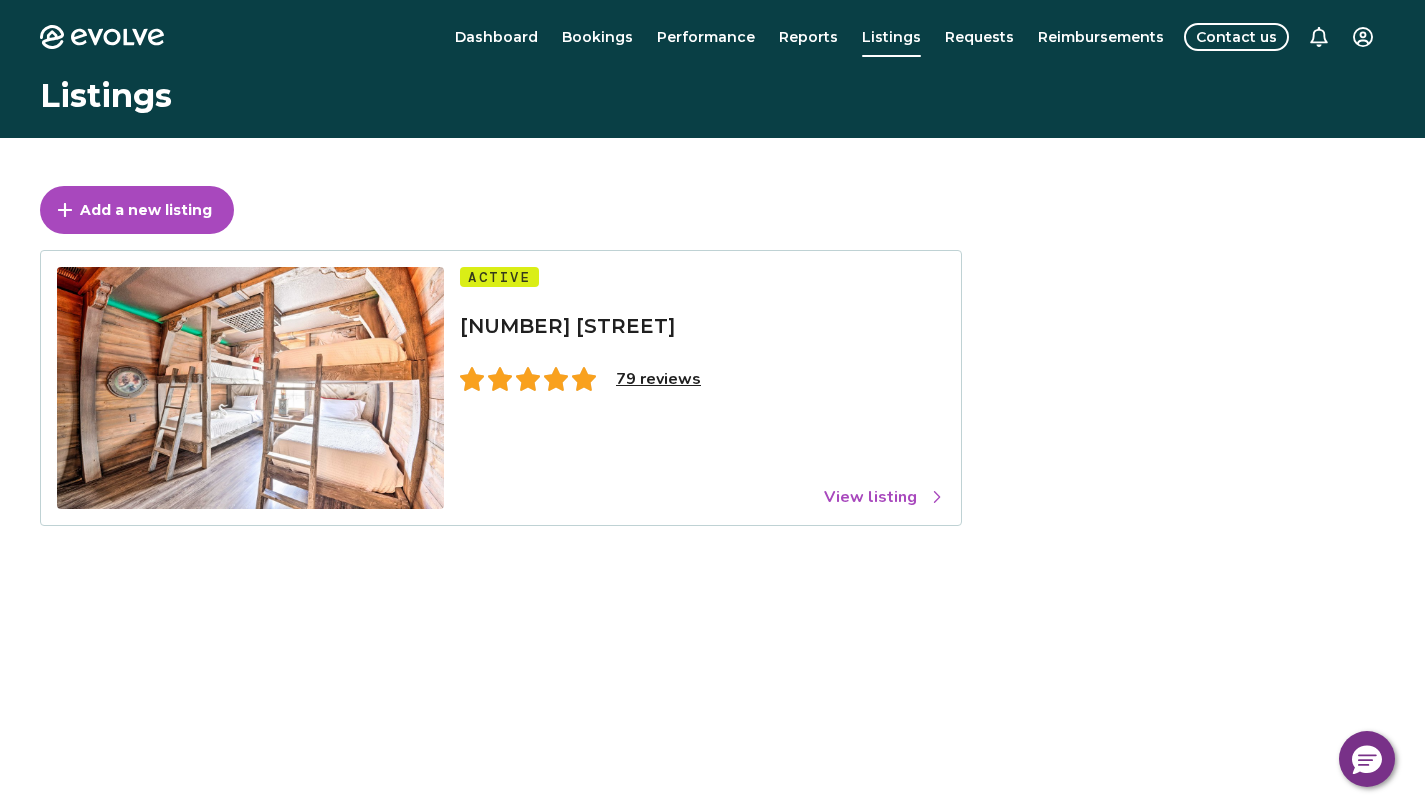 click on "View listing" at bounding box center (884, 497) 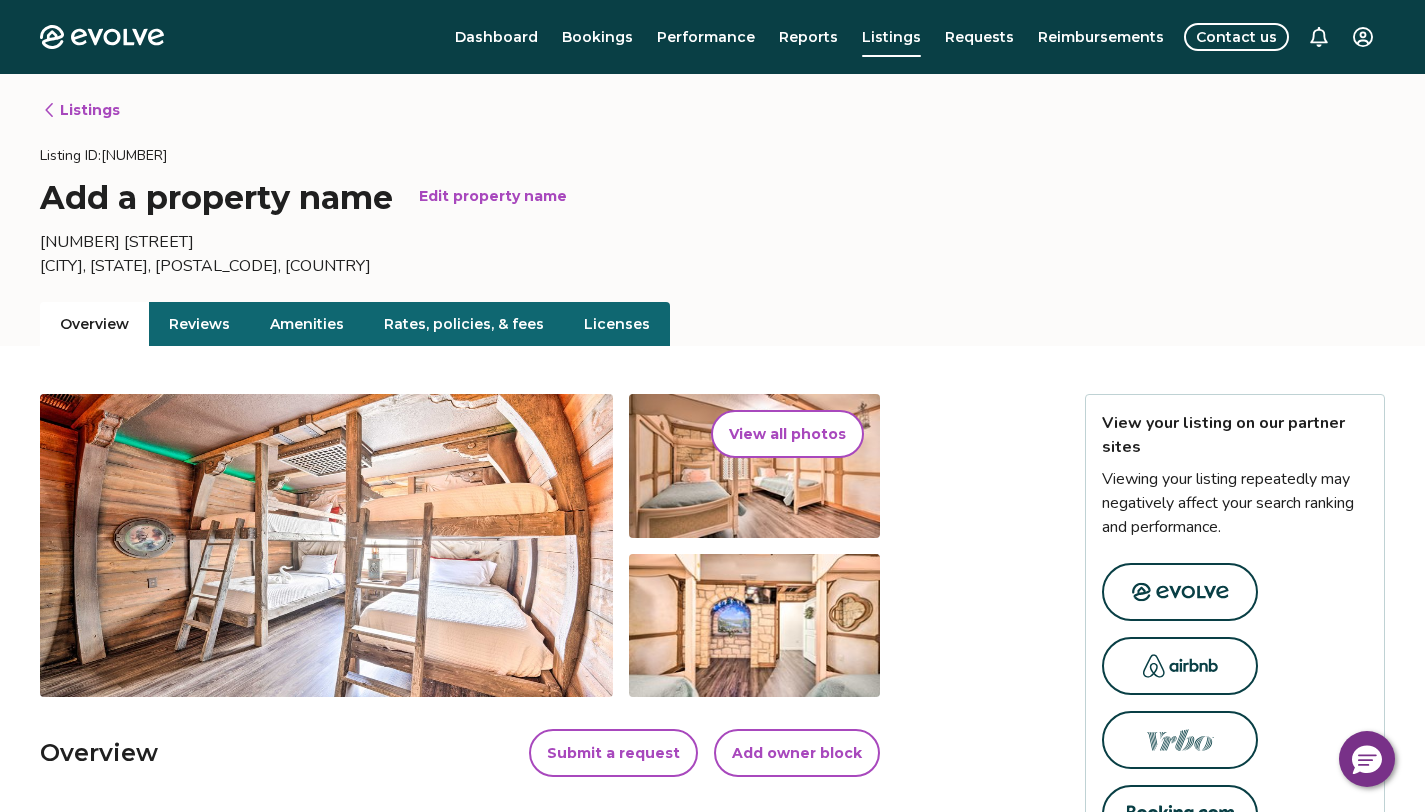 click on "Rates, policies, & fees" at bounding box center [464, 324] 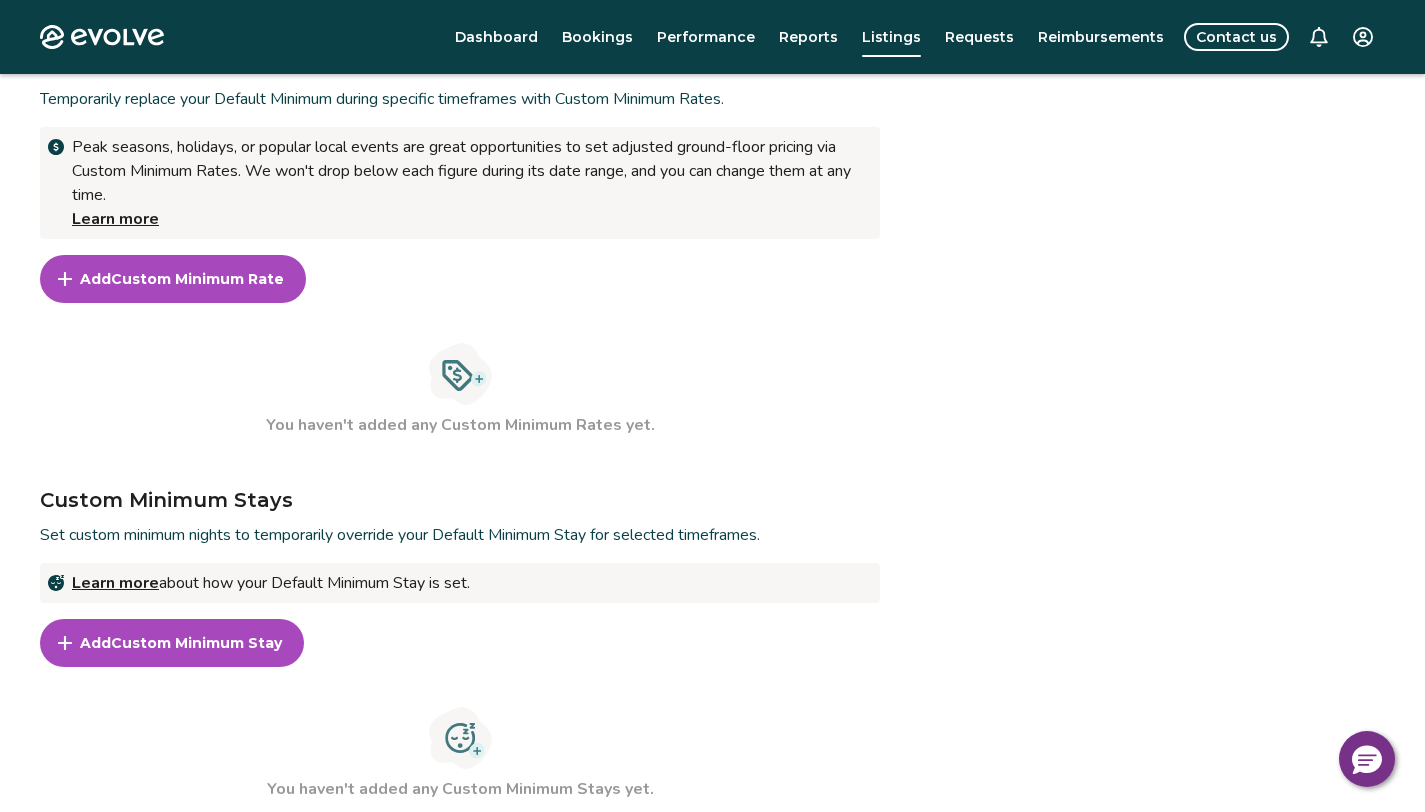 scroll, scrollTop: 820, scrollLeft: 0, axis: vertical 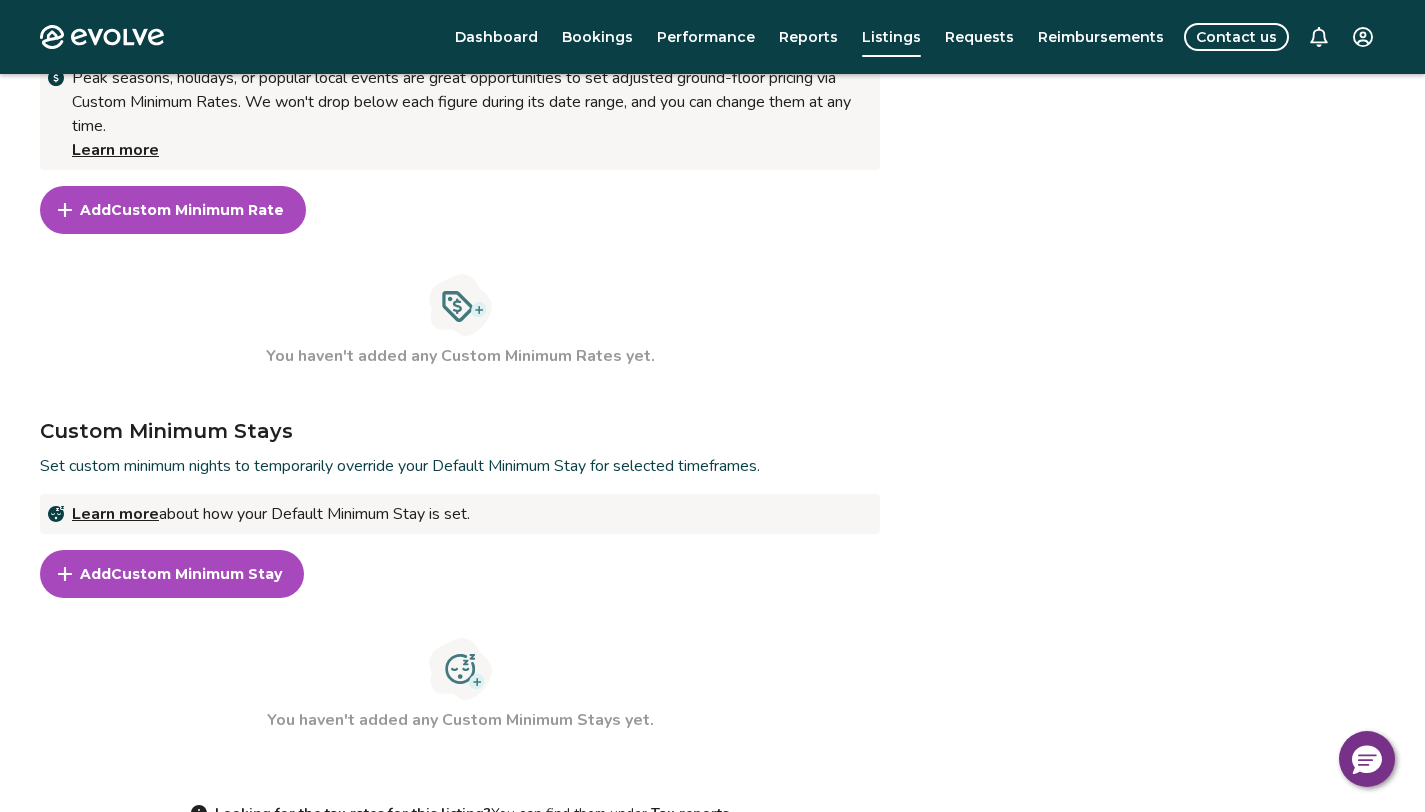 click on "Add  Custom Minimum Stay" at bounding box center (172, 574) 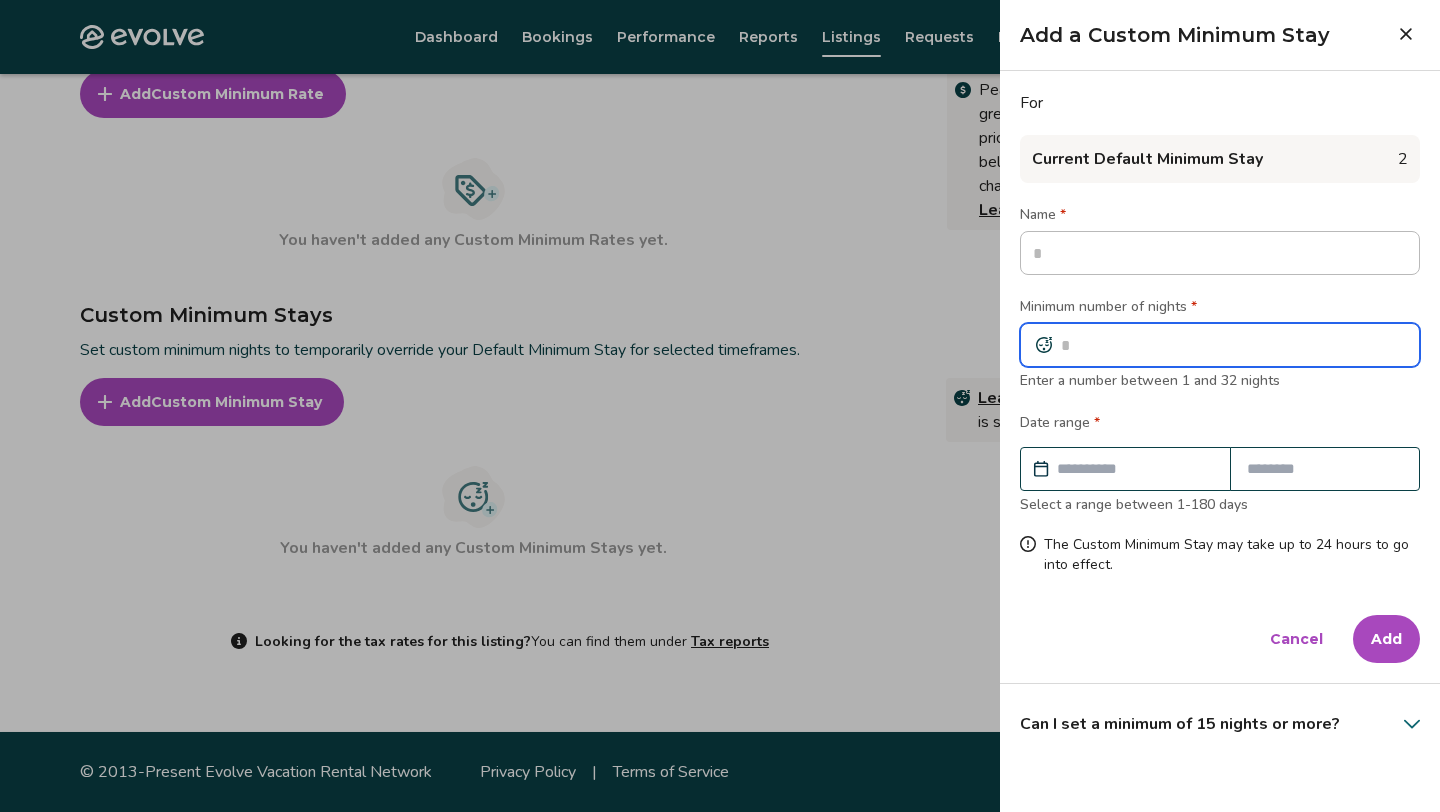 click at bounding box center [1220, 345] 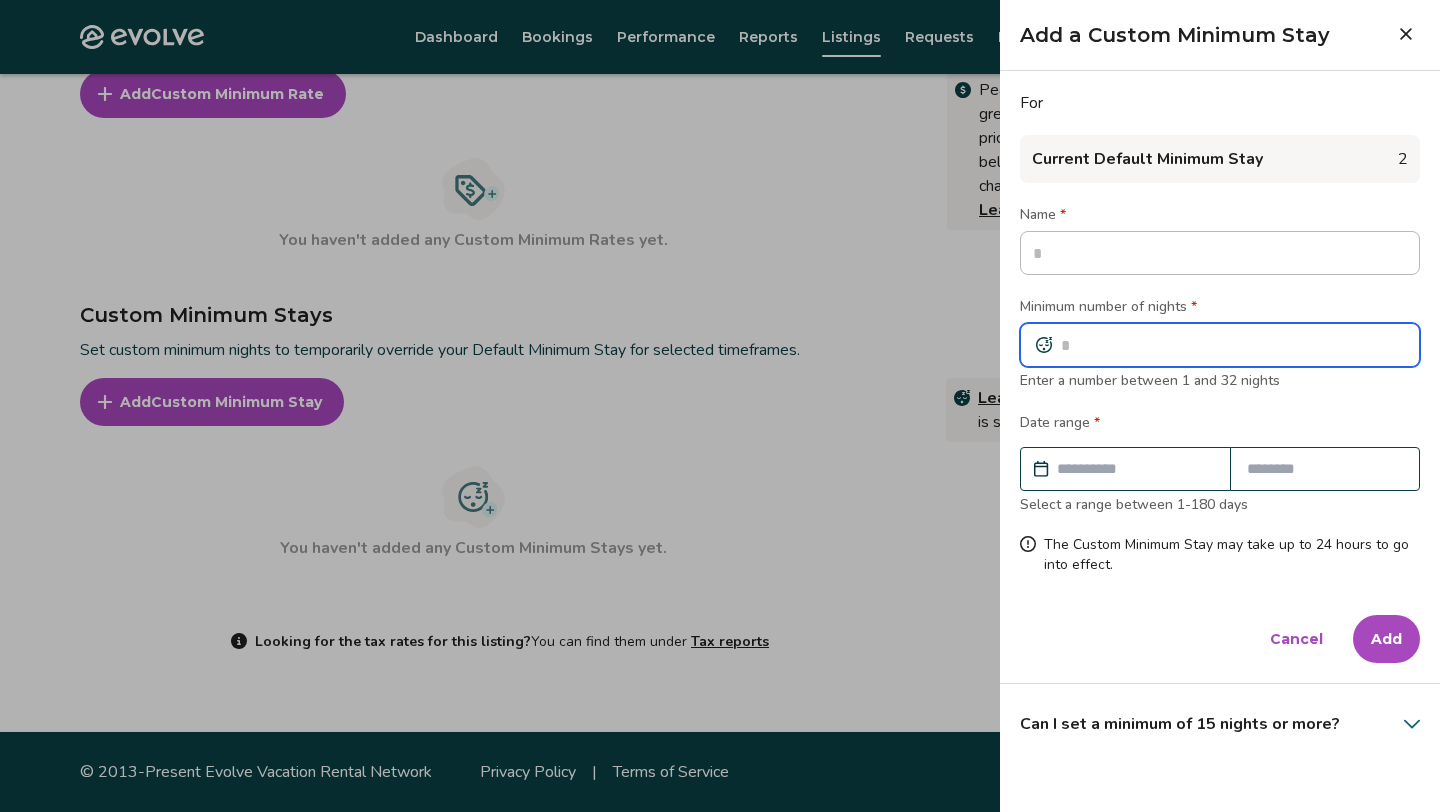 type on "*" 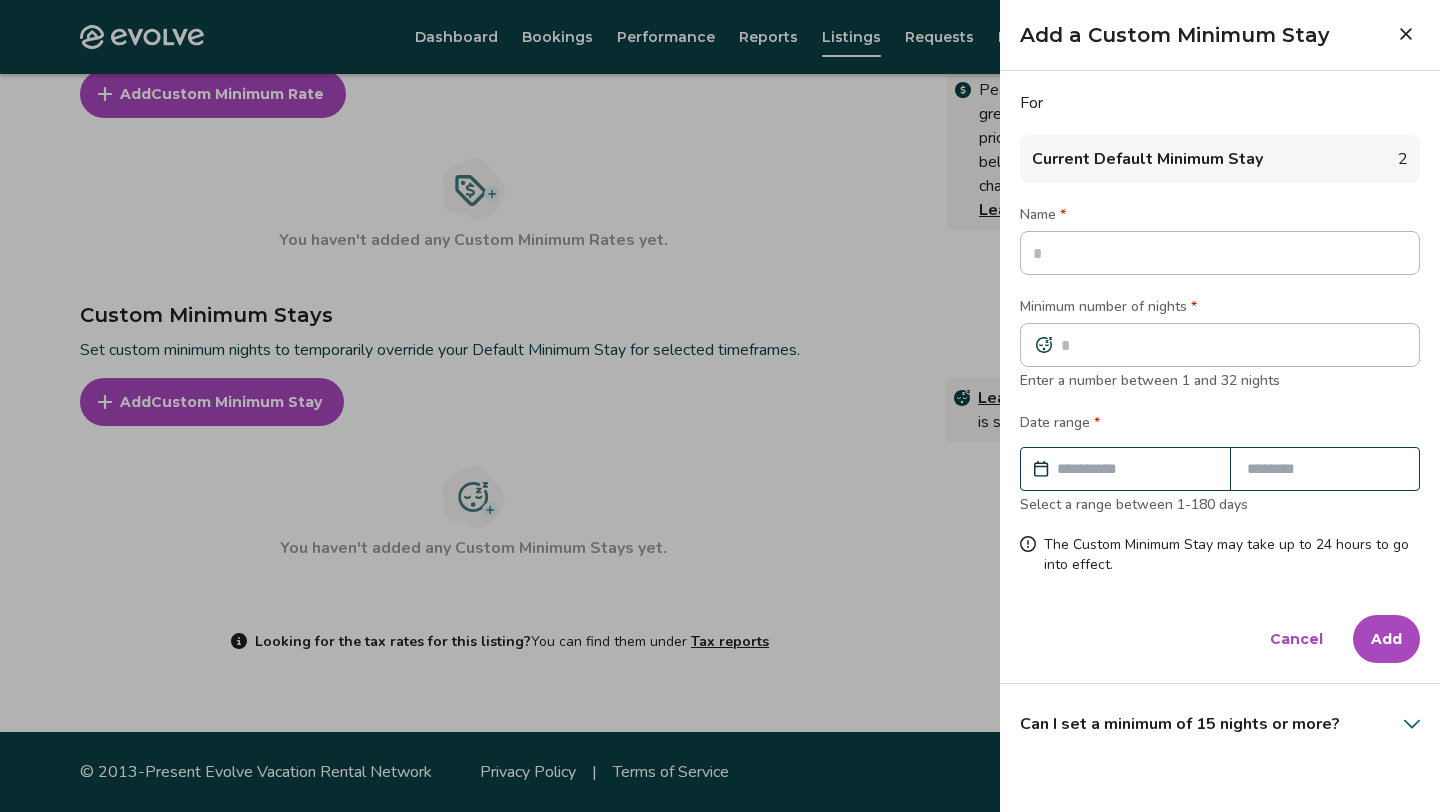 click at bounding box center (1135, 469) 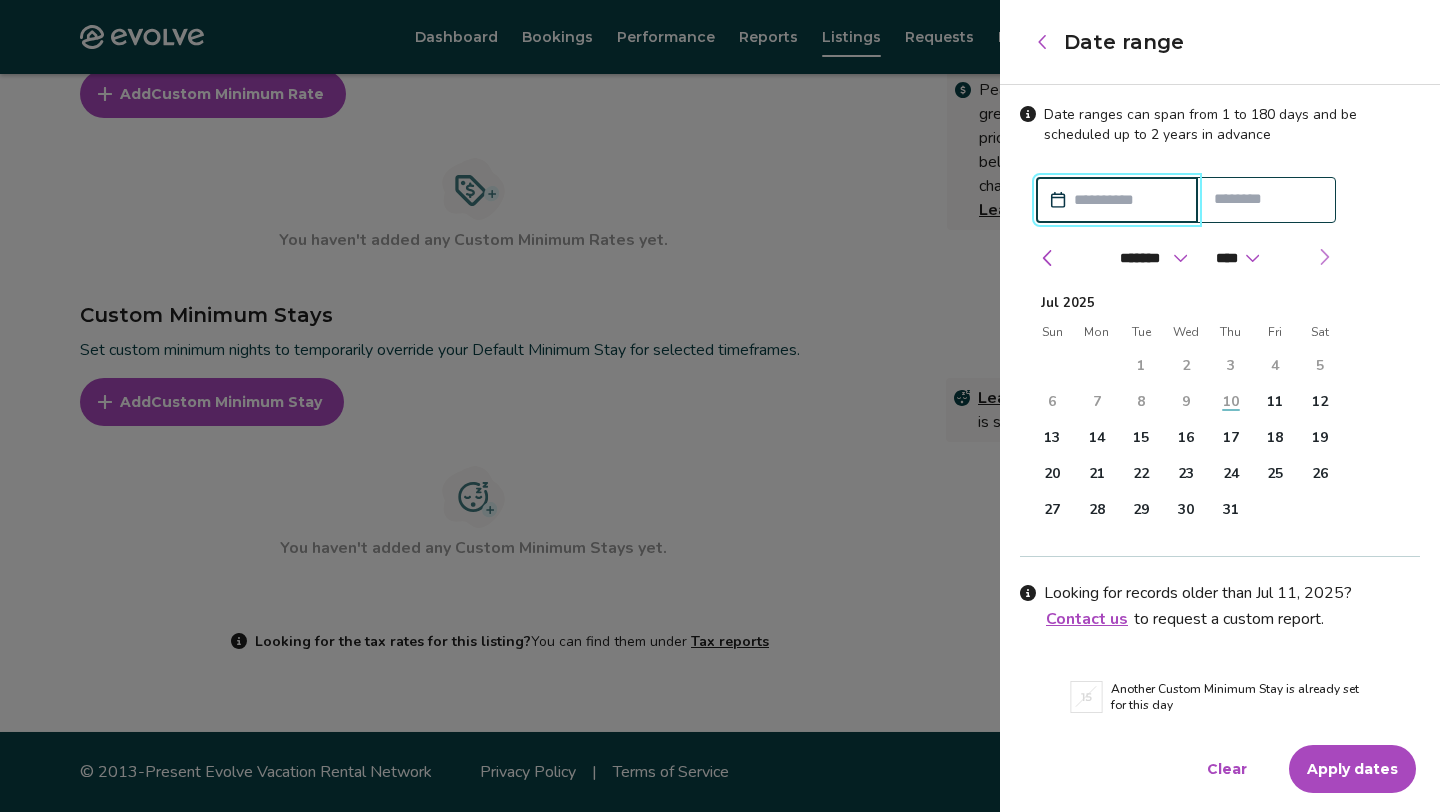click at bounding box center [1324, 257] 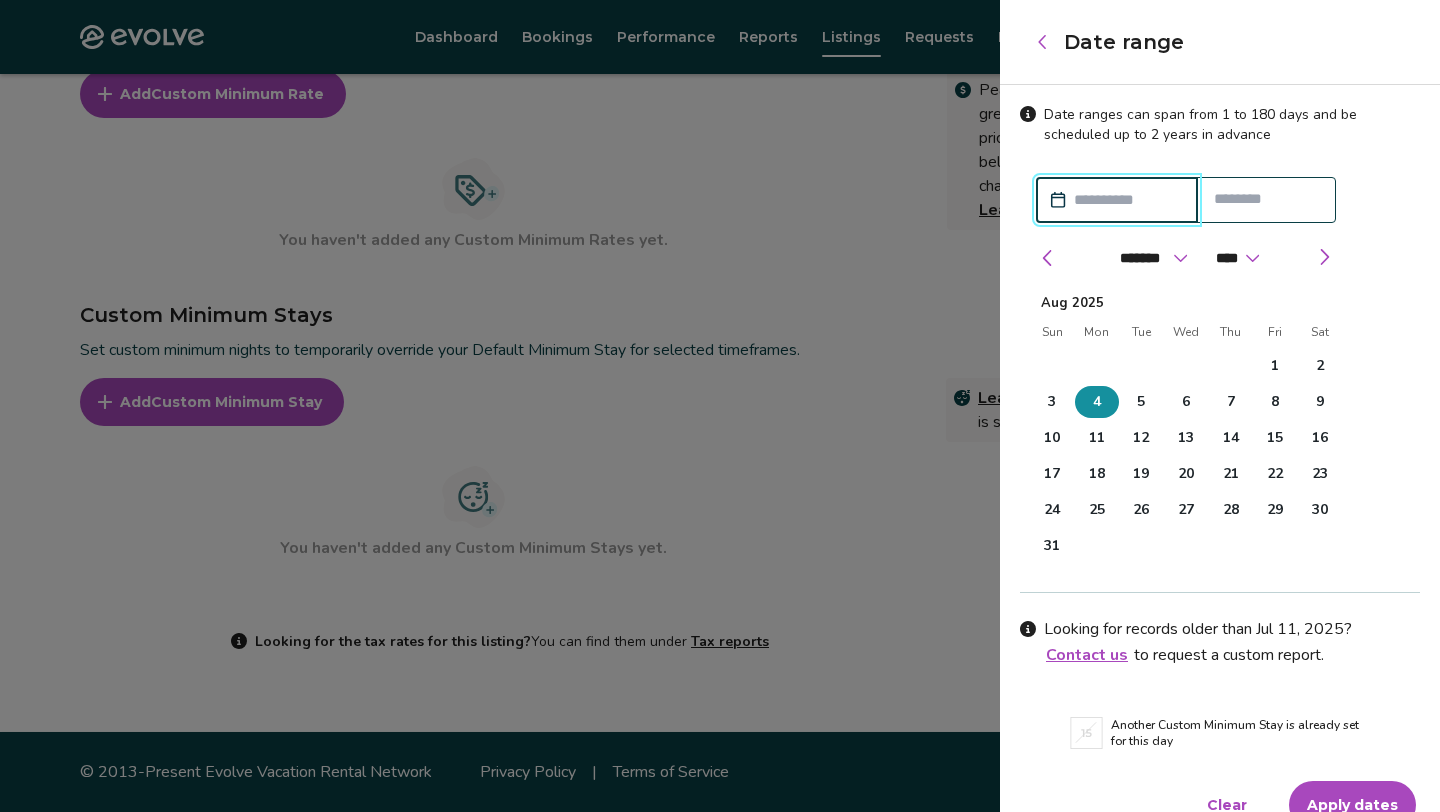 click on "4" at bounding box center (1097, 402) 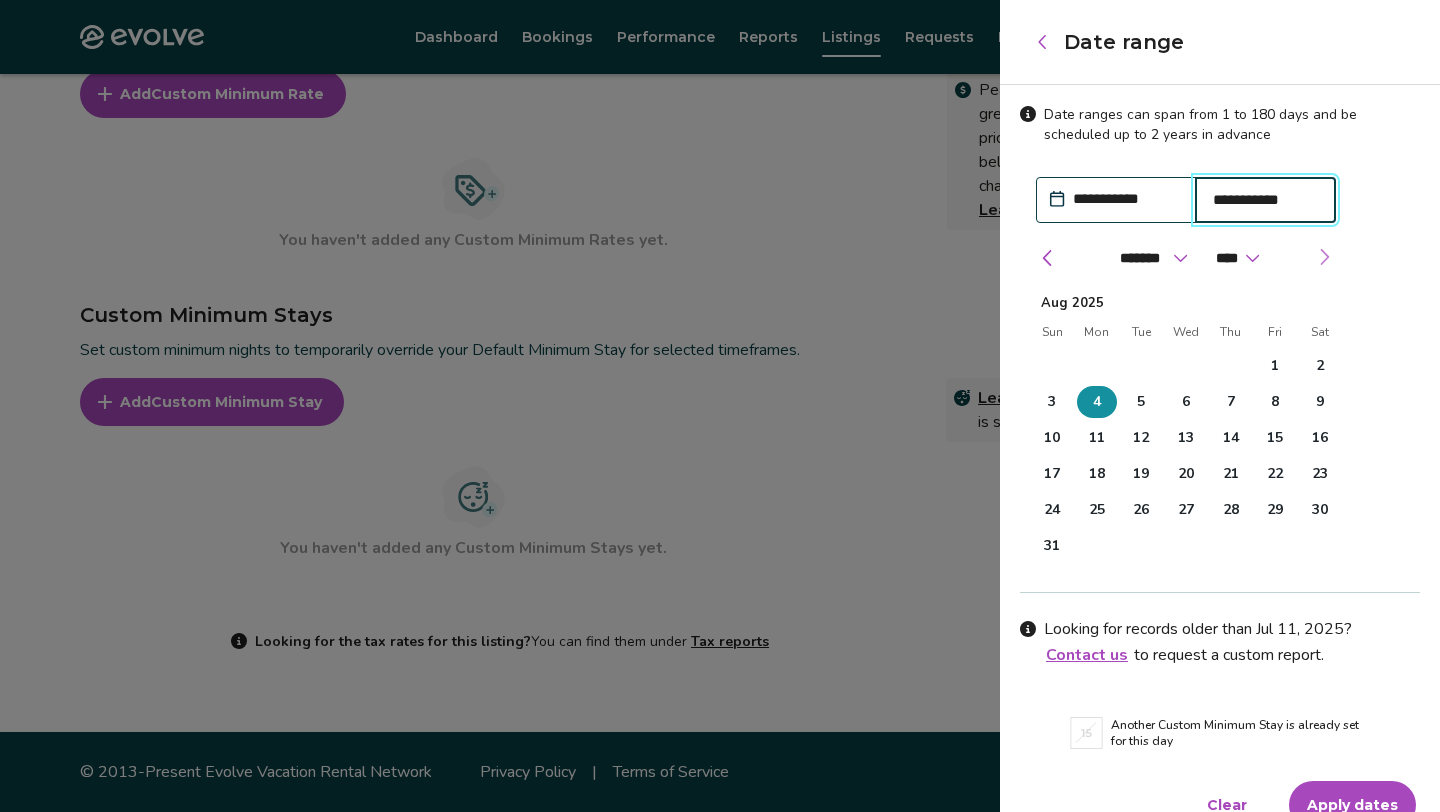 click at bounding box center [1324, 257] 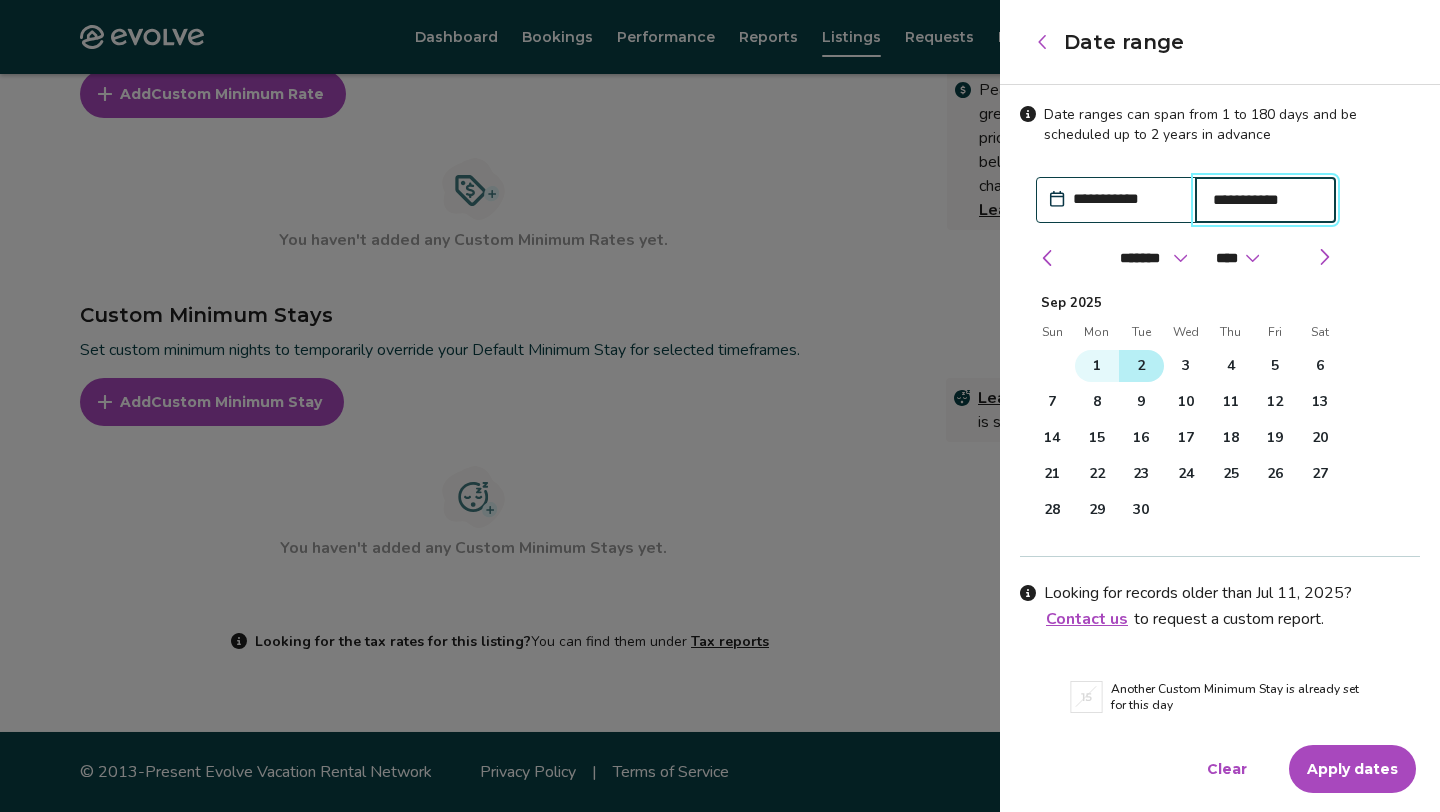 click on "2" at bounding box center [1141, 366] 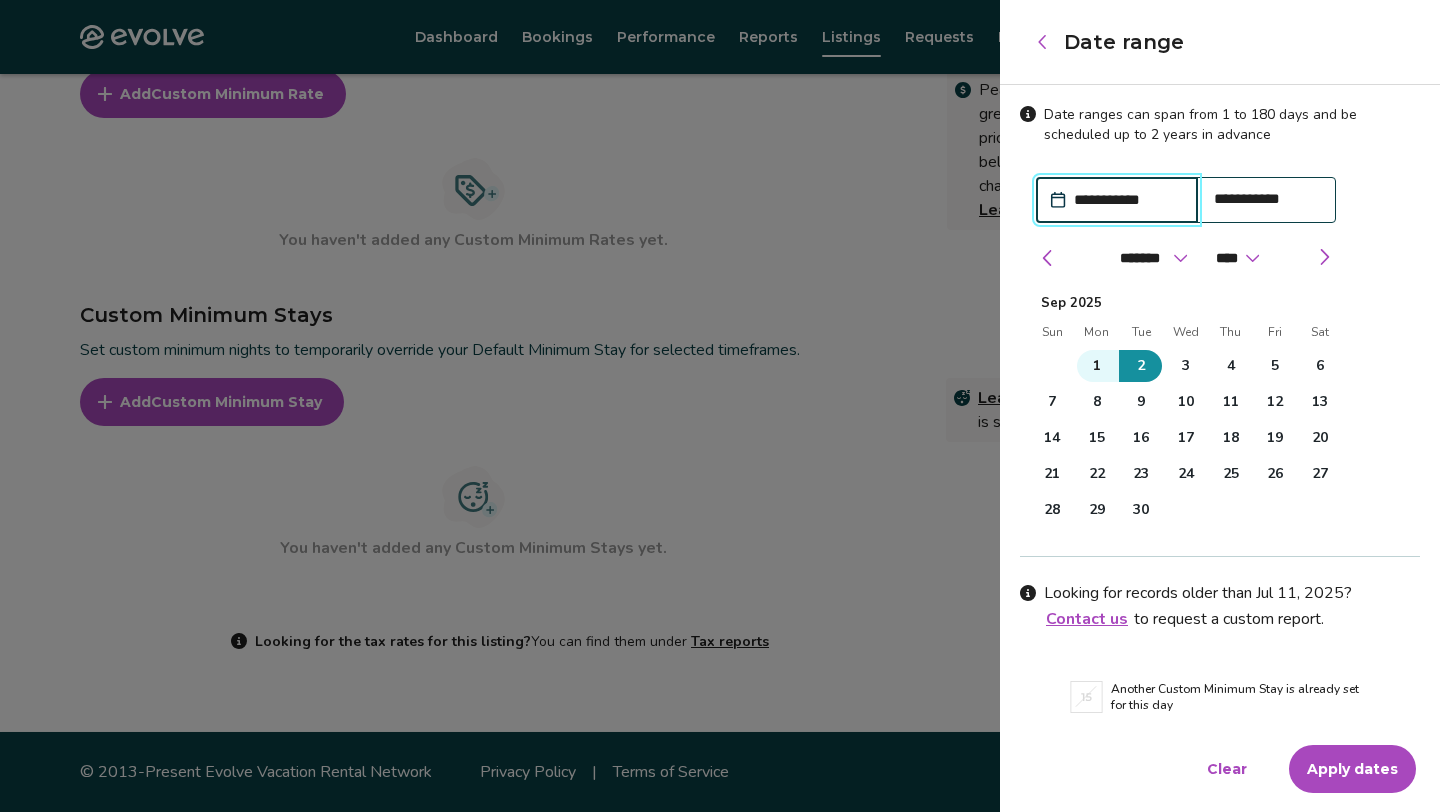 click on "**********" at bounding box center [1220, 413] 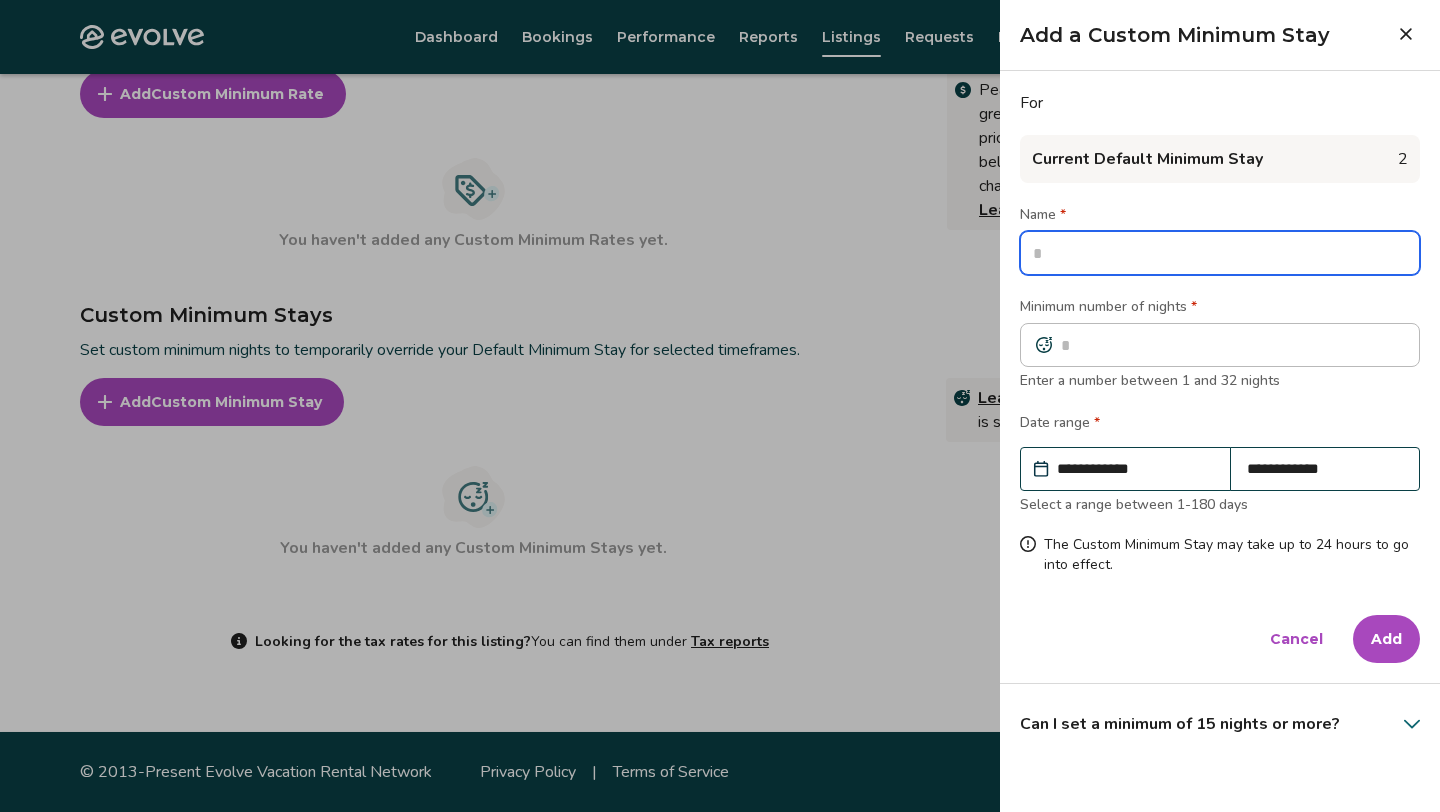 click at bounding box center [1220, 253] 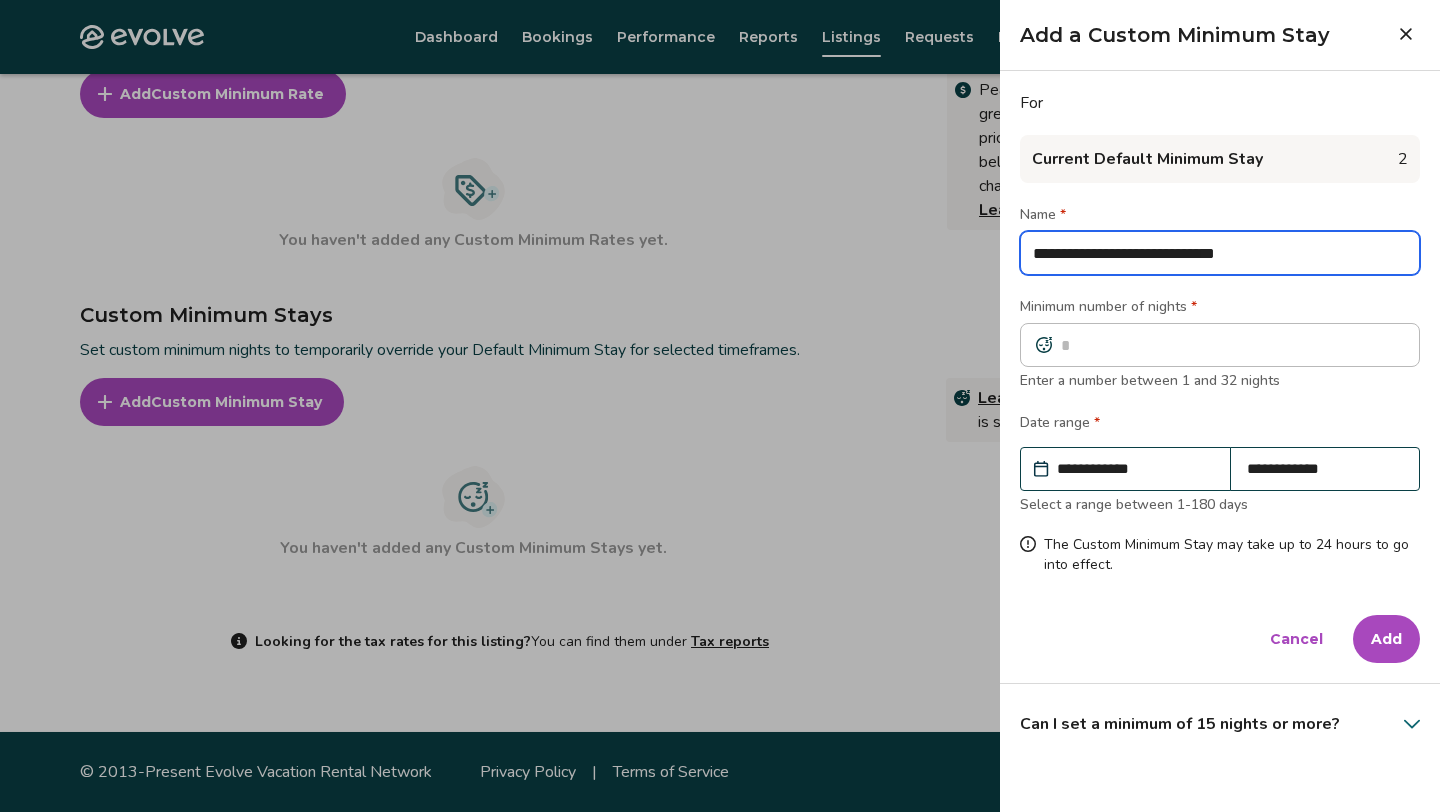 click on "**********" at bounding box center [1220, 253] 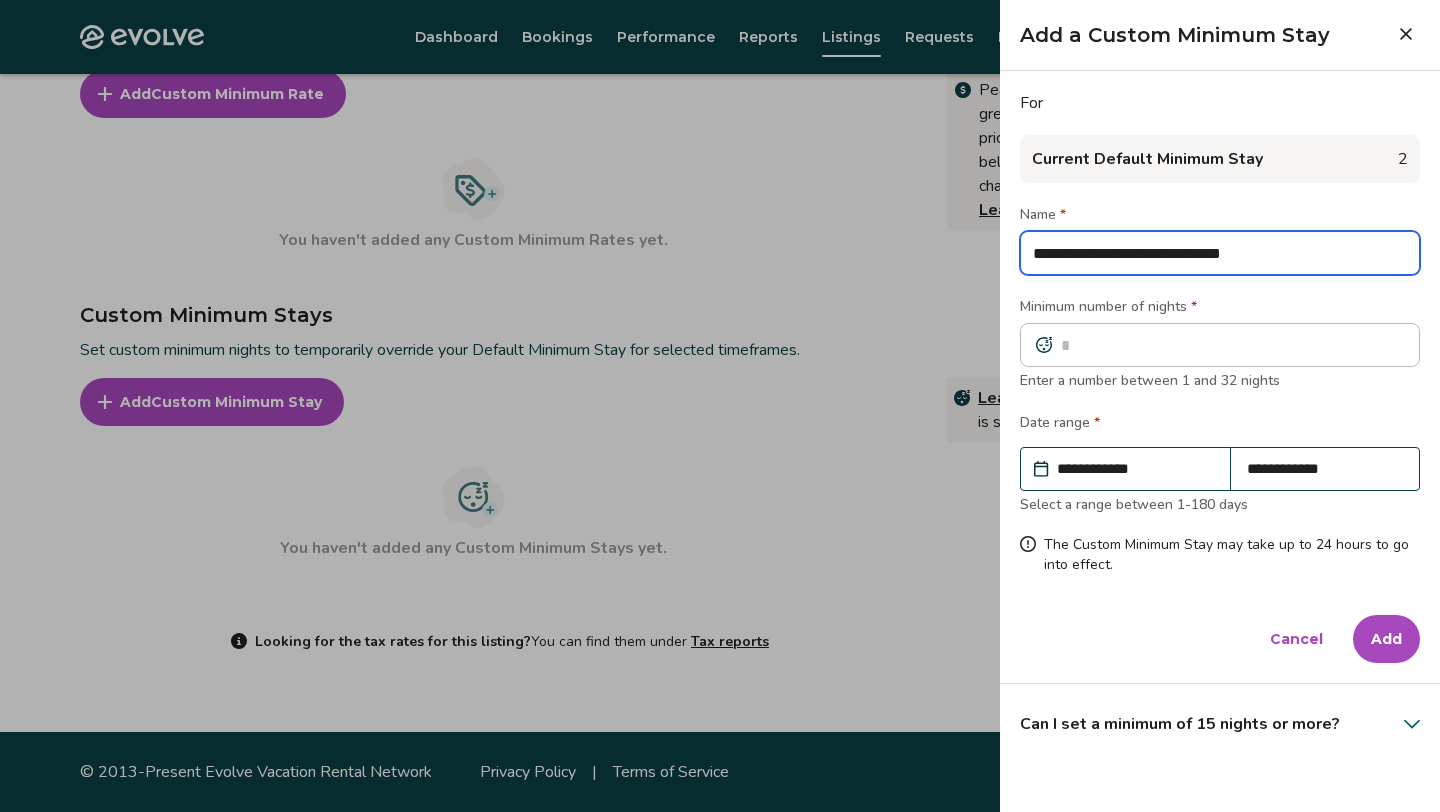 type on "**********" 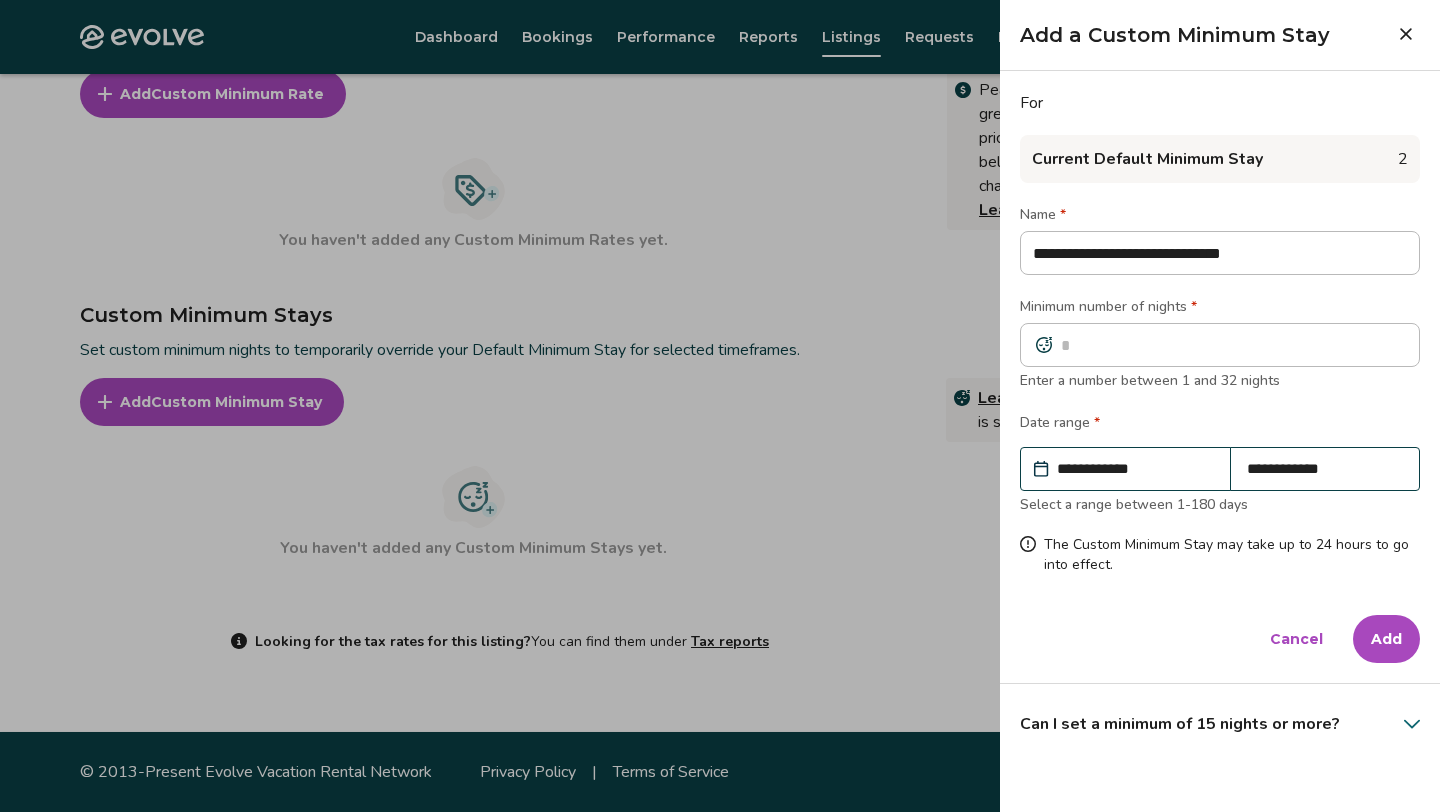 click on "Add" at bounding box center (1386, 639) 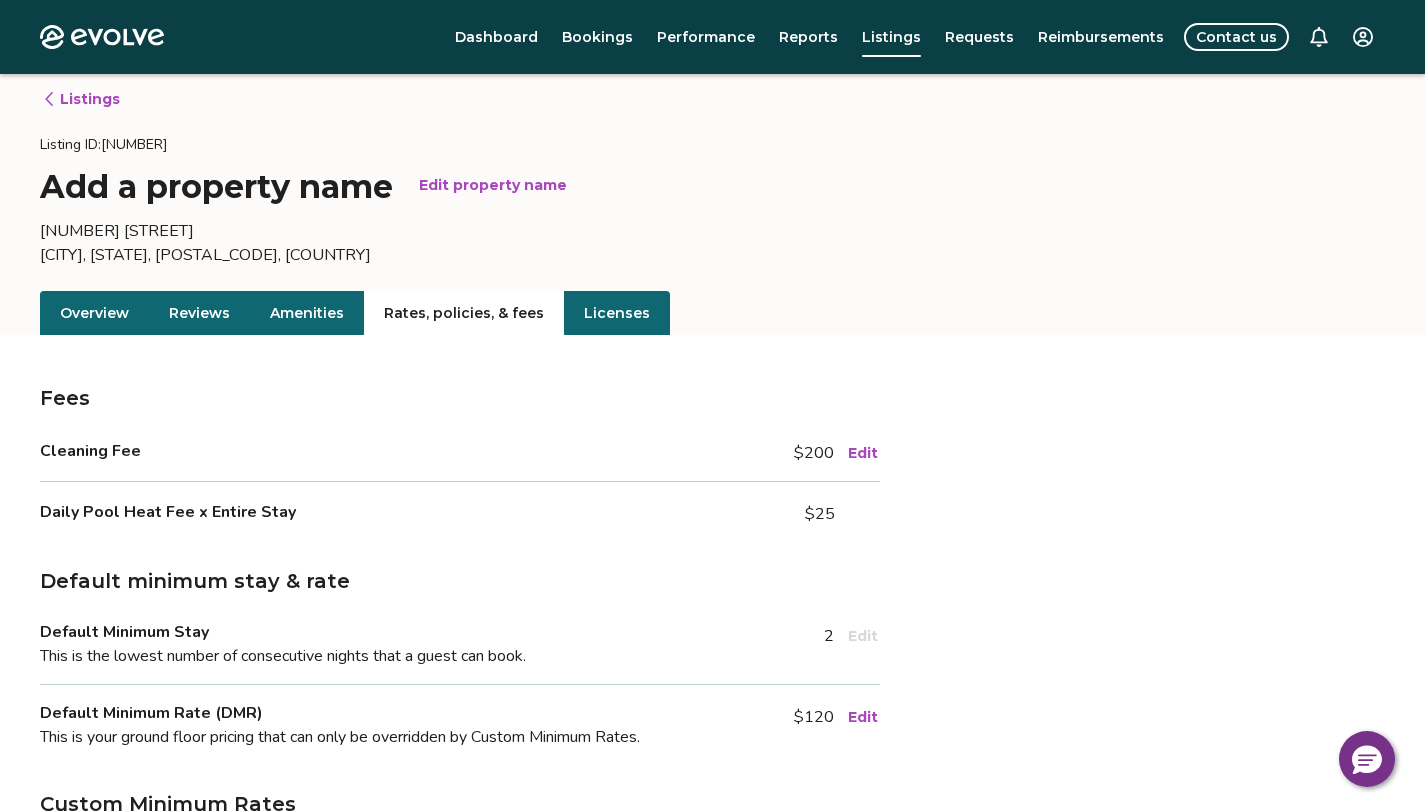 scroll, scrollTop: 0, scrollLeft: 0, axis: both 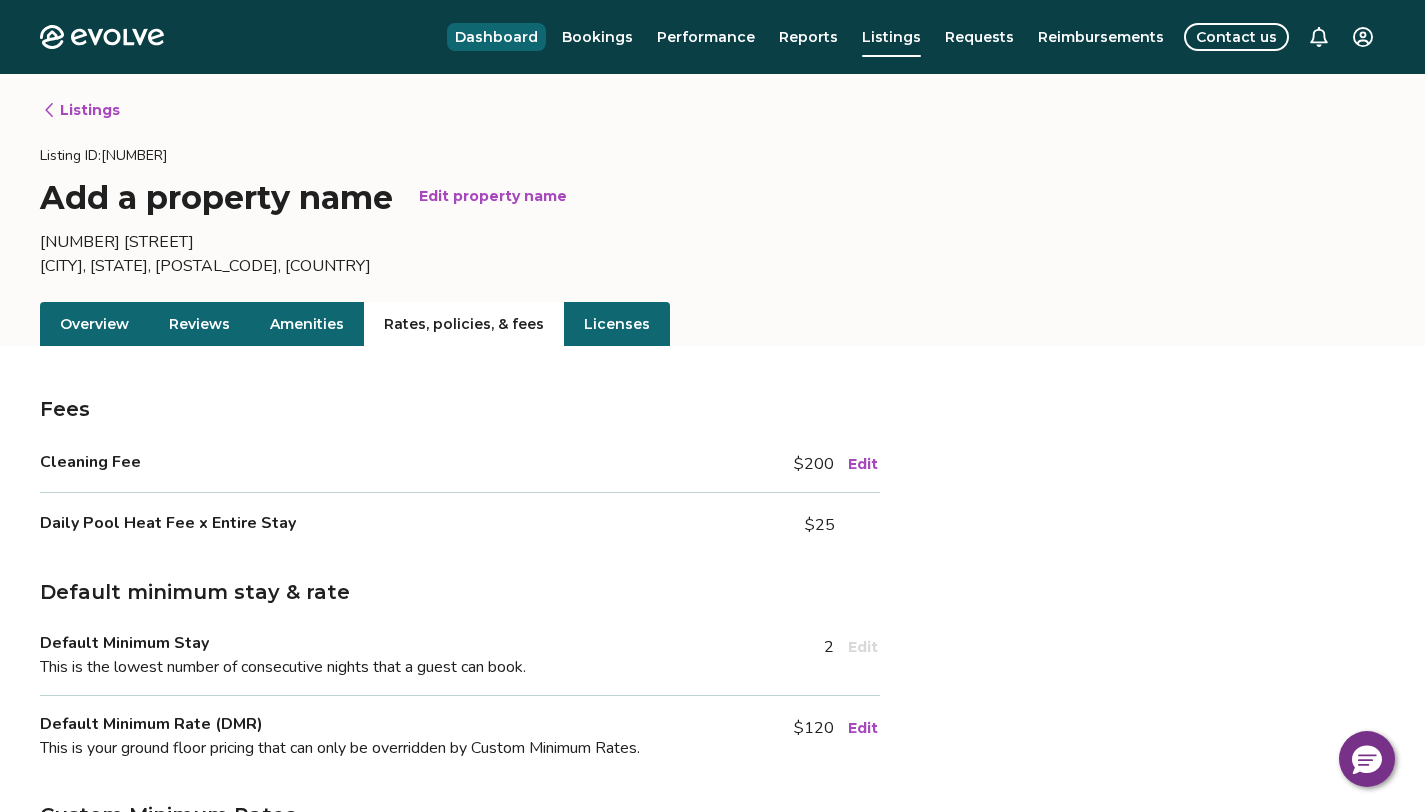click on "Dashboard" at bounding box center (496, 37) 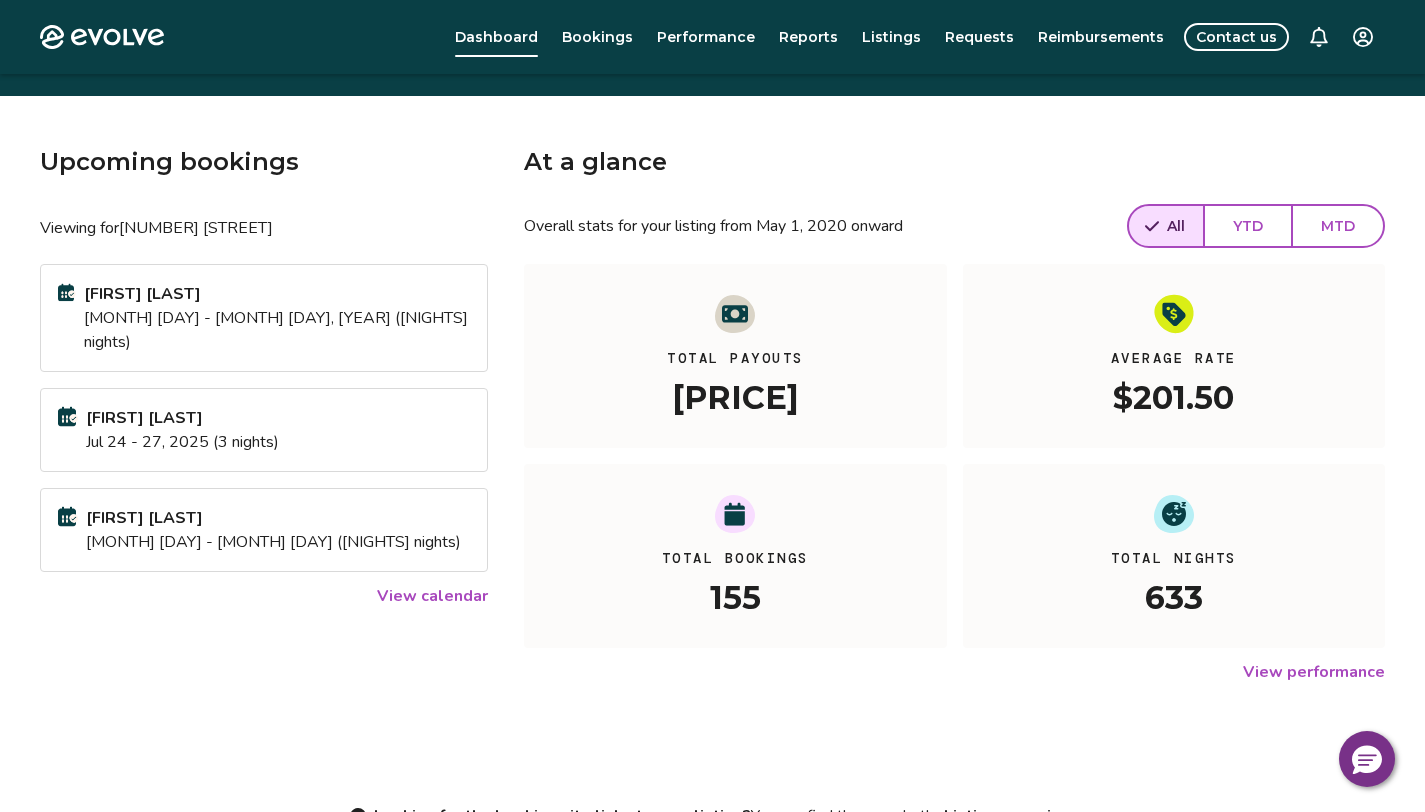 scroll, scrollTop: 0, scrollLeft: 0, axis: both 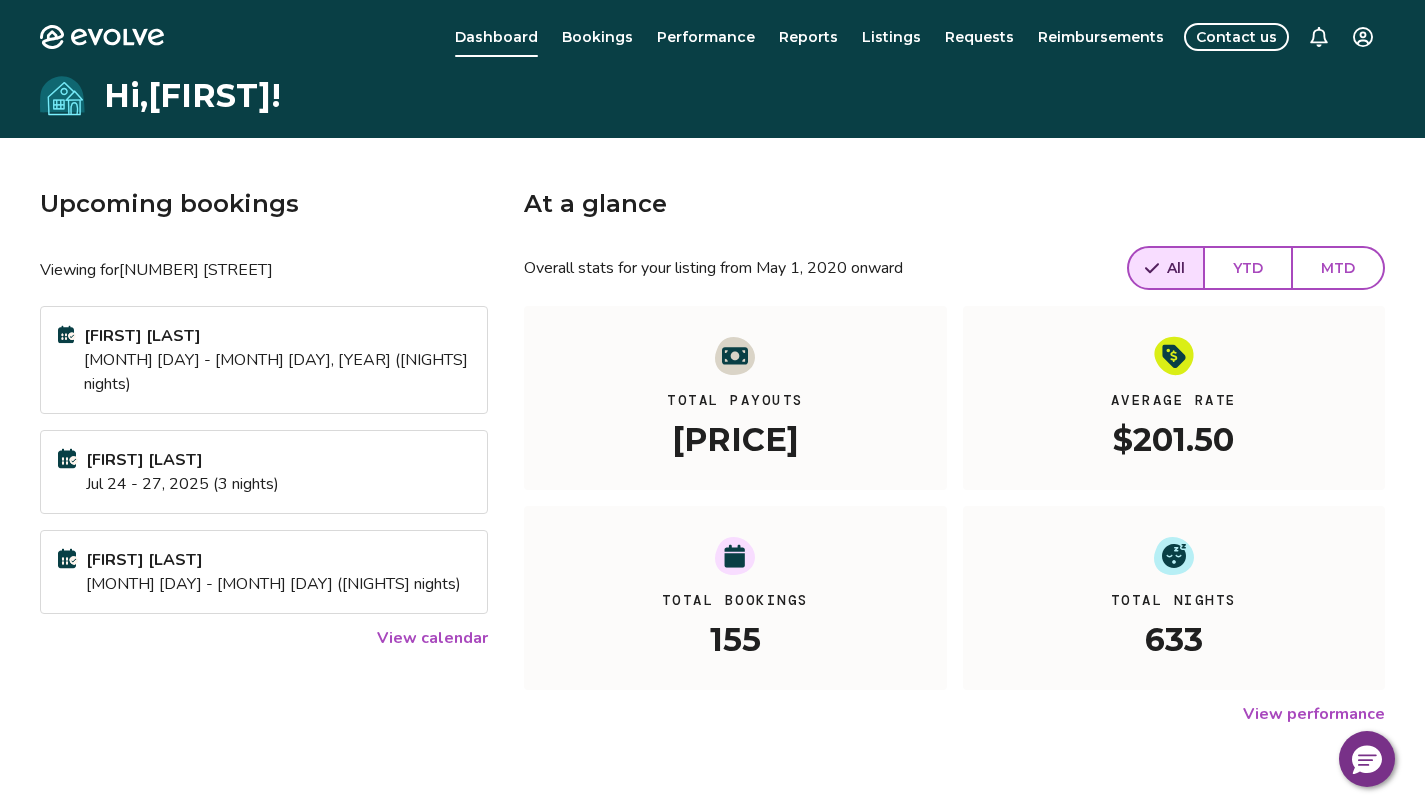 click on "Bookings" at bounding box center (597, 37) 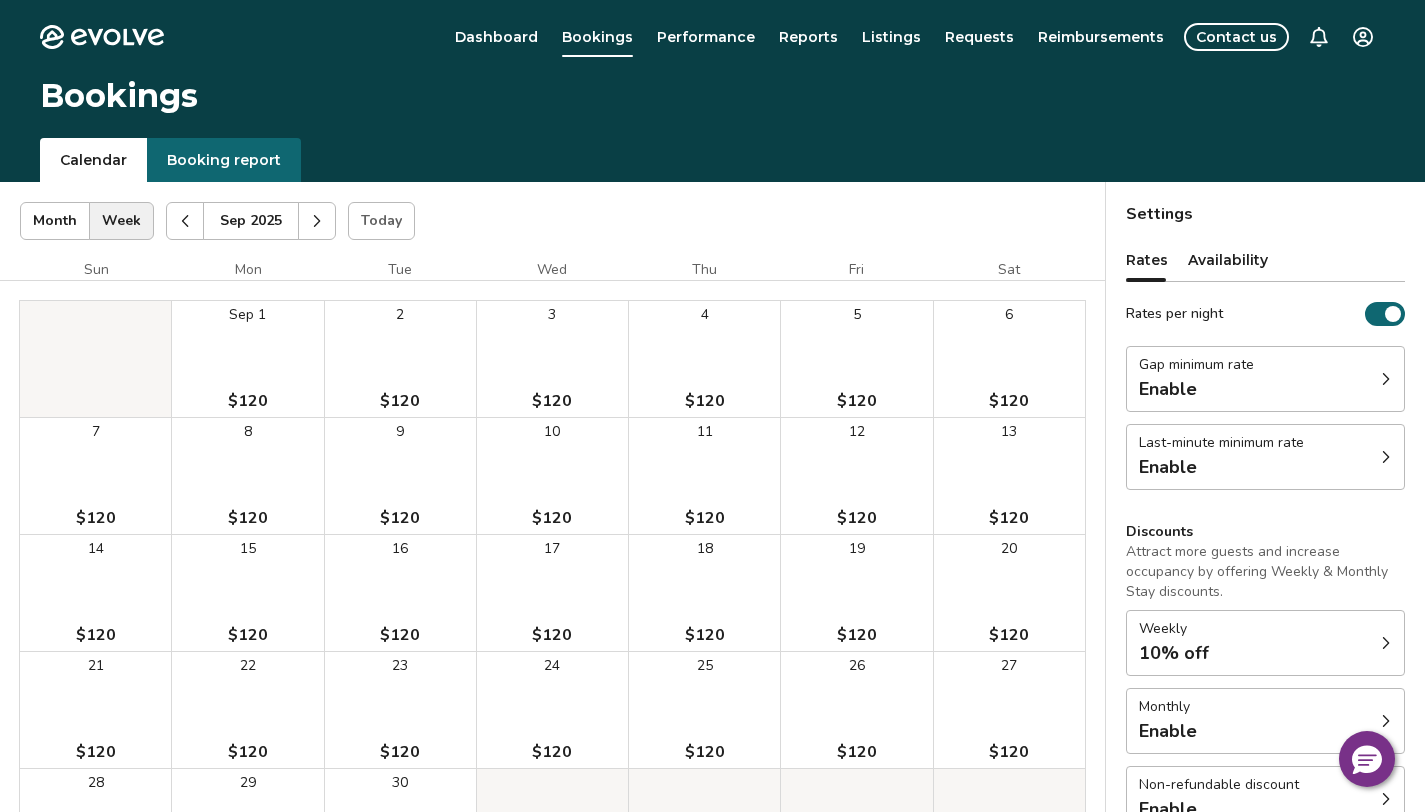 click at bounding box center [185, 221] 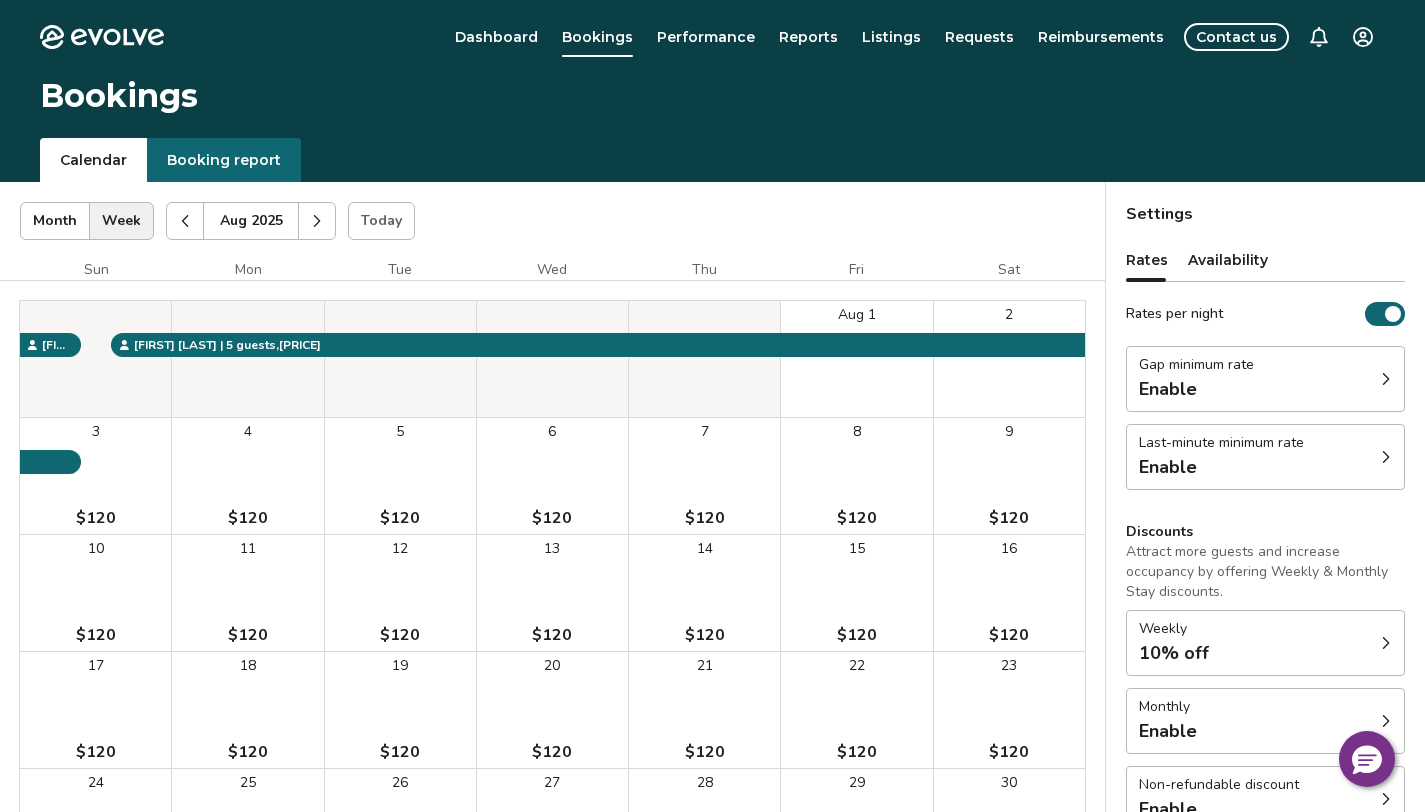 click at bounding box center [185, 221] 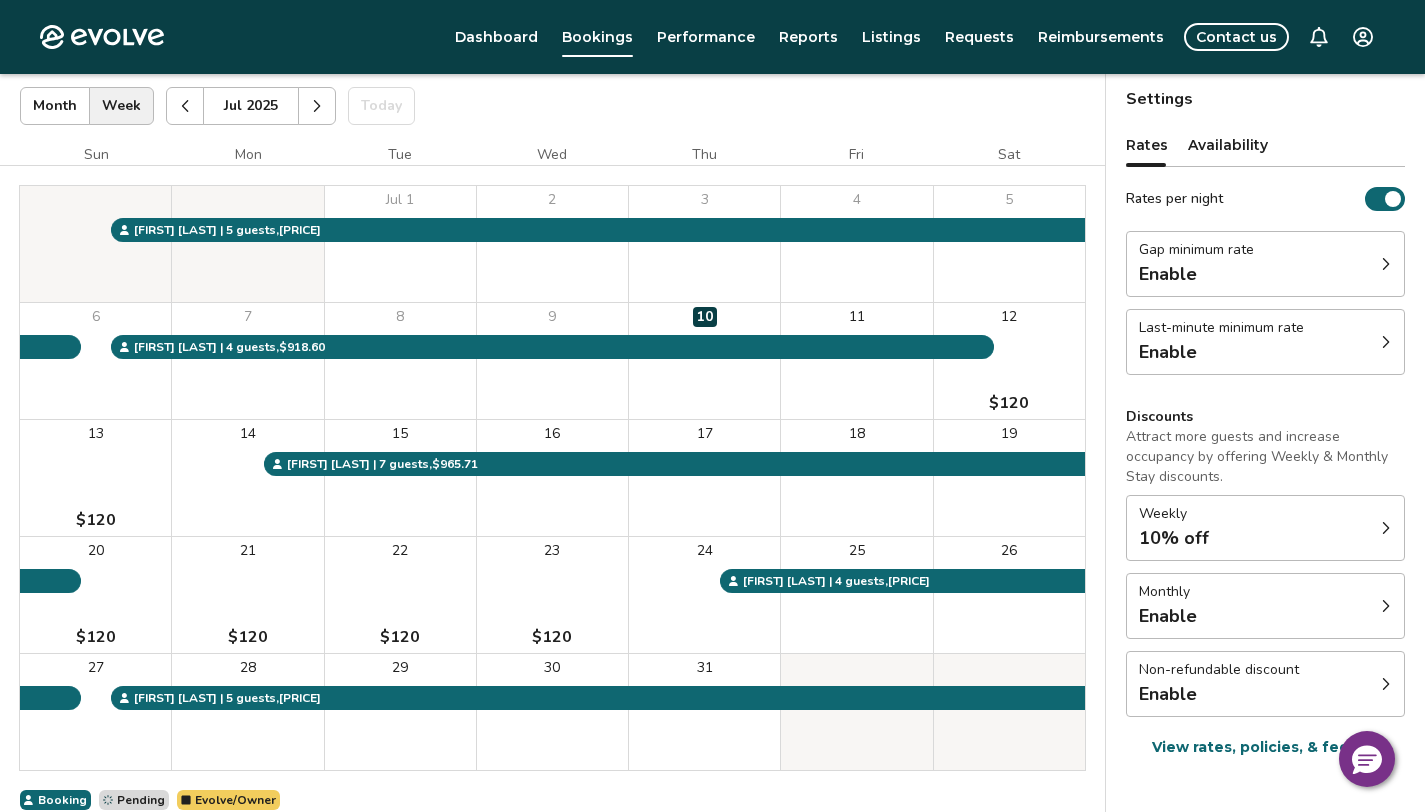 scroll, scrollTop: 126, scrollLeft: 0, axis: vertical 